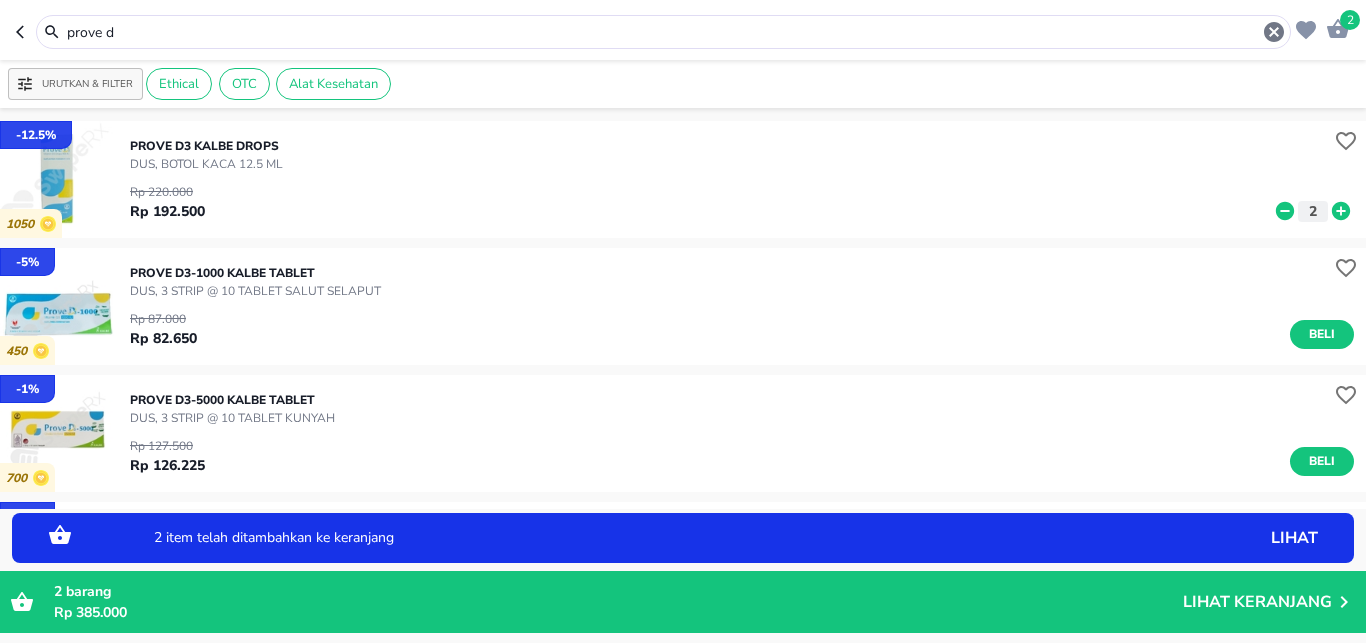 scroll, scrollTop: 0, scrollLeft: 0, axis: both 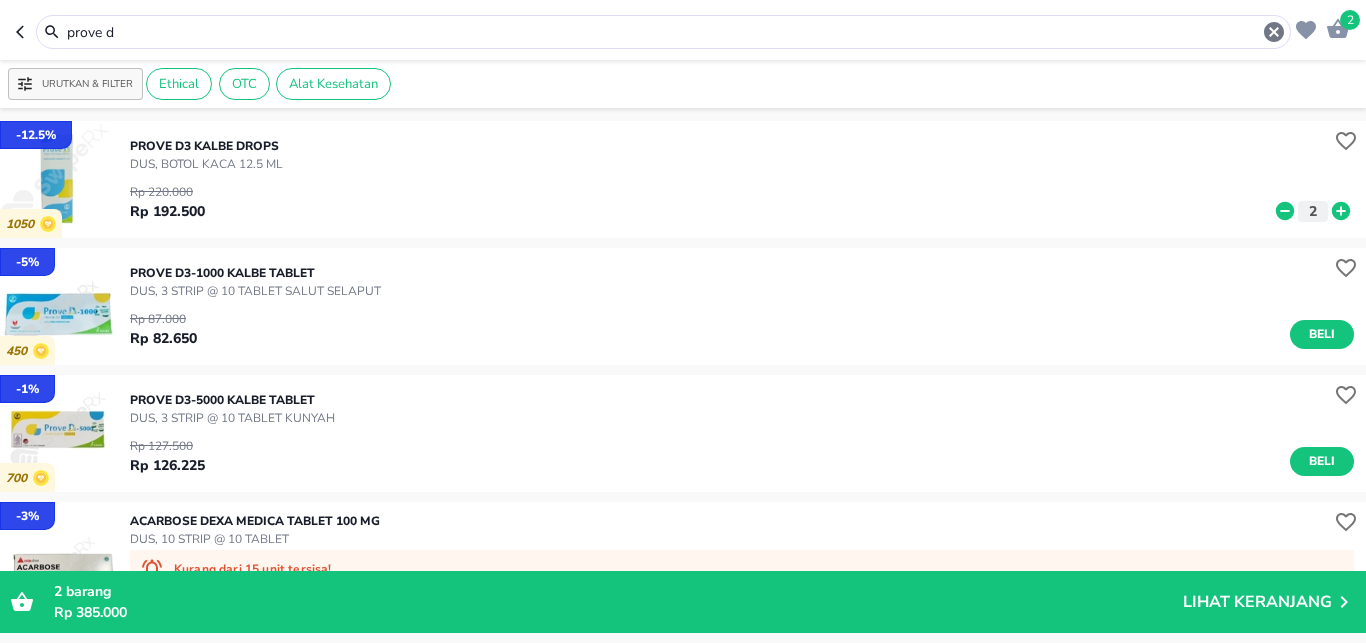 drag, startPoint x: 232, startPoint y: 41, endPoint x: 0, endPoint y: -18, distance: 239.38463 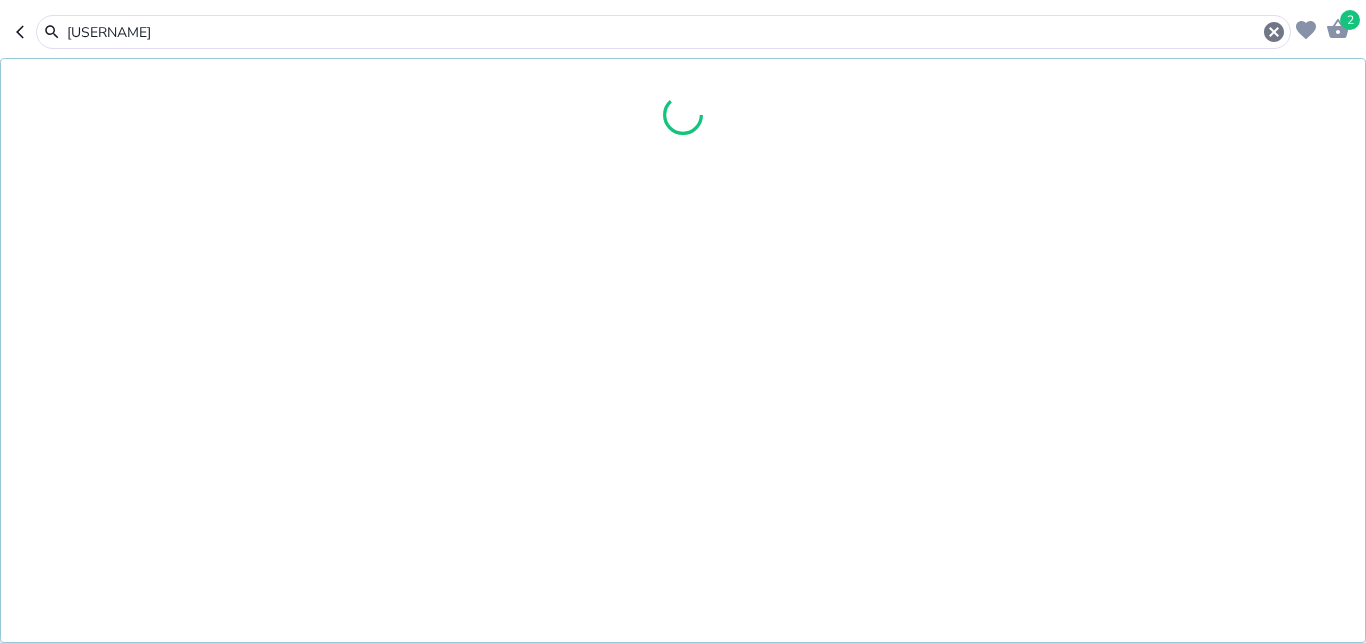 type on "[USERNAME]" 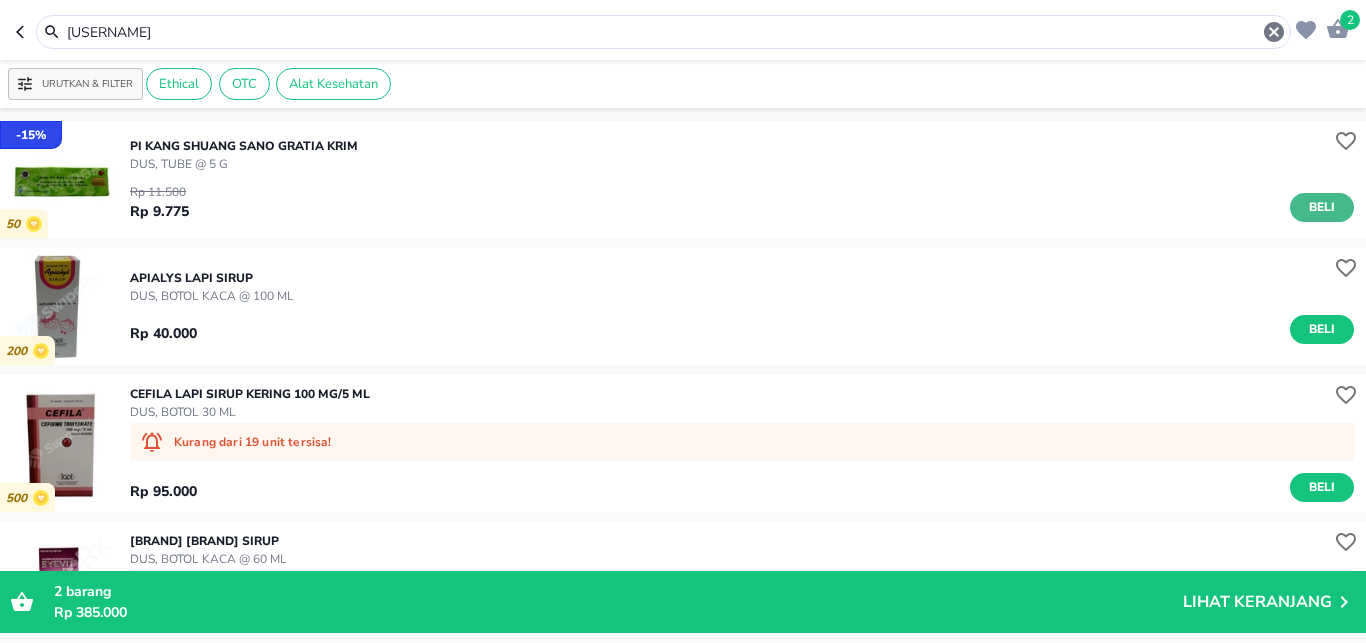 click on "Beli" at bounding box center (1322, 207) 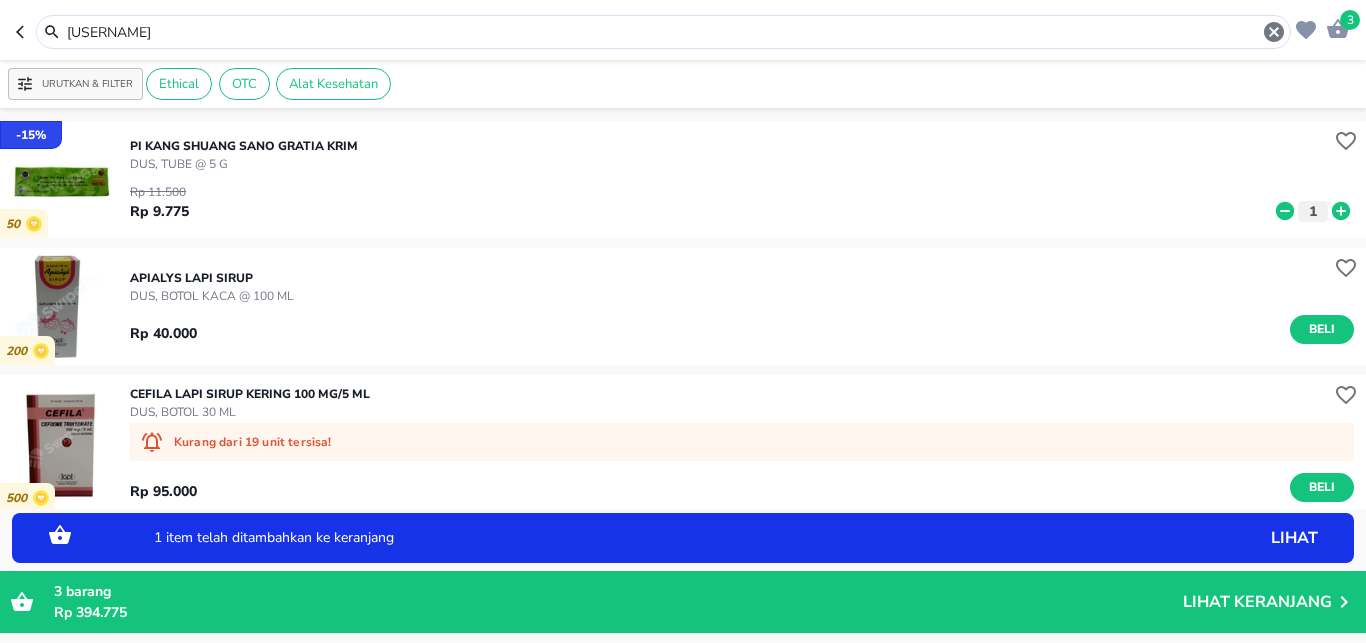 click 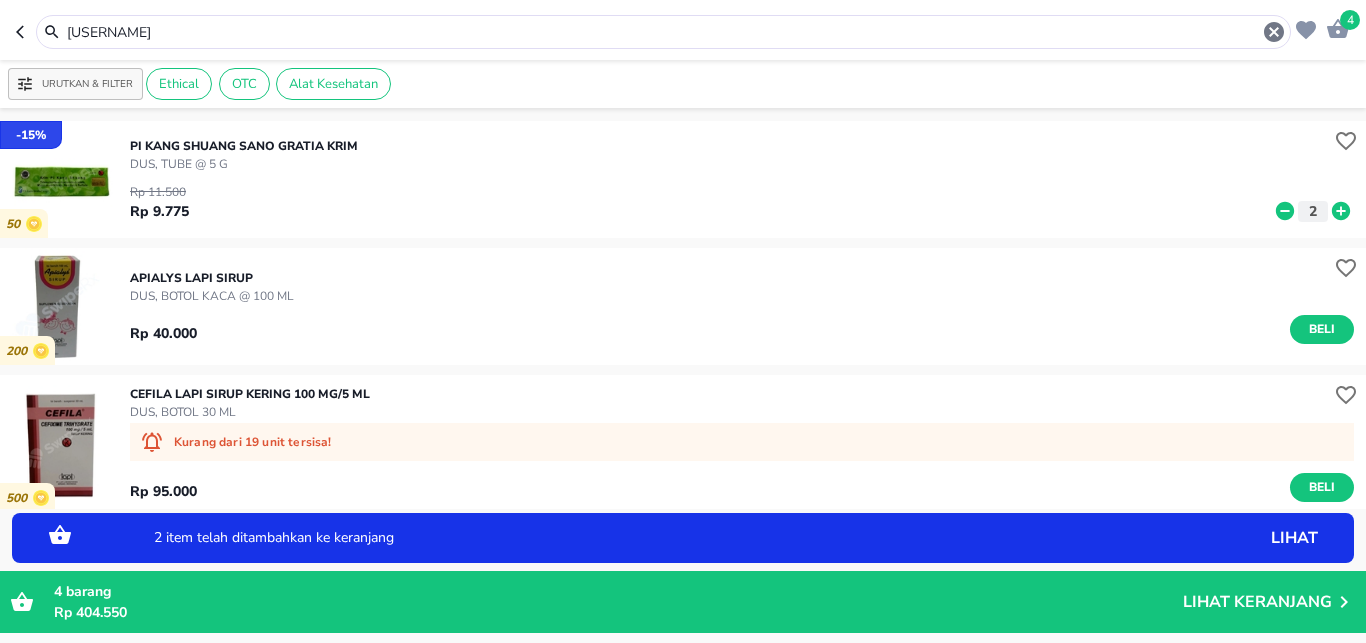 click 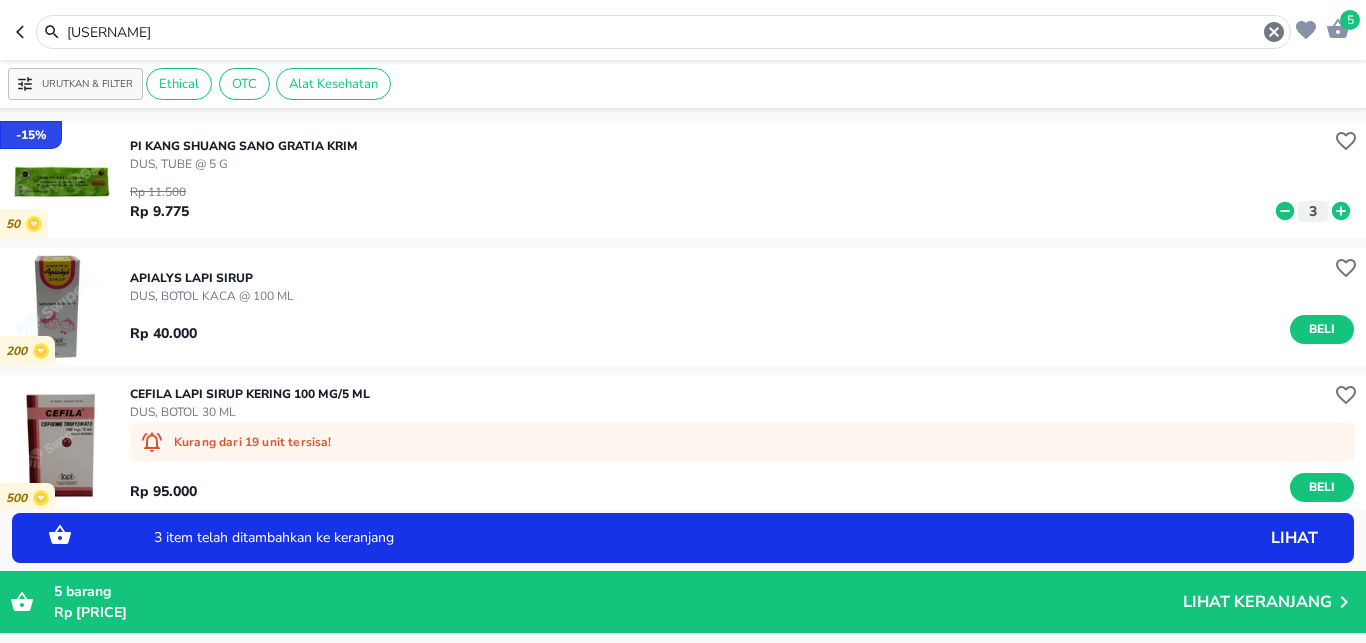 click 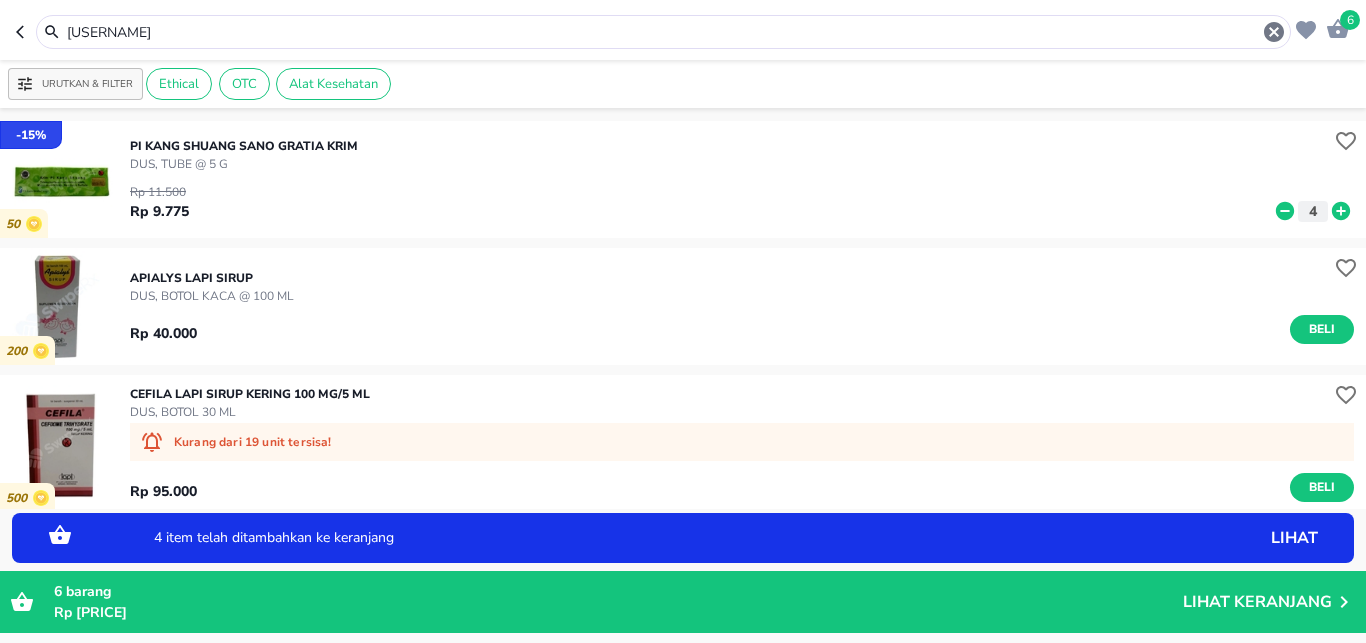 click 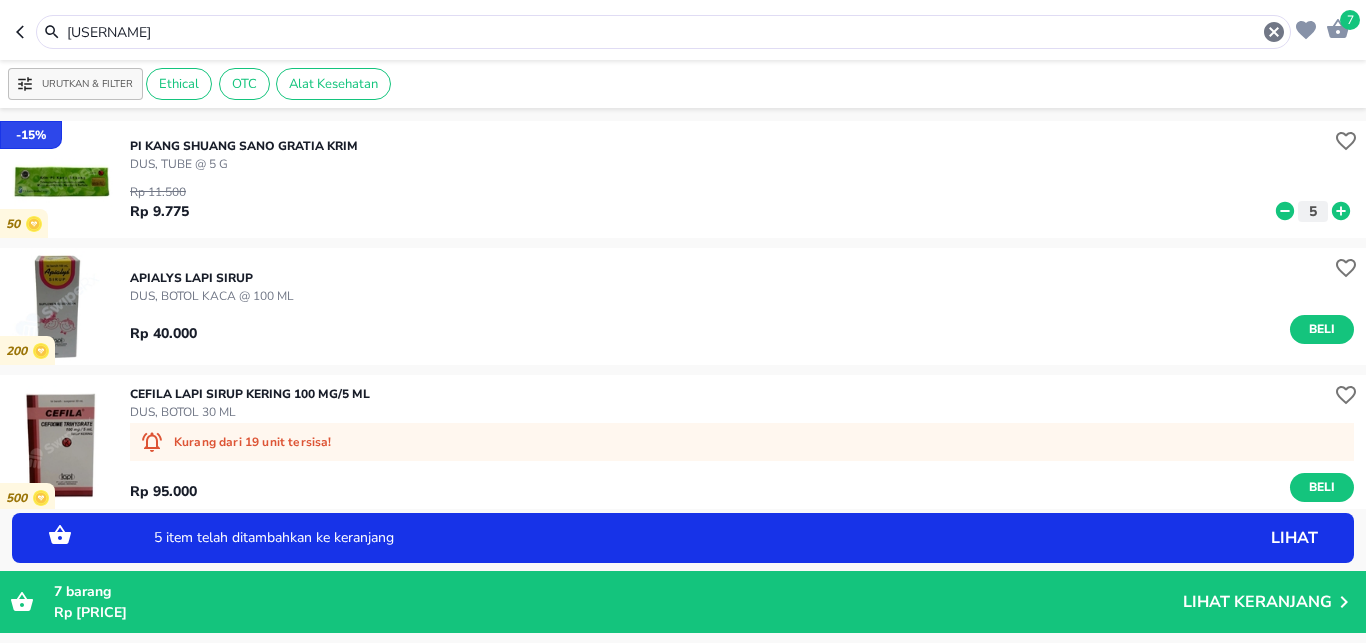 drag, startPoint x: 152, startPoint y: 36, endPoint x: 0, endPoint y: 18, distance: 153.06207 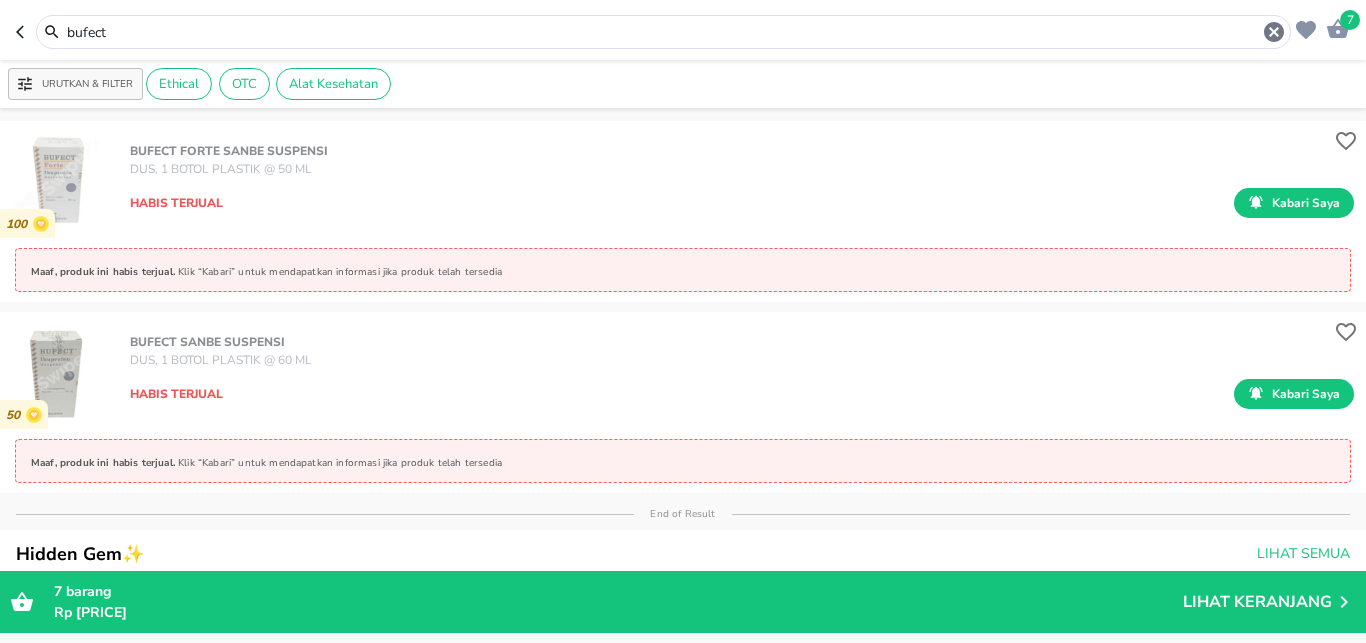 drag, startPoint x: 132, startPoint y: 28, endPoint x: 0, endPoint y: 9, distance: 133.36041 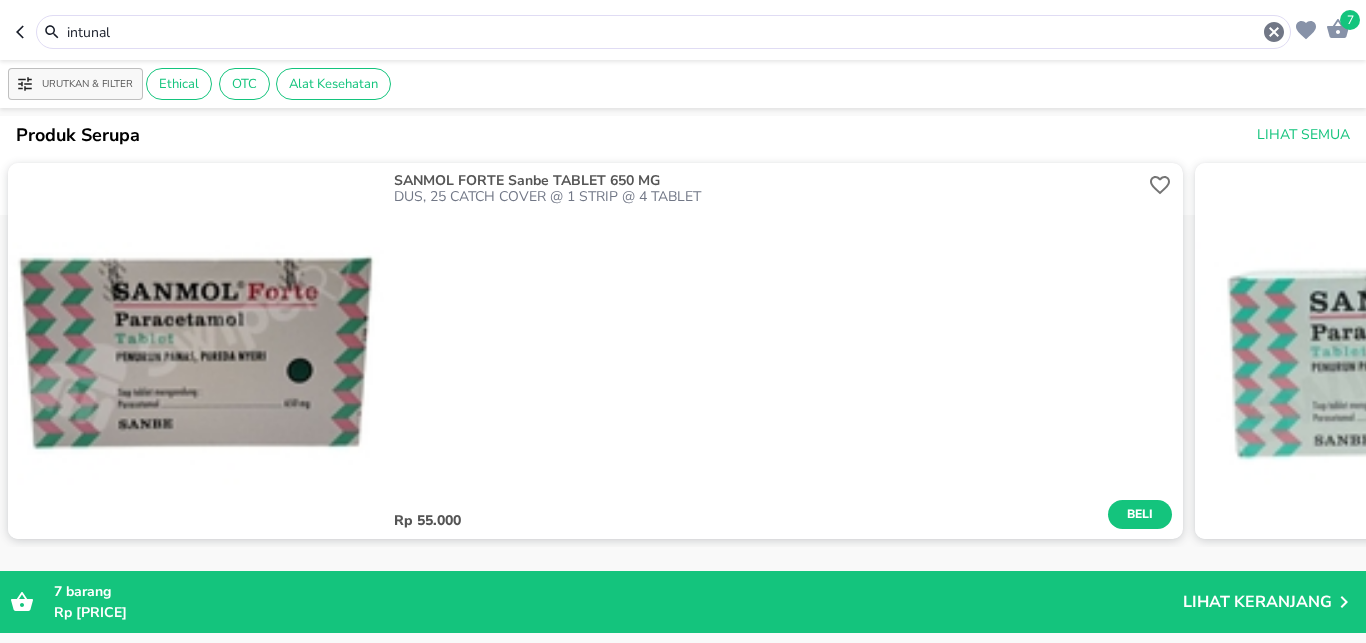 scroll, scrollTop: 0, scrollLeft: 0, axis: both 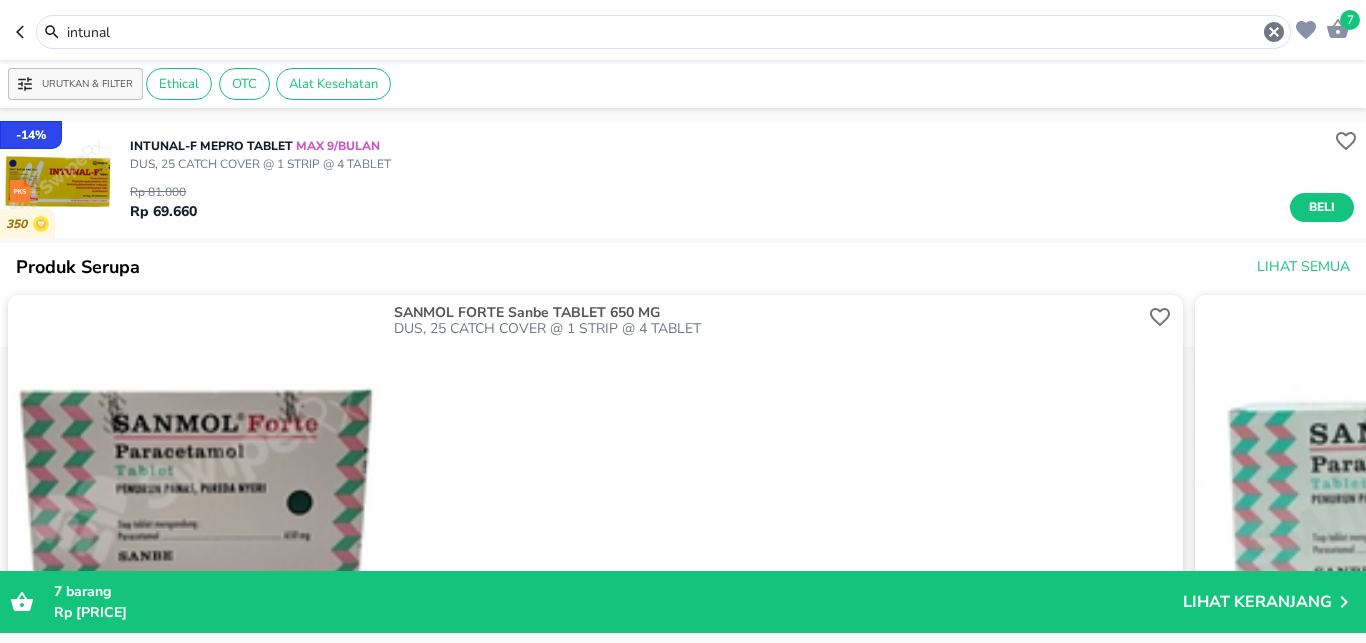 drag, startPoint x: 128, startPoint y: 28, endPoint x: 0, endPoint y: -21, distance: 137.05838 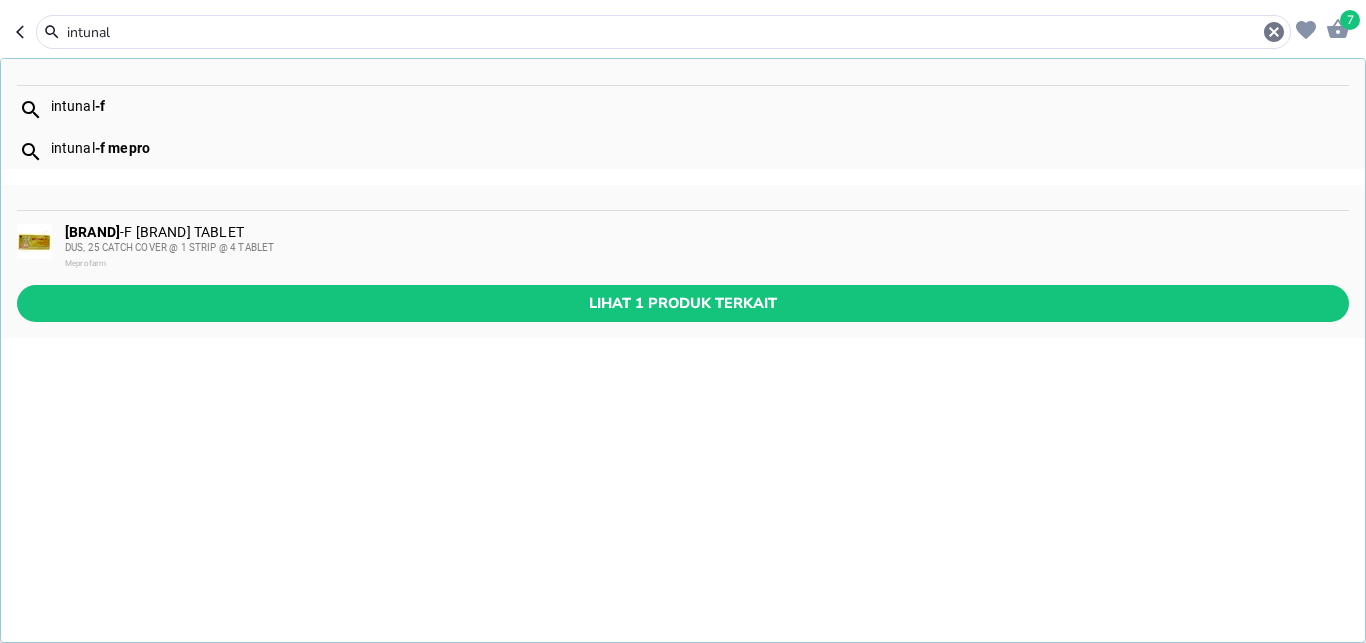type on "\" 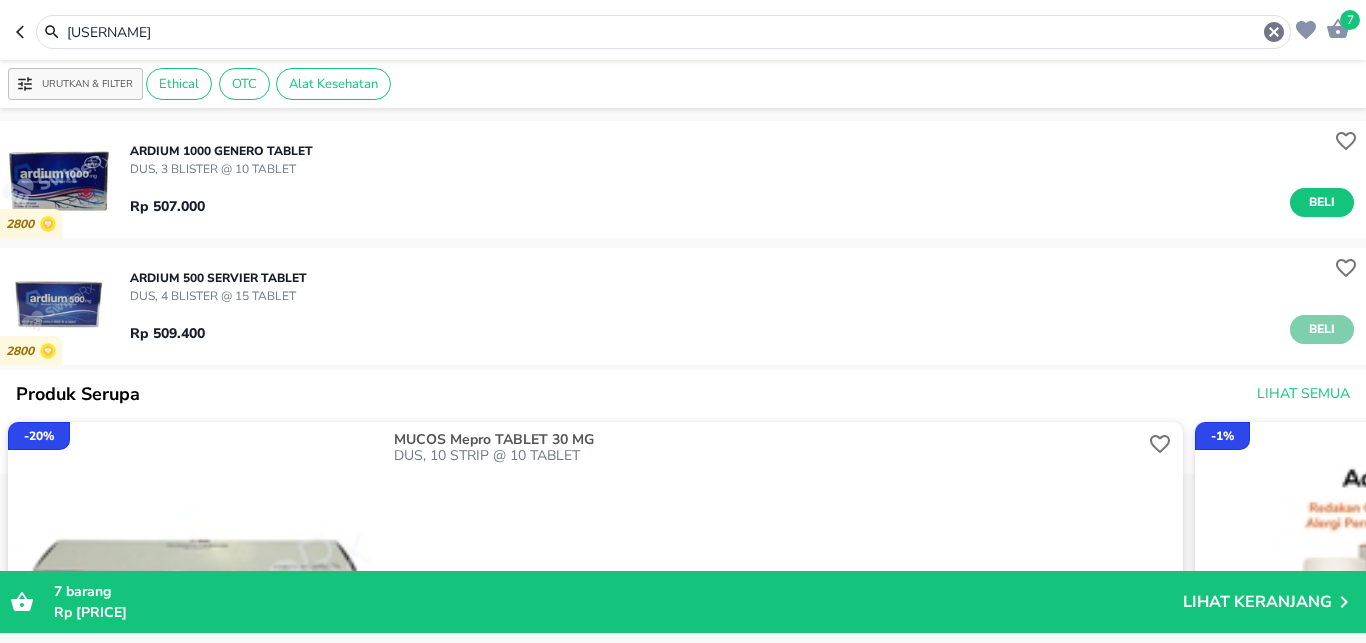 click on "Beli" at bounding box center [1322, 329] 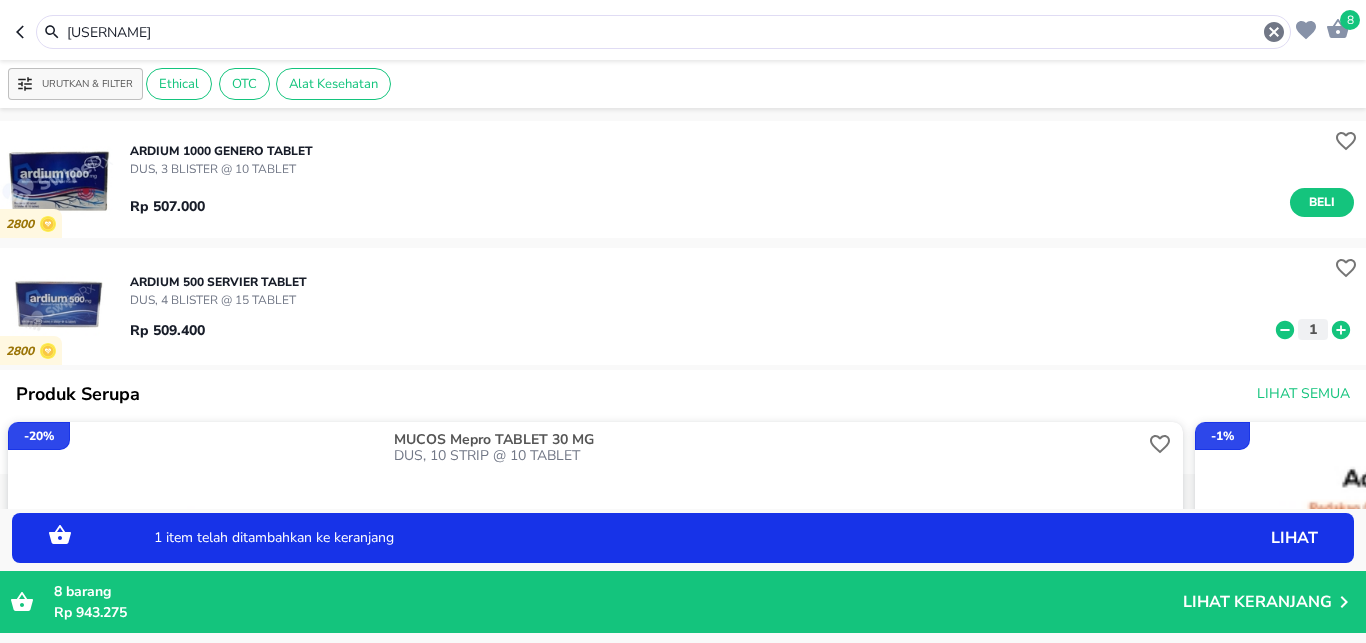 click 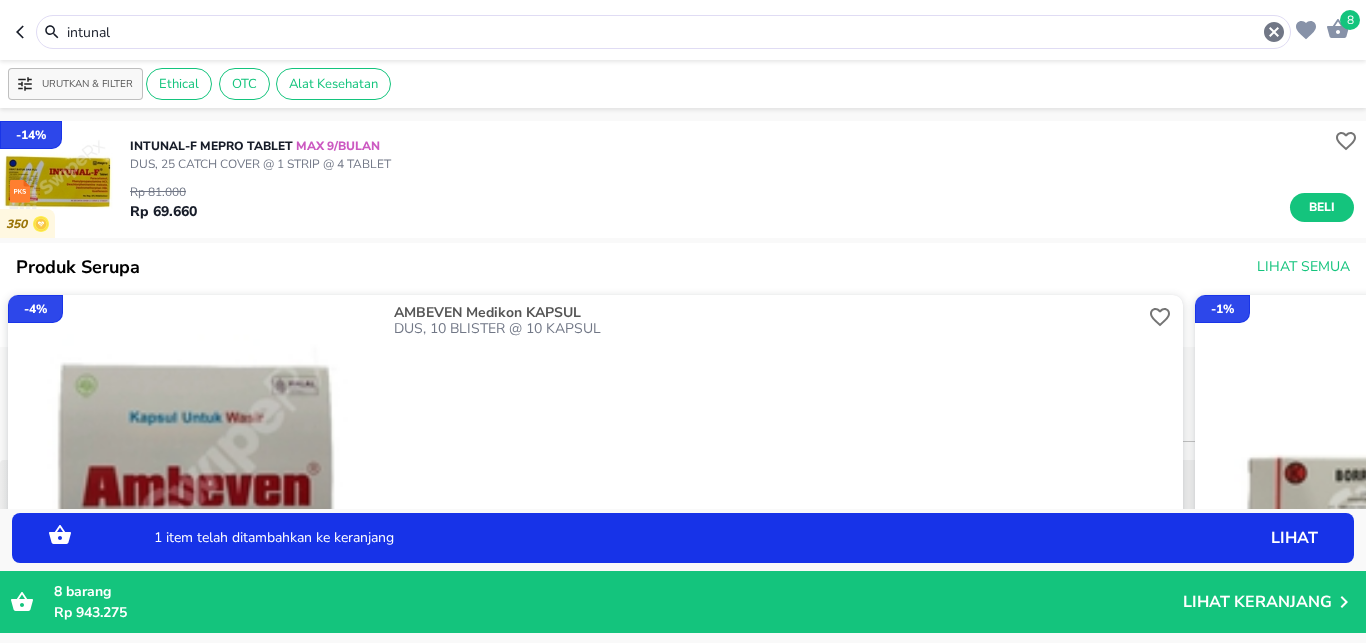click 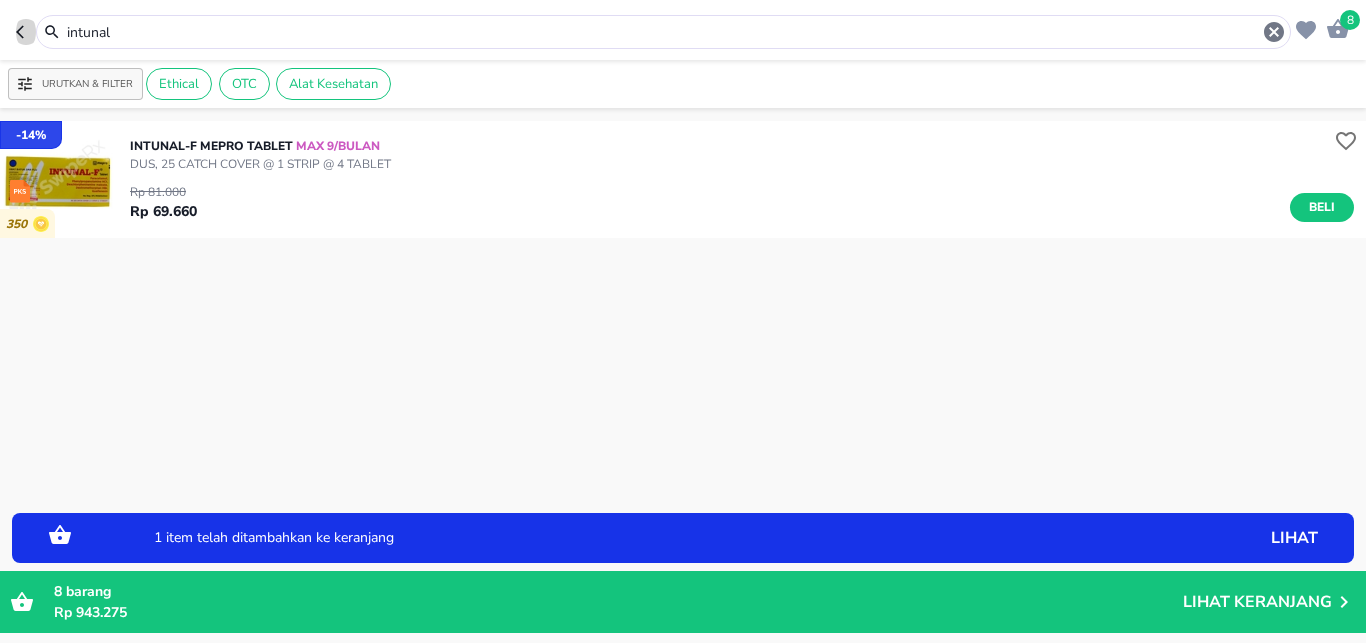 click 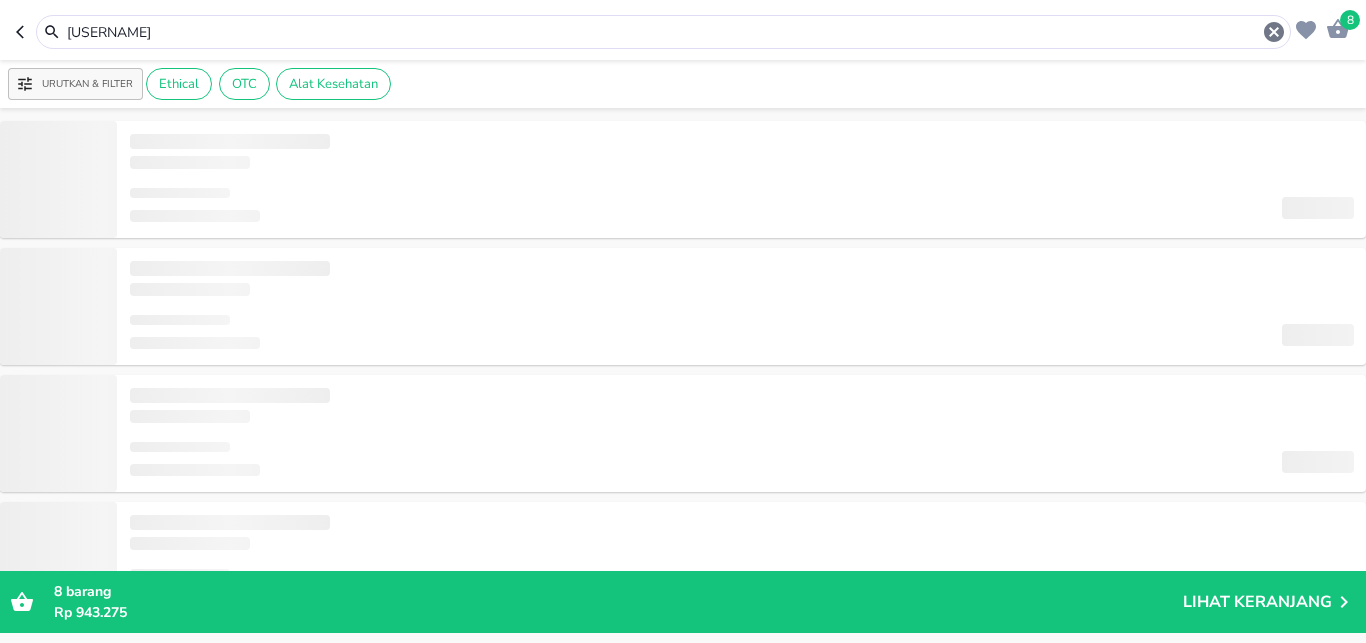 click 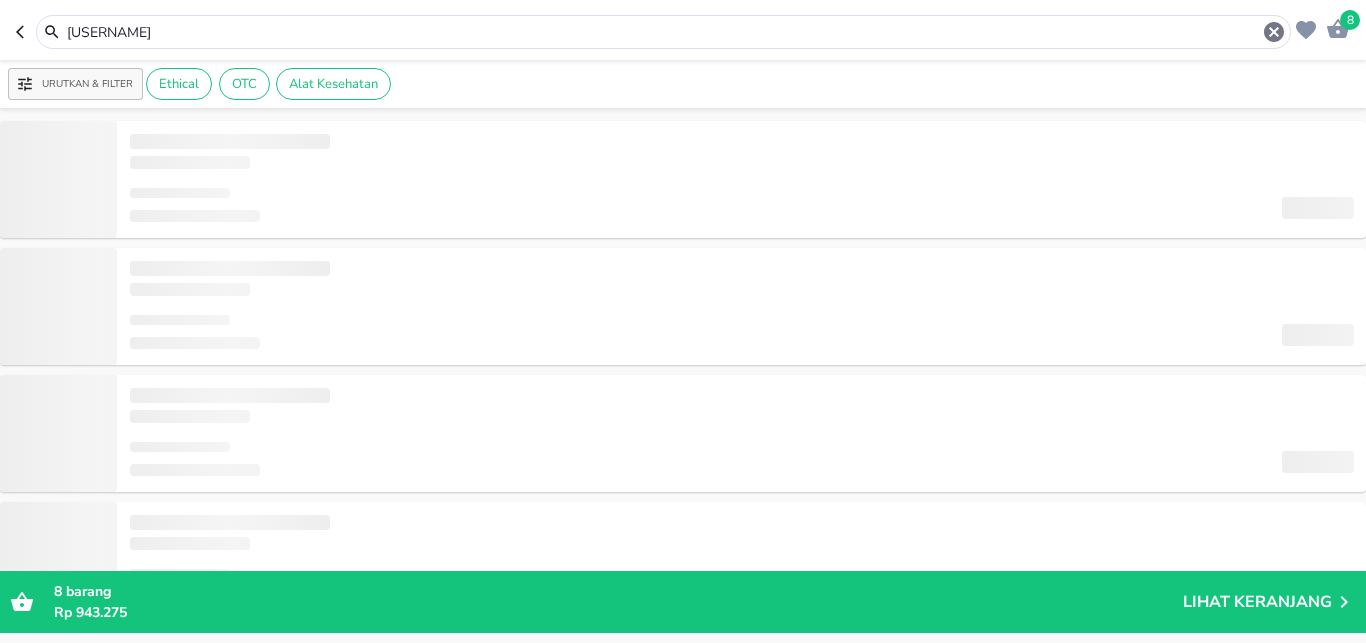 type on "prove d" 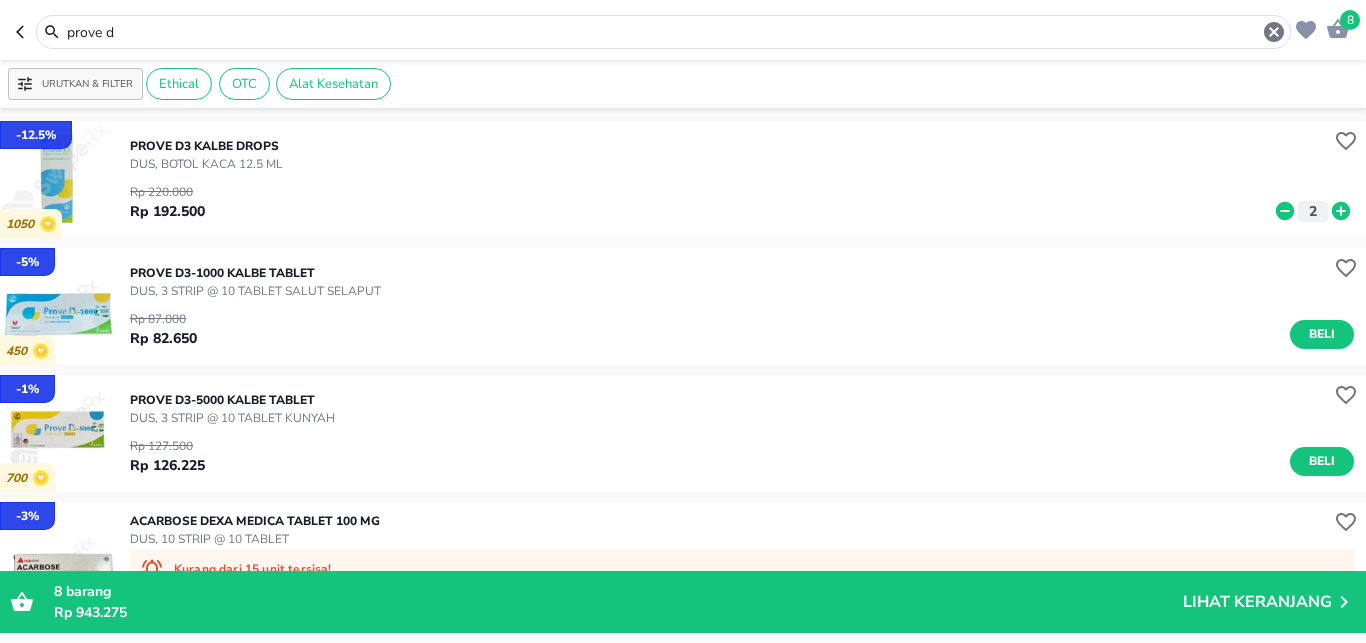 click 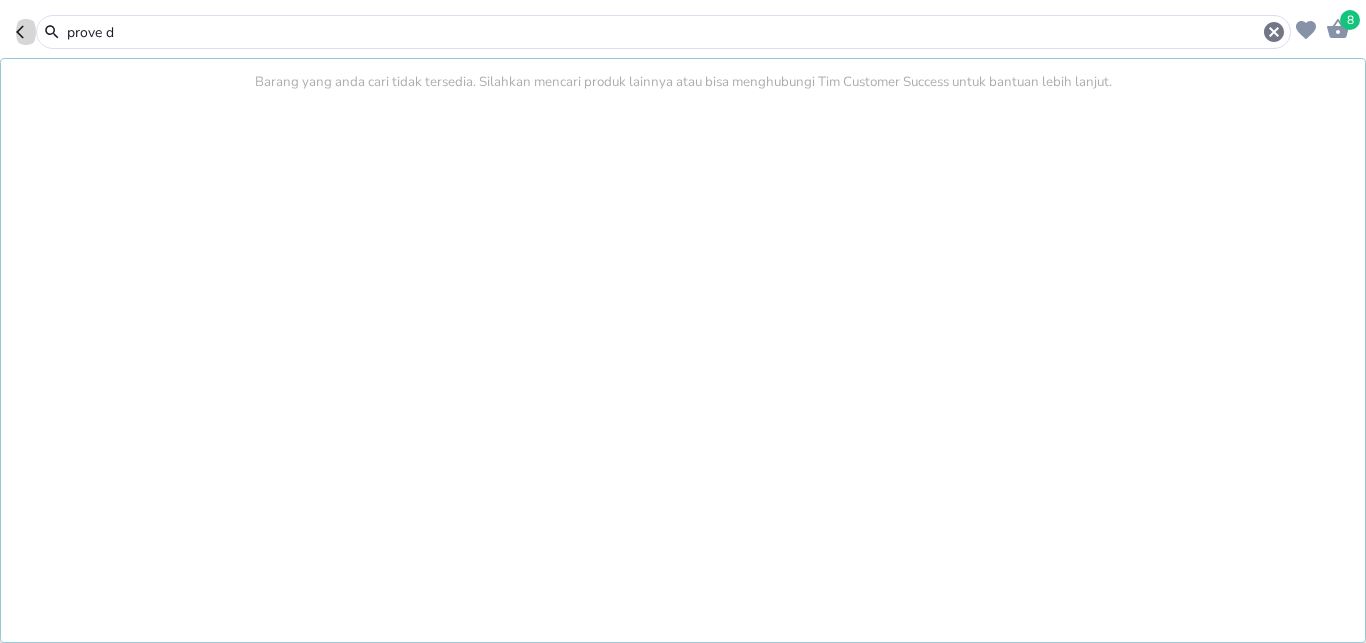 click 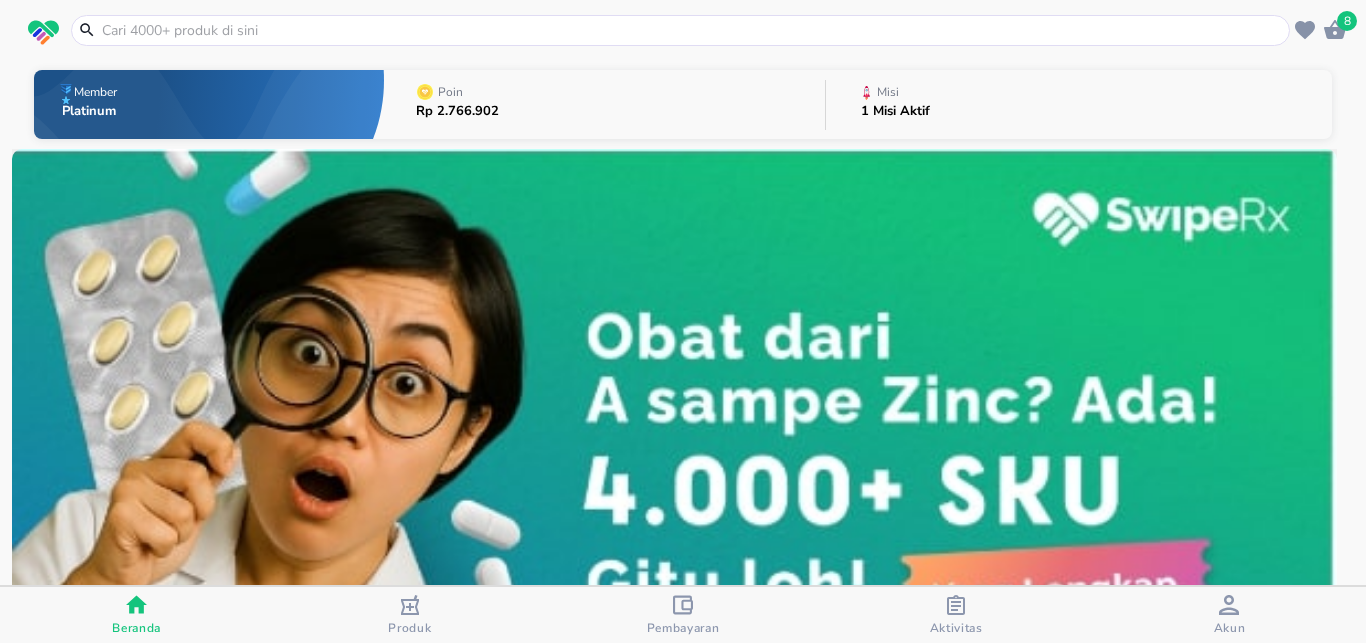 click on "Aktivitas" at bounding box center (956, 615) 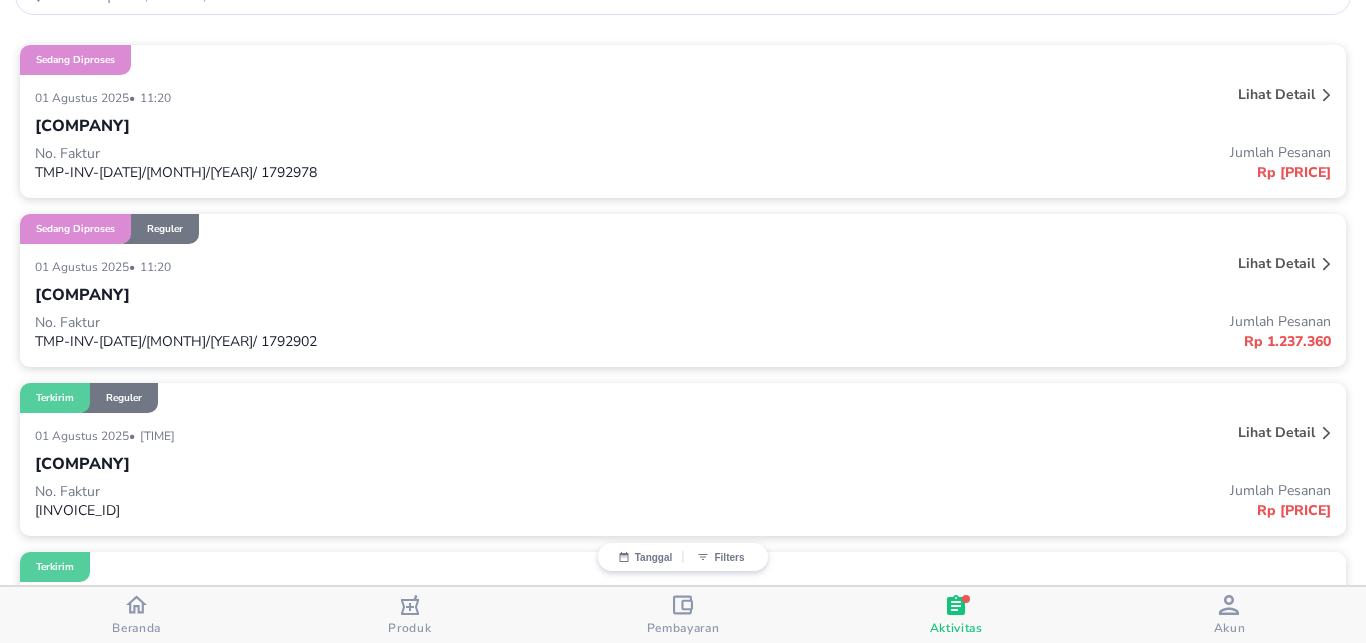scroll, scrollTop: 132, scrollLeft: 0, axis: vertical 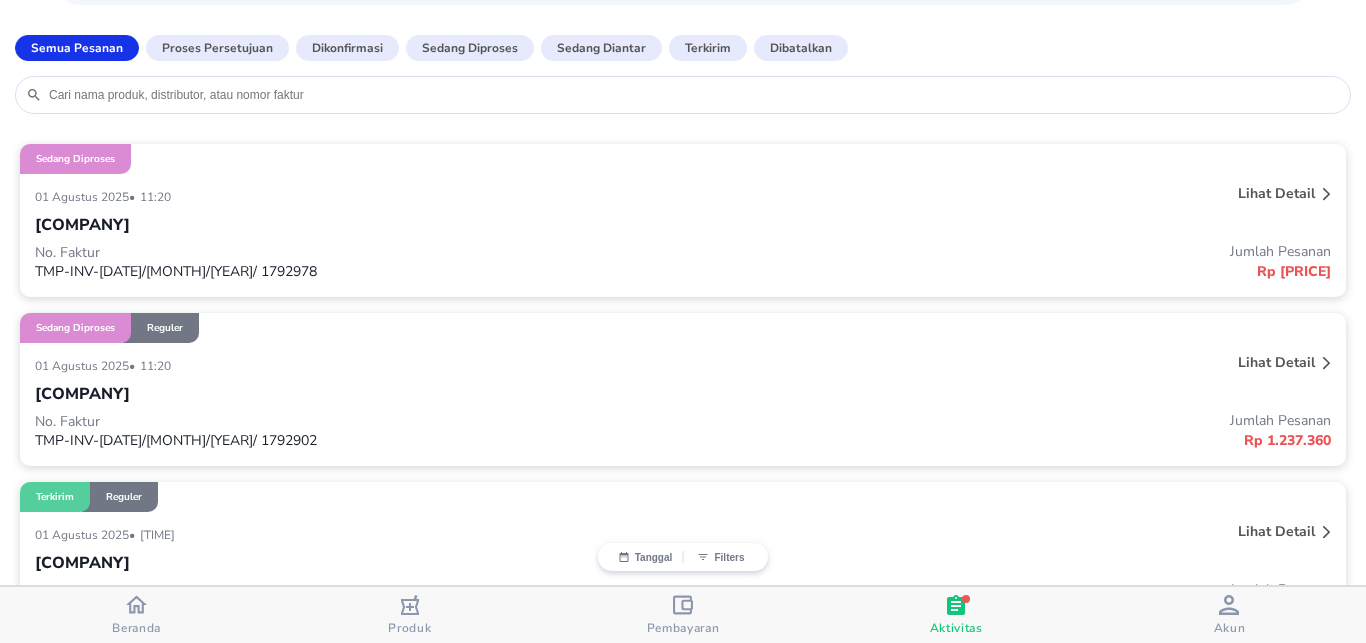 click on "Lihat detail" at bounding box center [1276, 362] 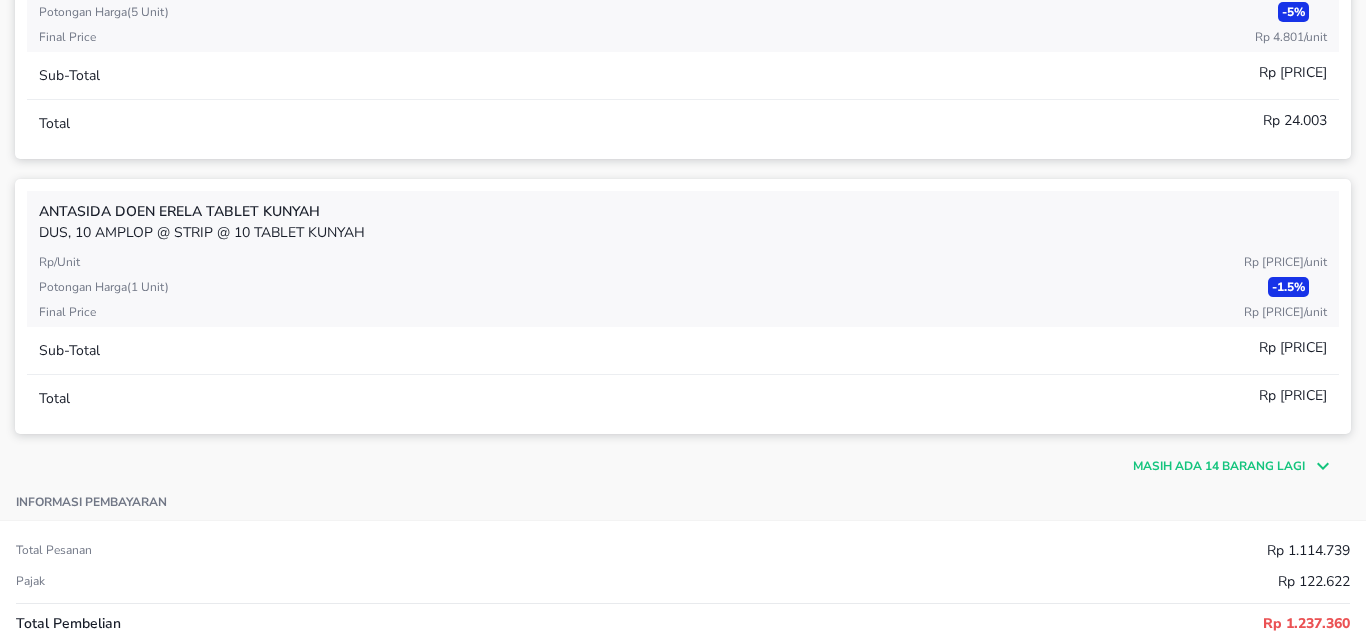 scroll, scrollTop: 660, scrollLeft: 0, axis: vertical 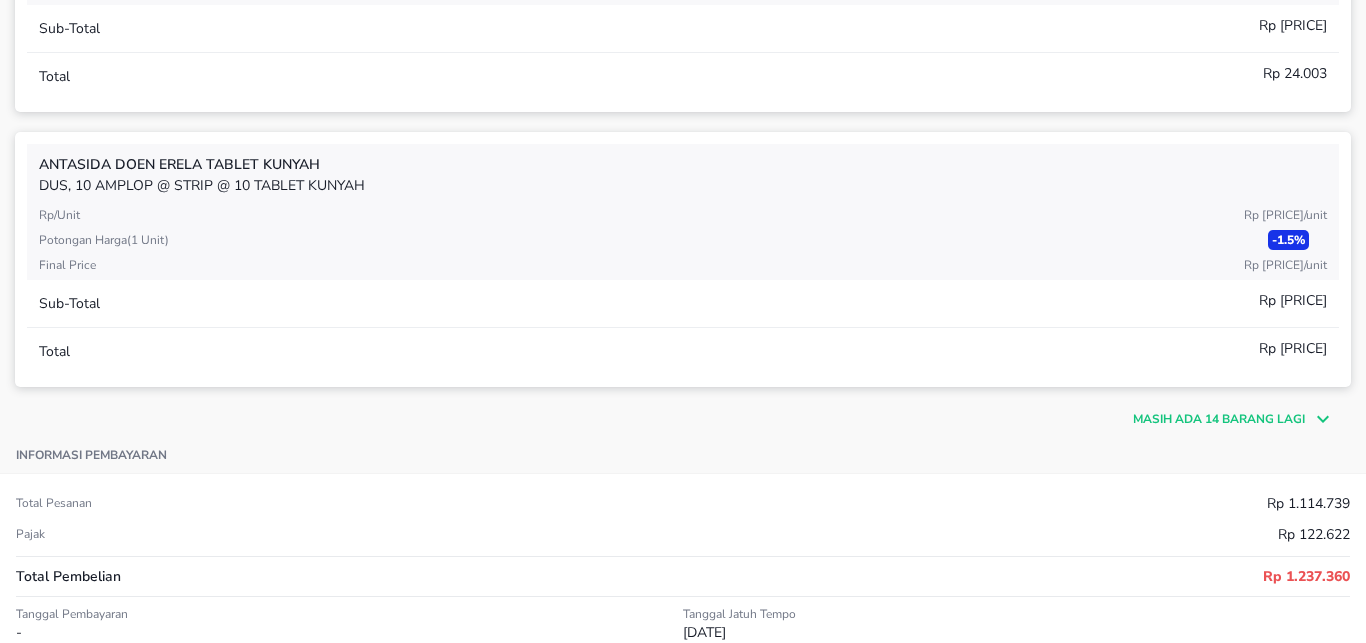 click on "Masih ada 14 barang lagi" at bounding box center (1219, 419) 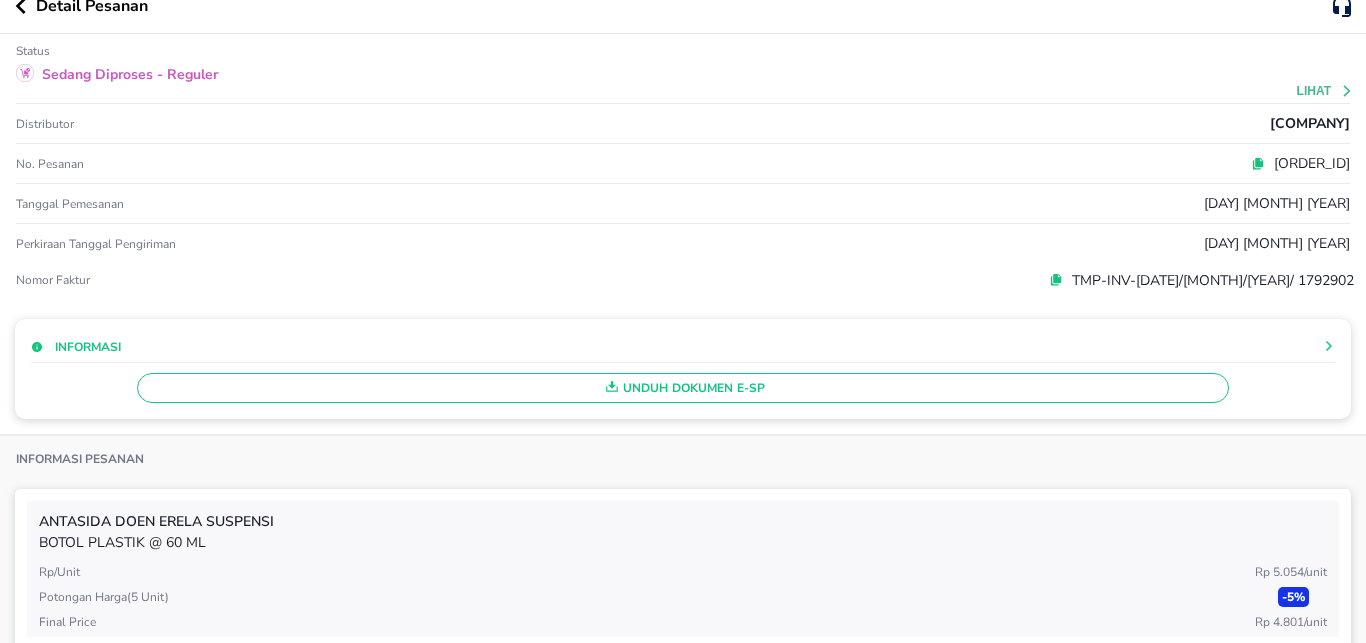 scroll, scrollTop: 0, scrollLeft: 0, axis: both 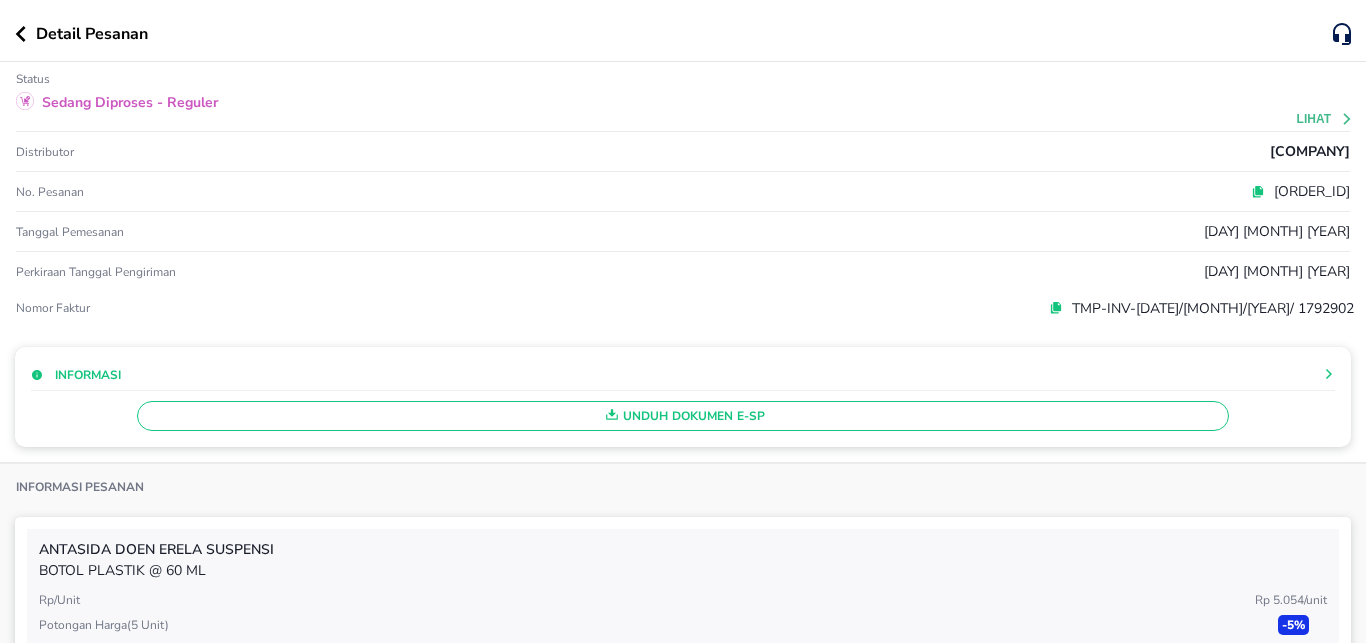click on "Detail Pesanan" at bounding box center [683, 31] 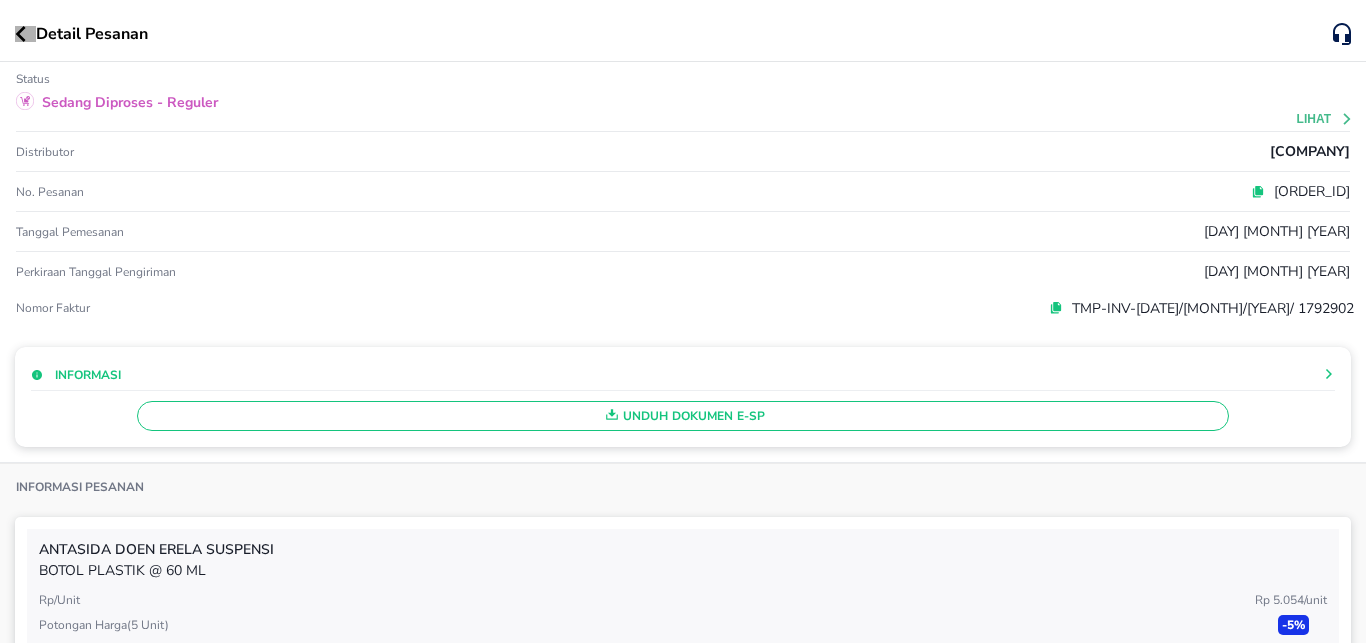 click 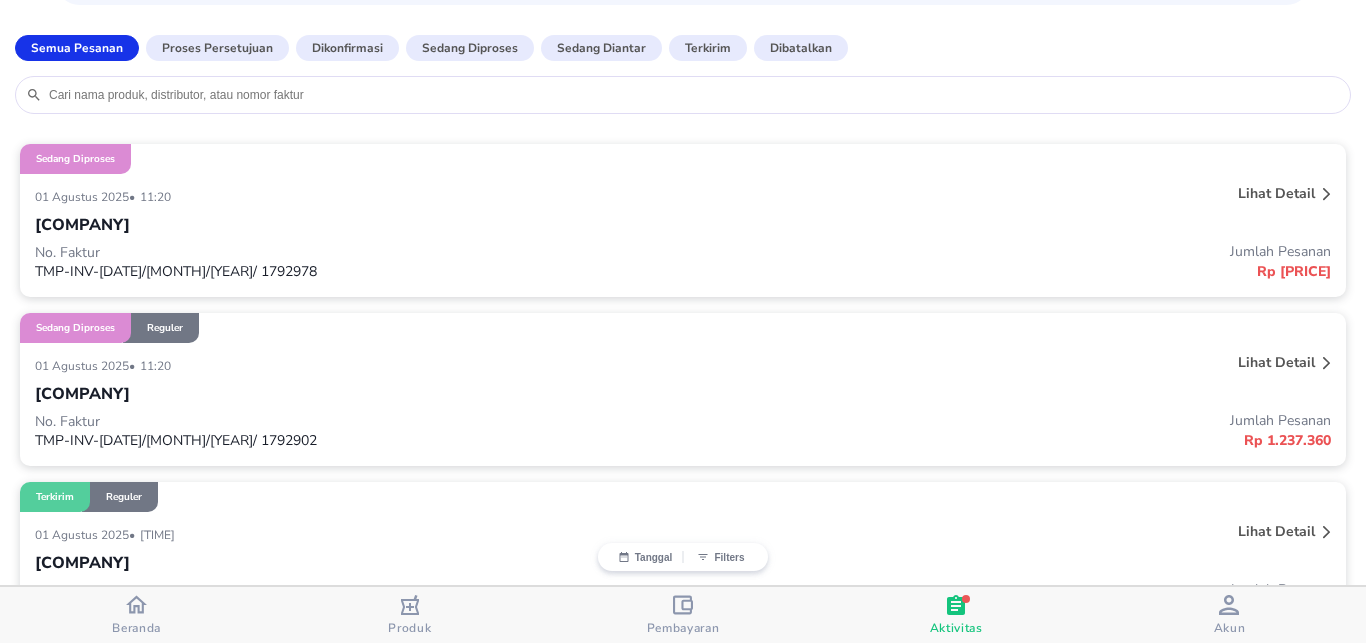 click on "Lihat detail" at bounding box center (1276, 193) 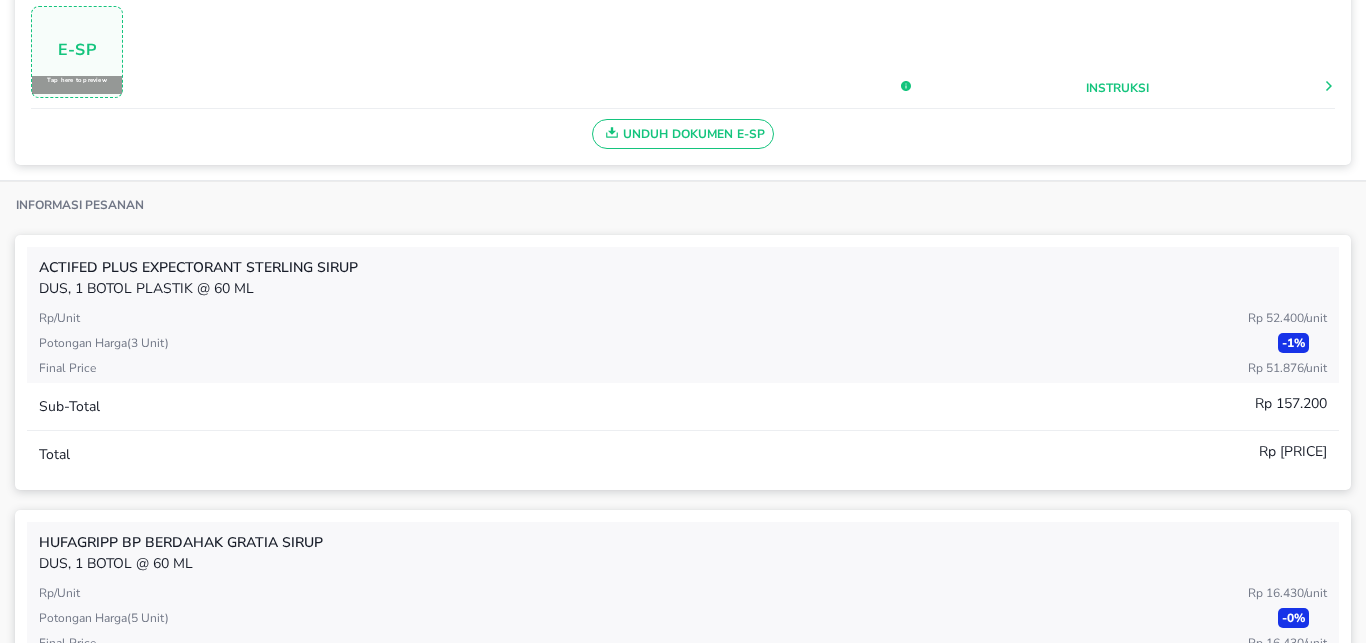 scroll, scrollTop: 0, scrollLeft: 0, axis: both 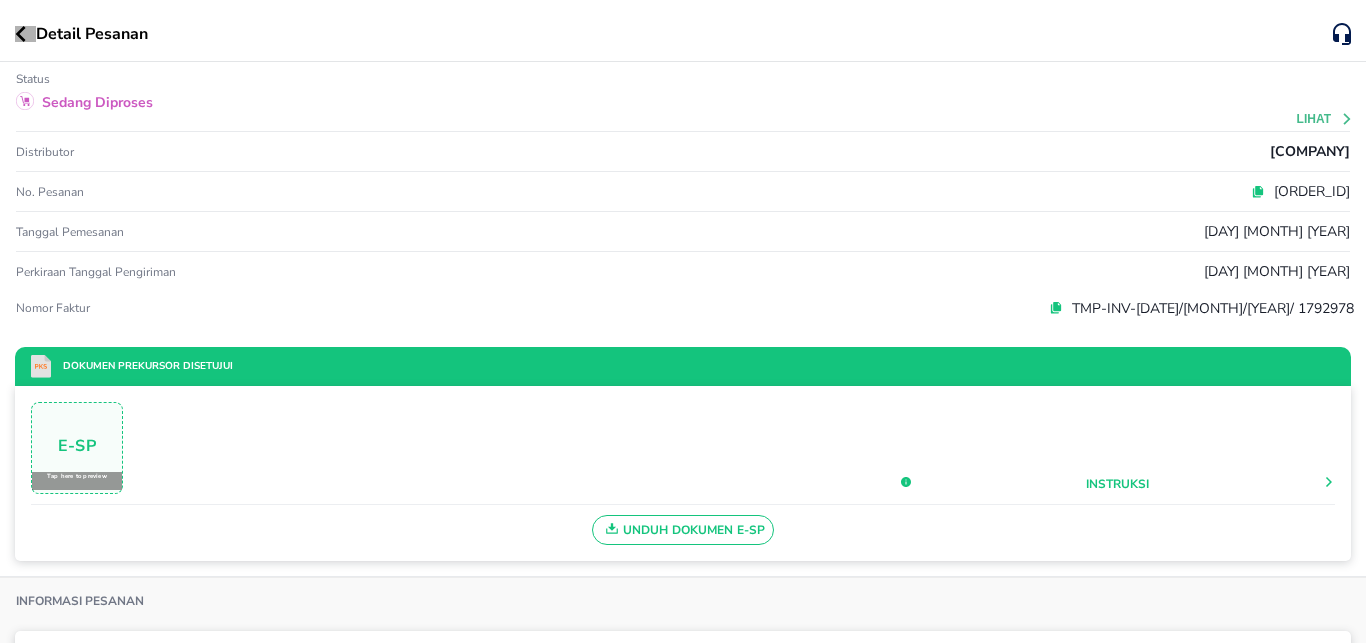 click at bounding box center [25, 34] 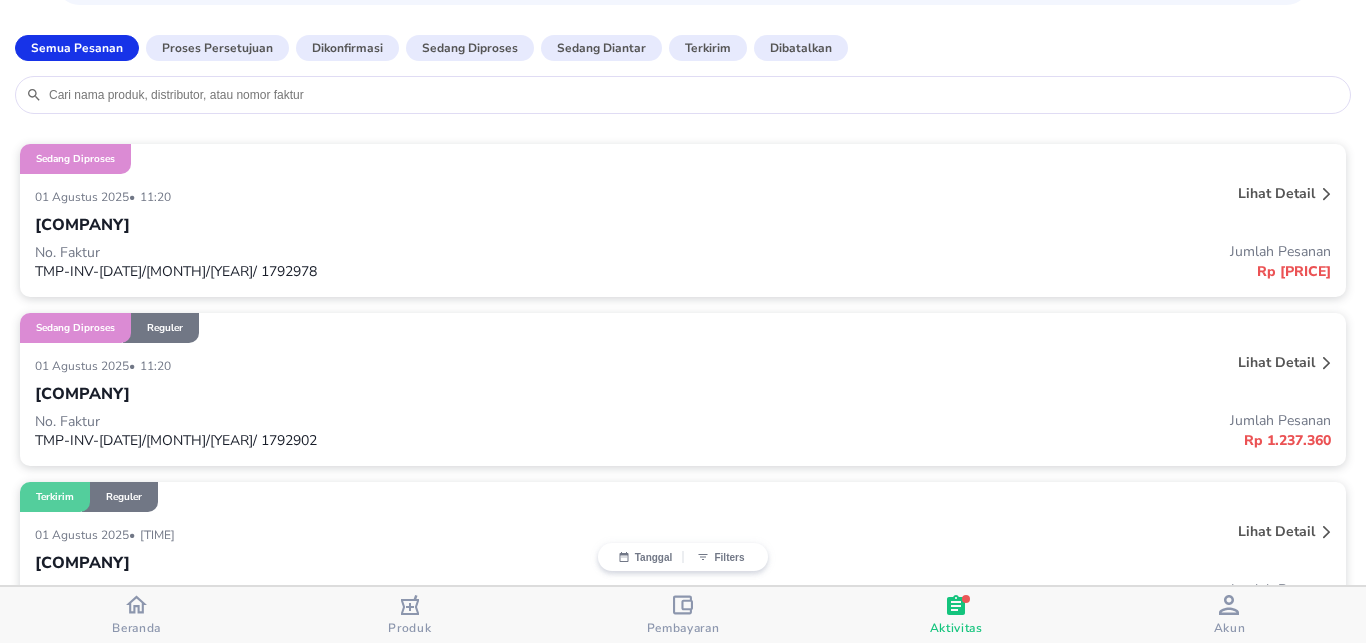 scroll, scrollTop: 0, scrollLeft: 0, axis: both 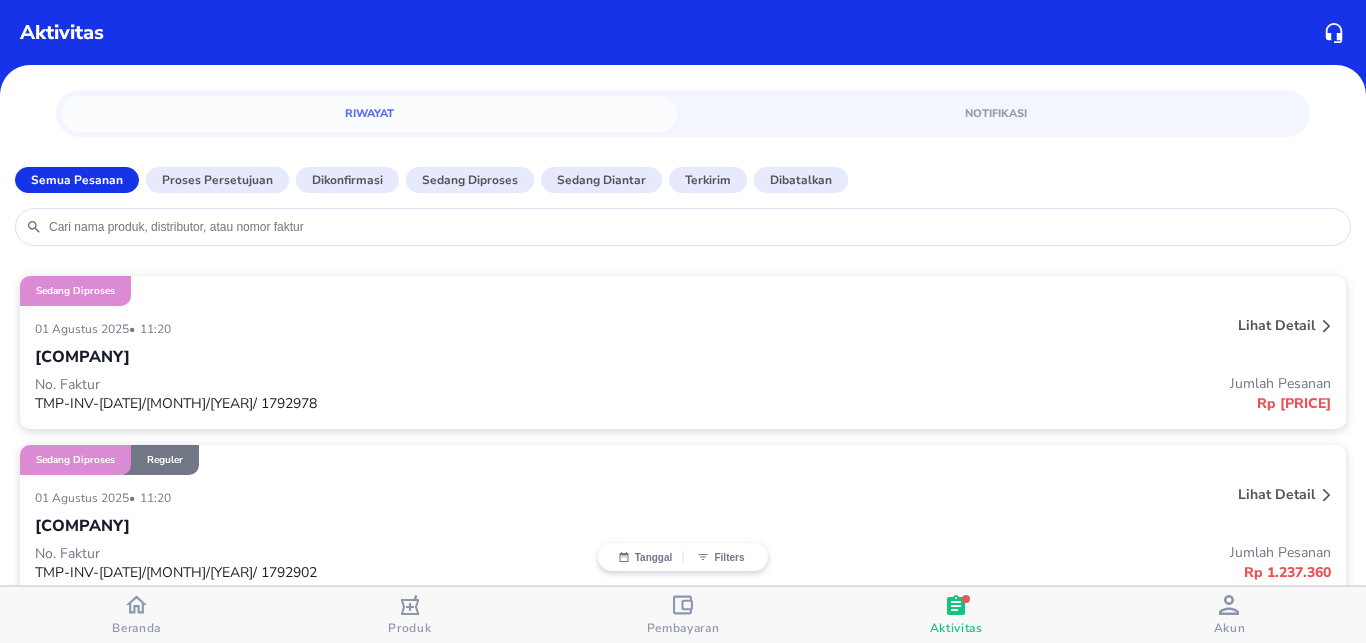 click on "Beranda" at bounding box center (136, 628) 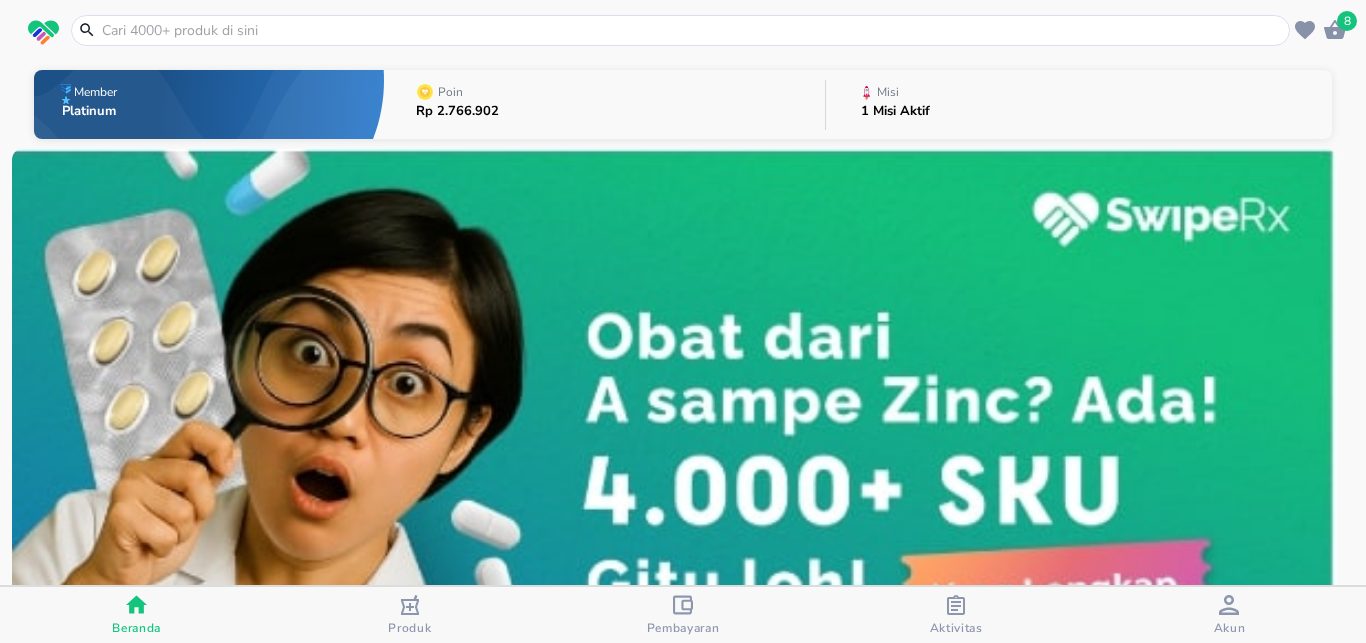 click at bounding box center (692, 30) 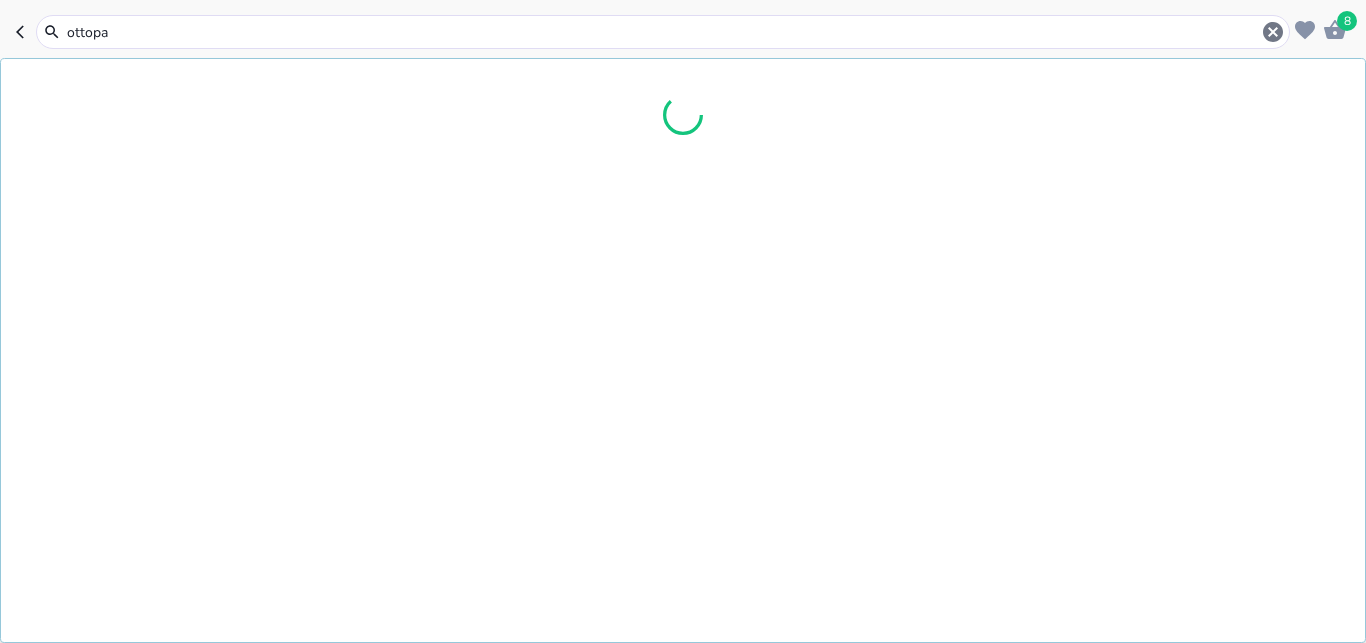 type on "ottopan" 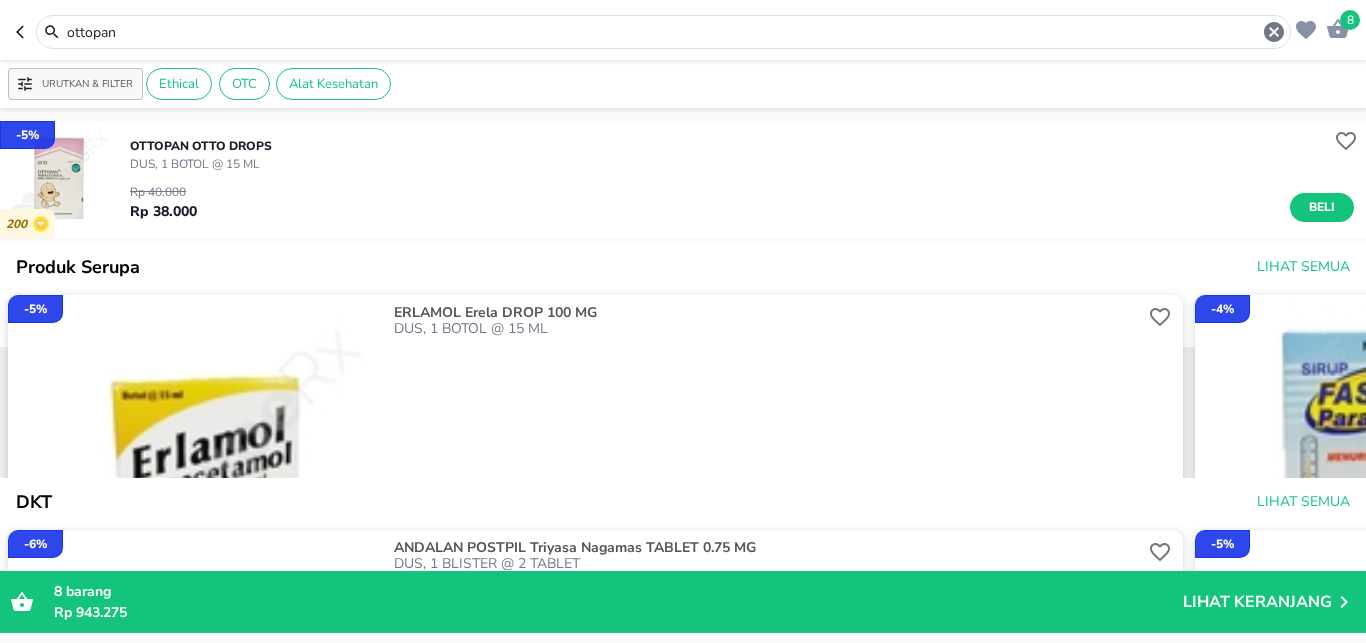click on "Beli" at bounding box center [1322, 207] 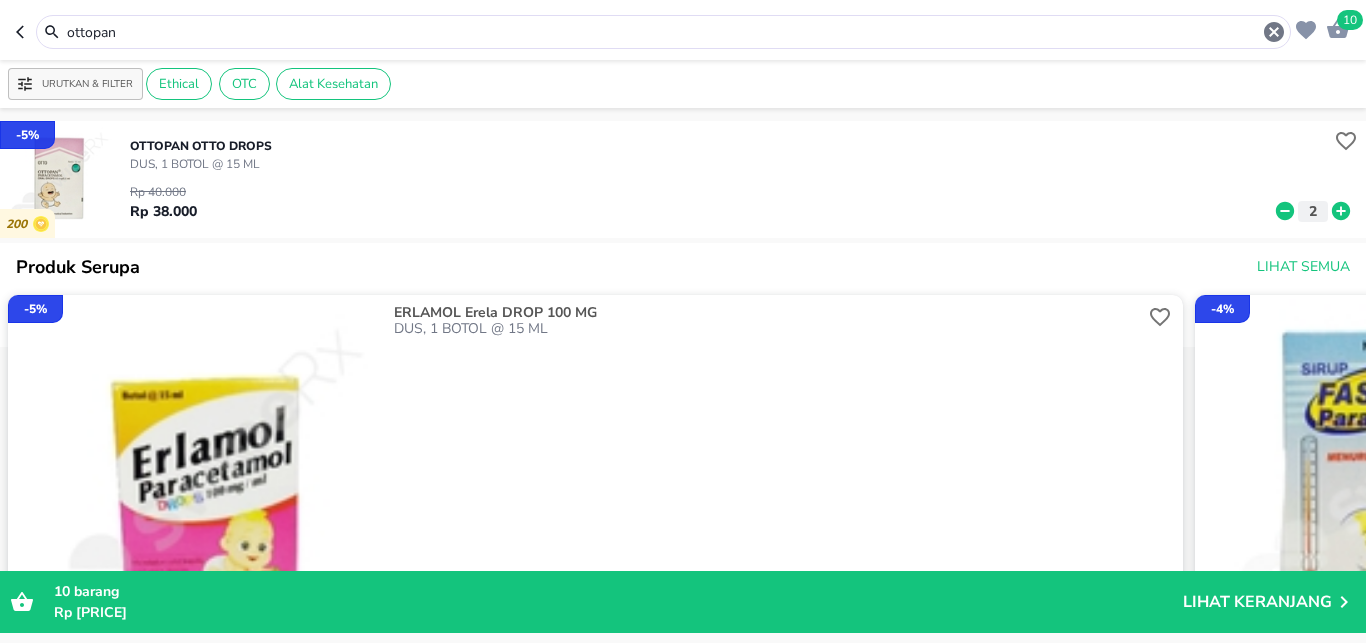 drag, startPoint x: 278, startPoint y: 30, endPoint x: 0, endPoint y: 17, distance: 278.3038 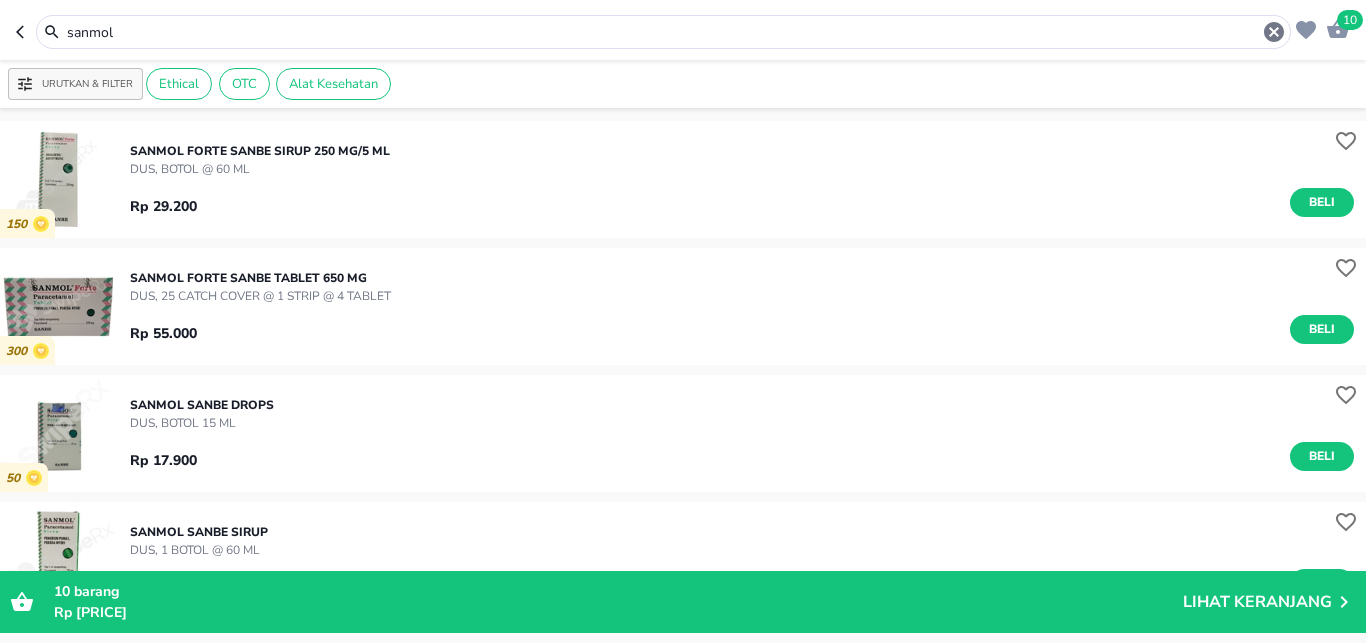 scroll, scrollTop: 132, scrollLeft: 0, axis: vertical 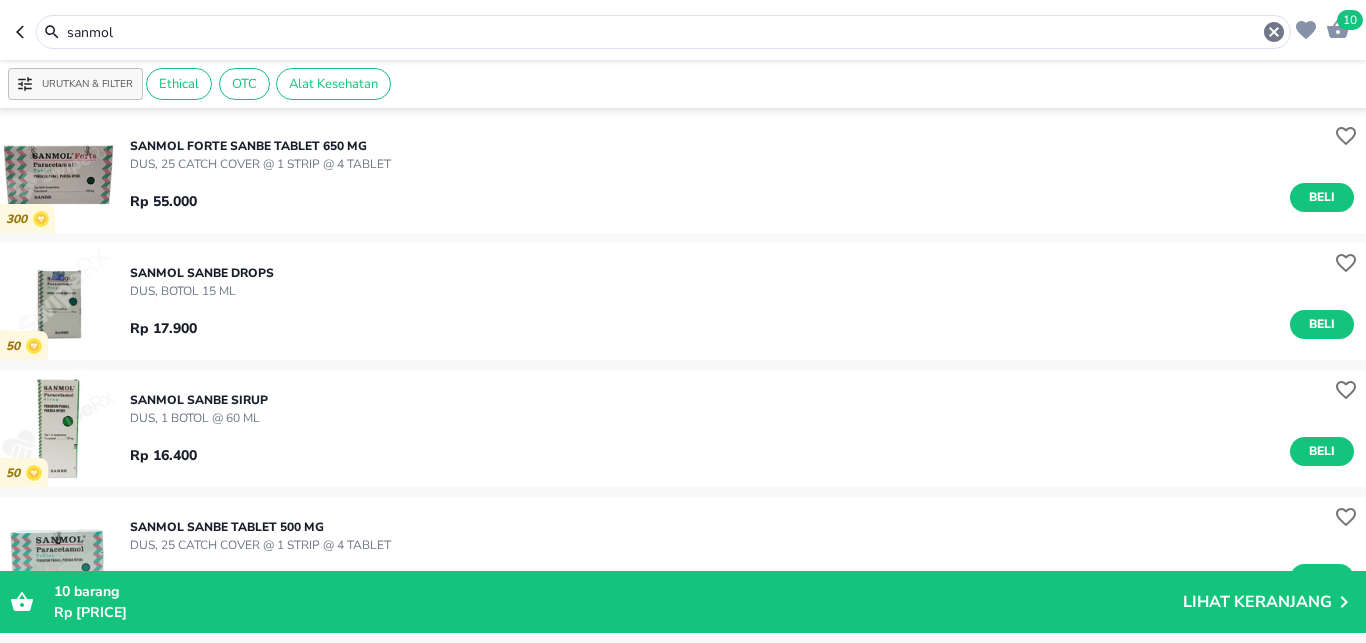 click on "Beli" at bounding box center (1322, 197) 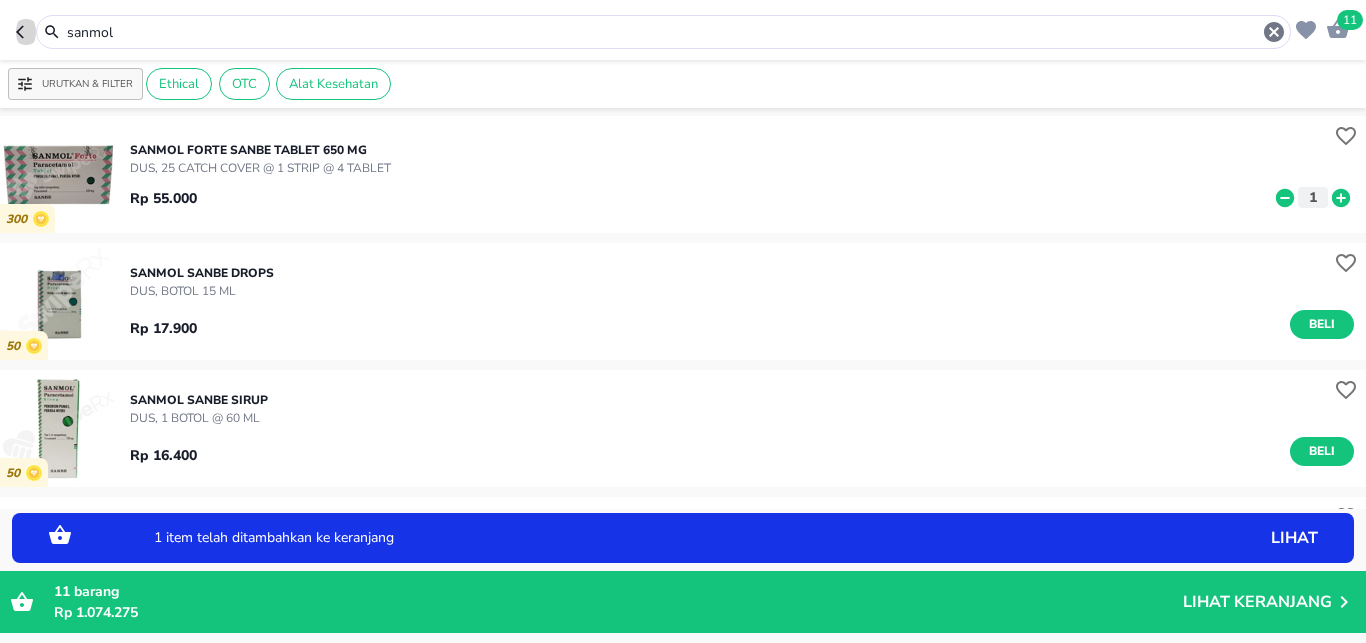 click 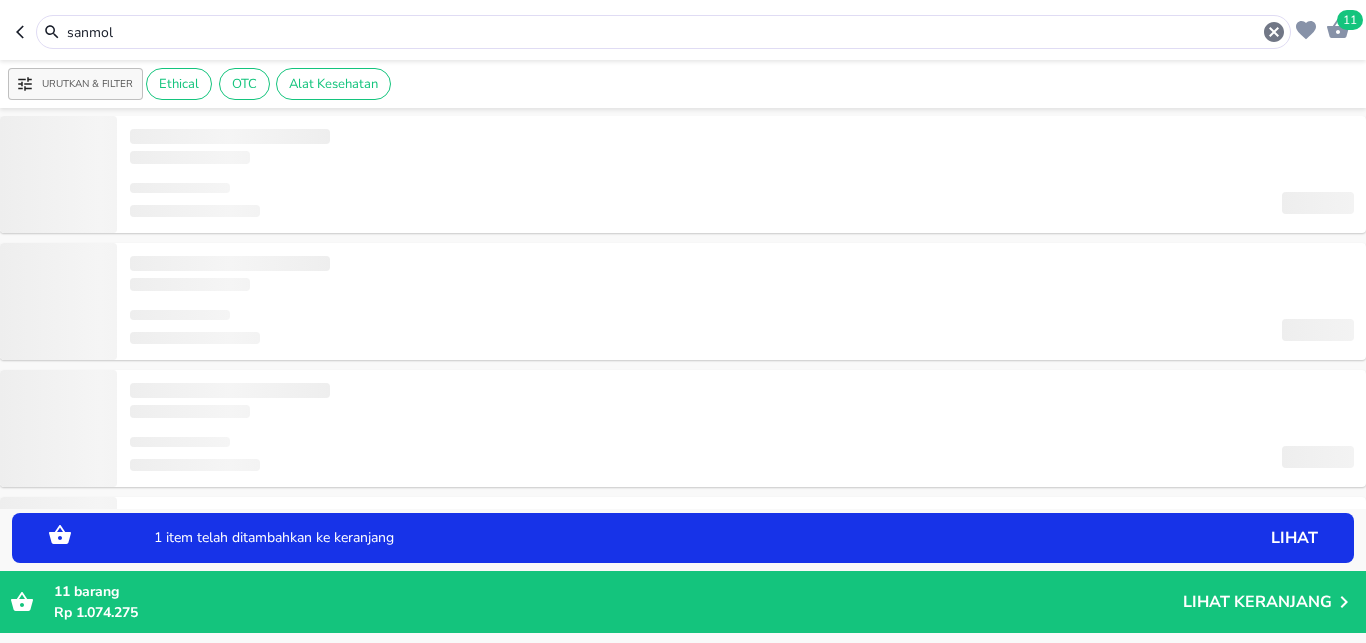 type on "ottopan" 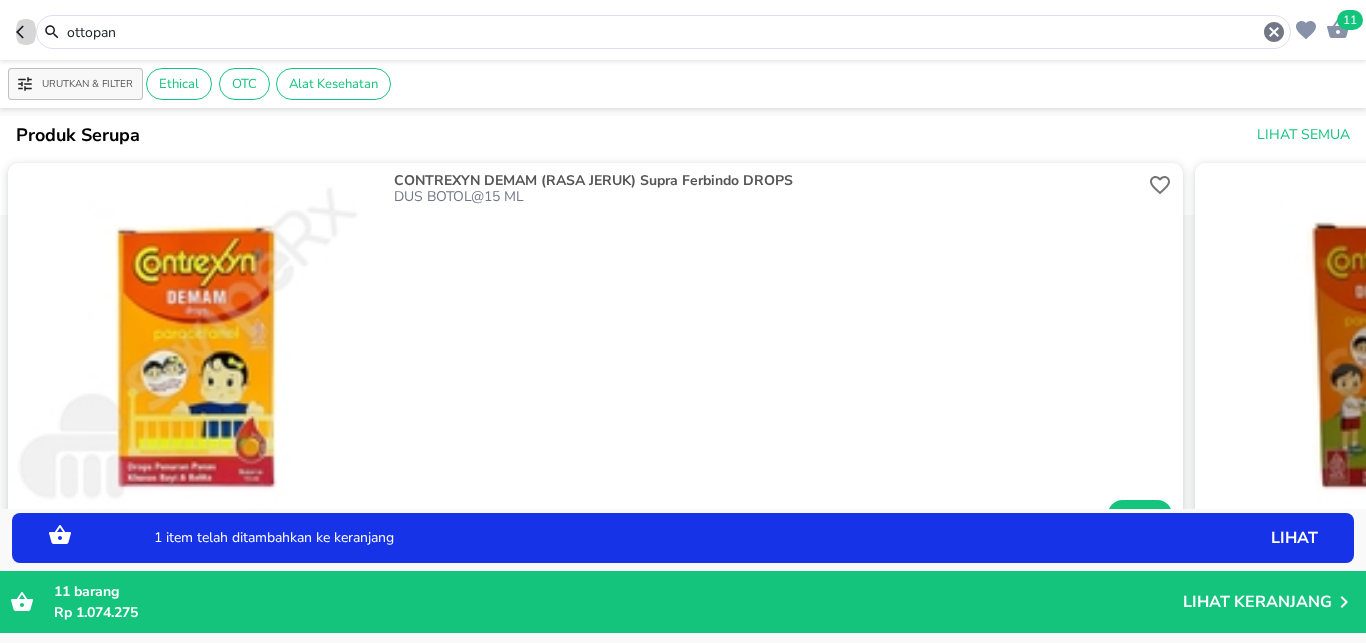 click 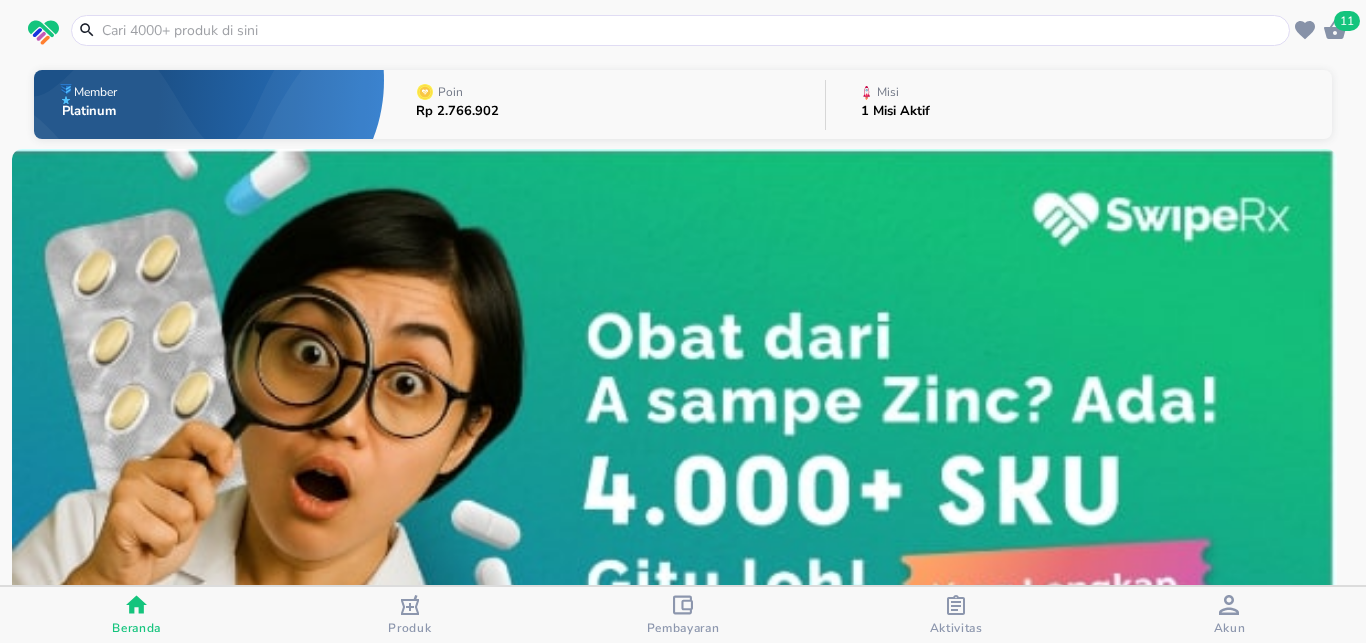 click 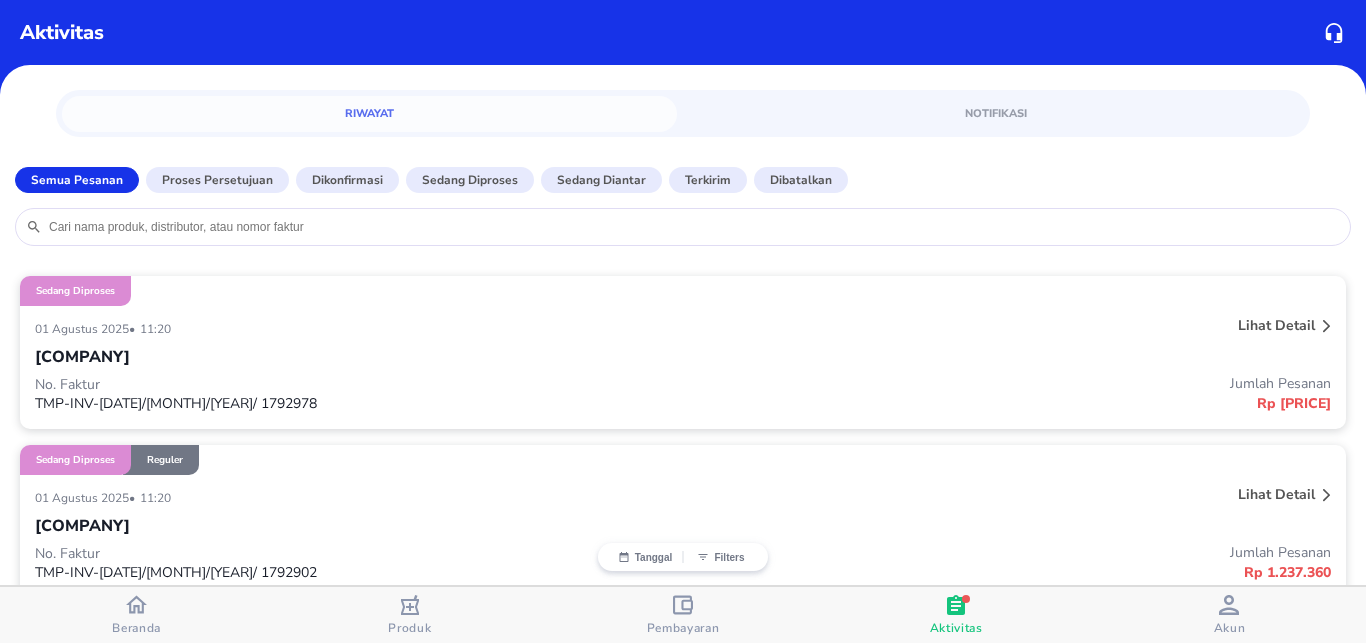 click on "Lihat detail" at bounding box center (1276, 494) 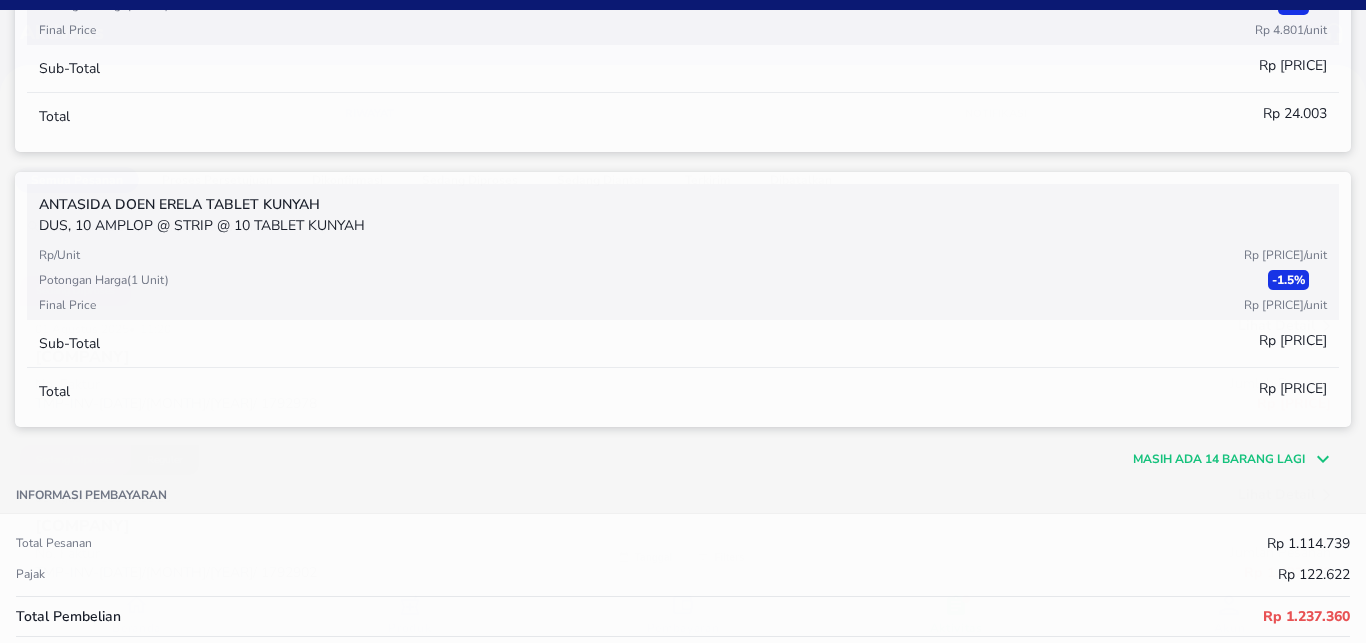 scroll, scrollTop: 660, scrollLeft: 0, axis: vertical 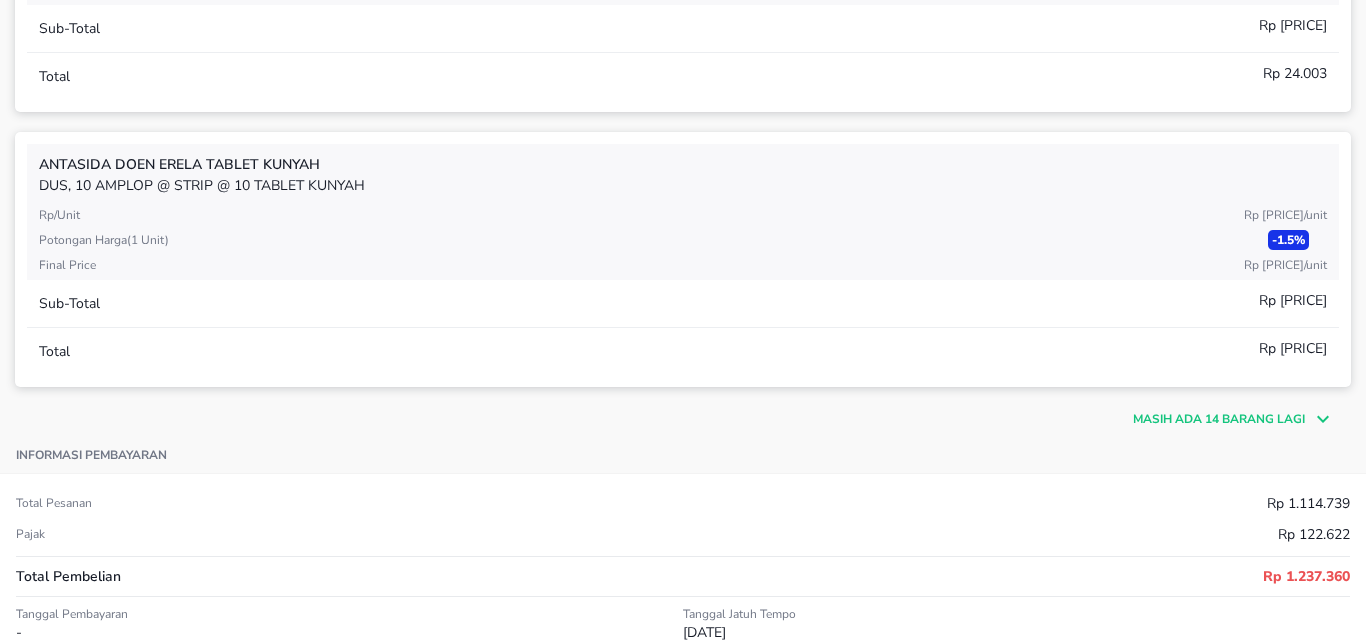 click 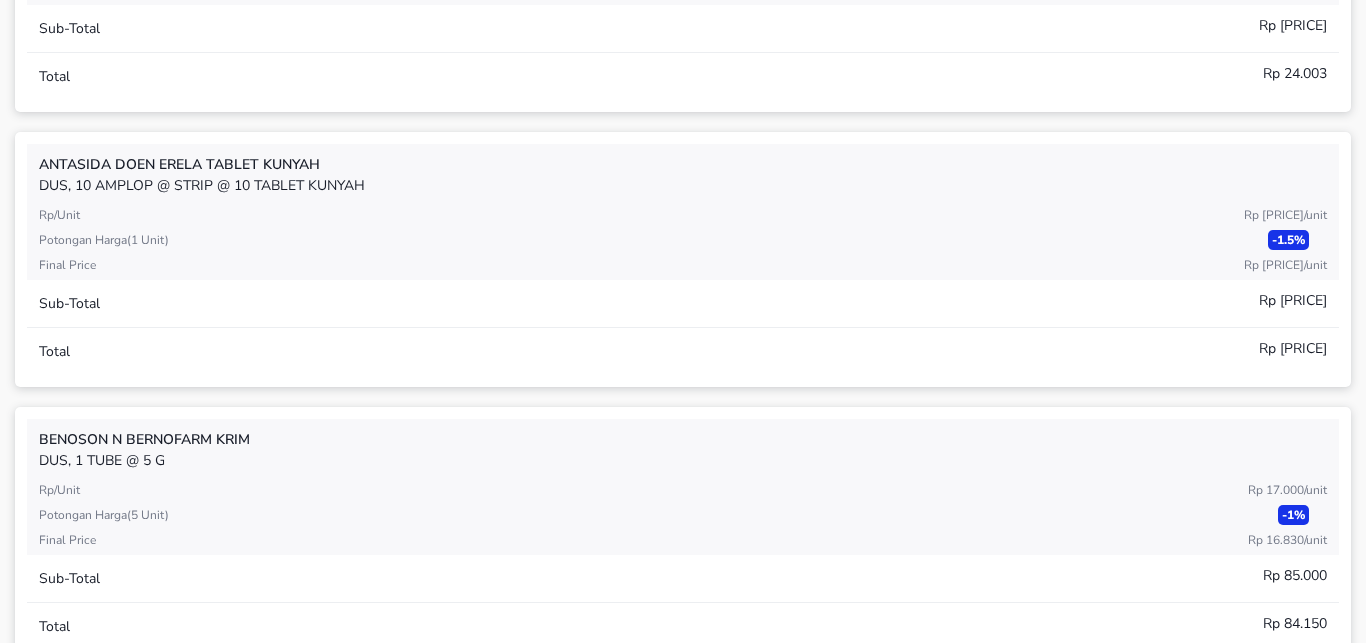 scroll, scrollTop: 0, scrollLeft: 0, axis: both 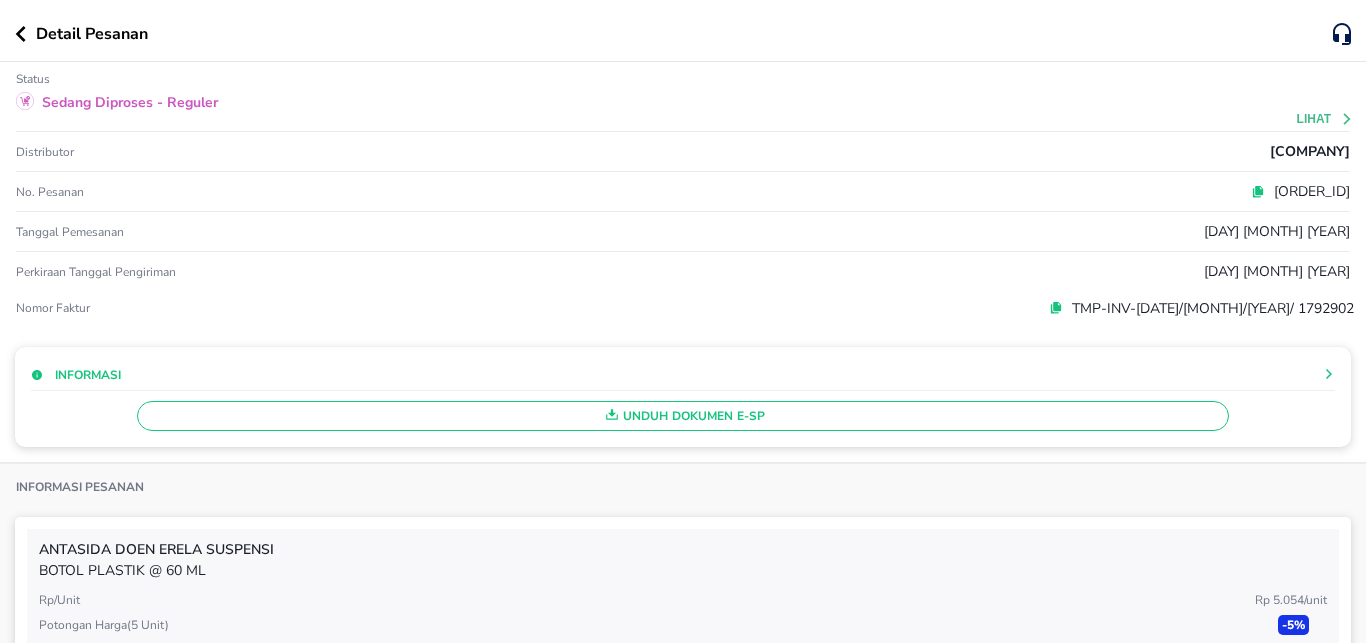 click at bounding box center [25, 34] 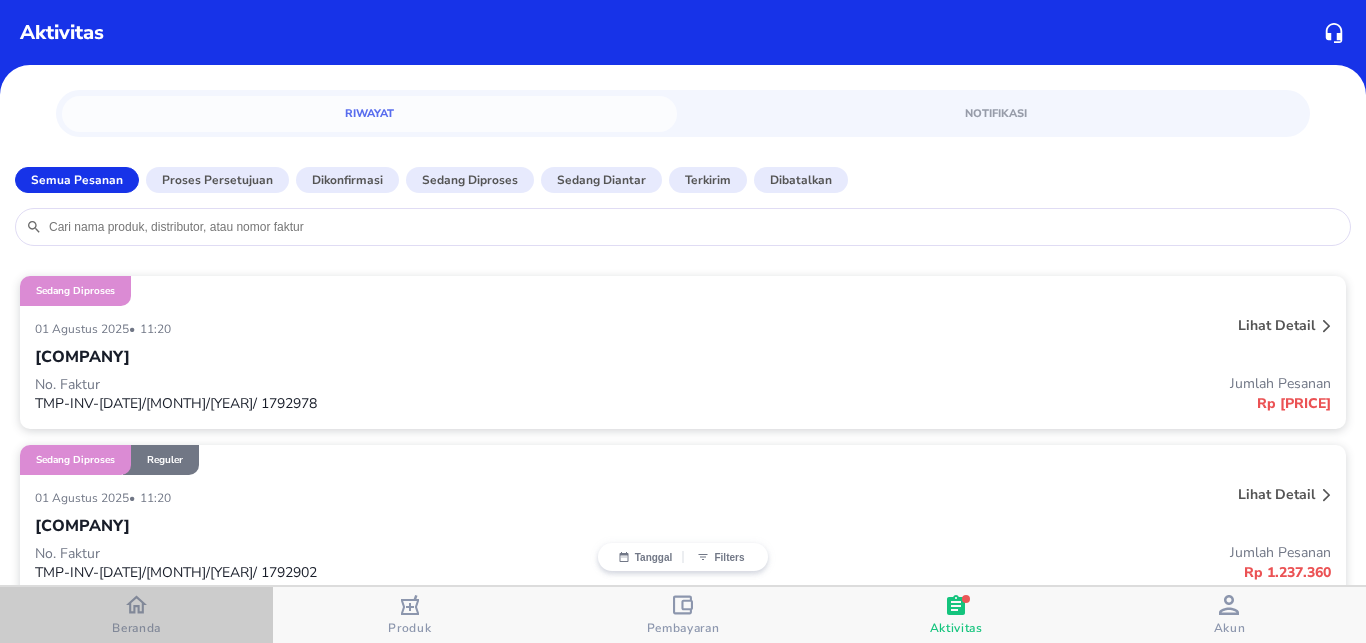 drag, startPoint x: 163, startPoint y: 630, endPoint x: 184, endPoint y: 597, distance: 39.115215 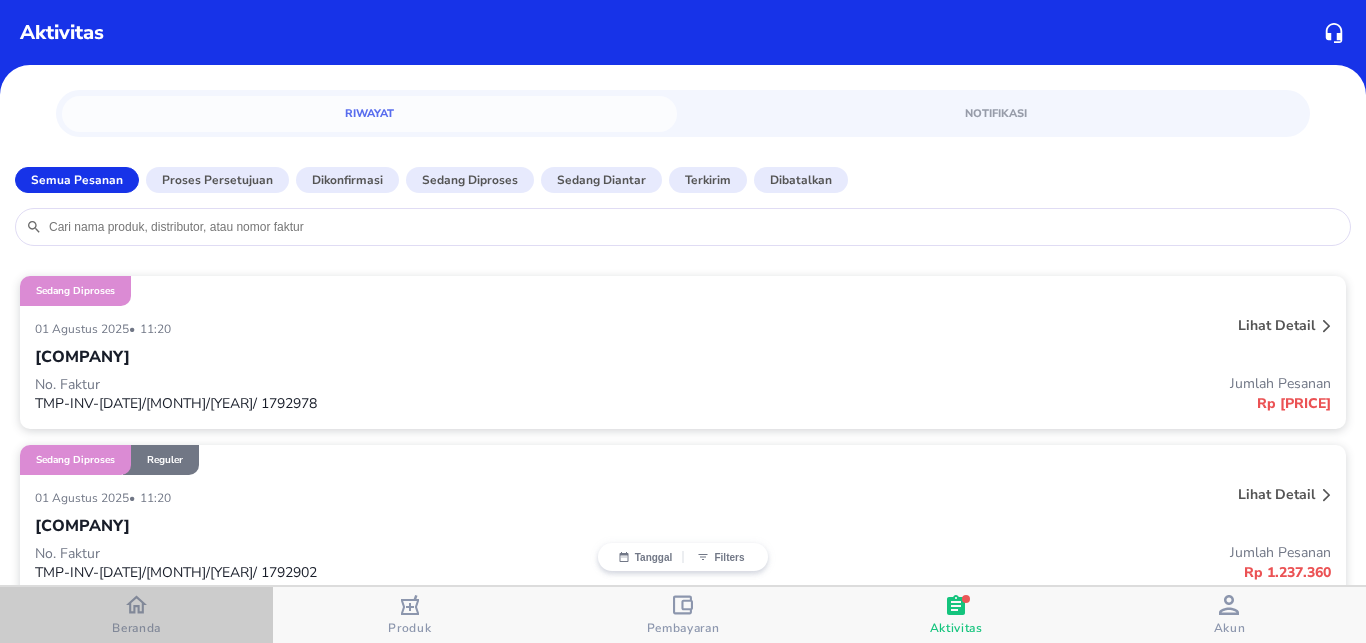 click on "Beranda" at bounding box center (136, 615) 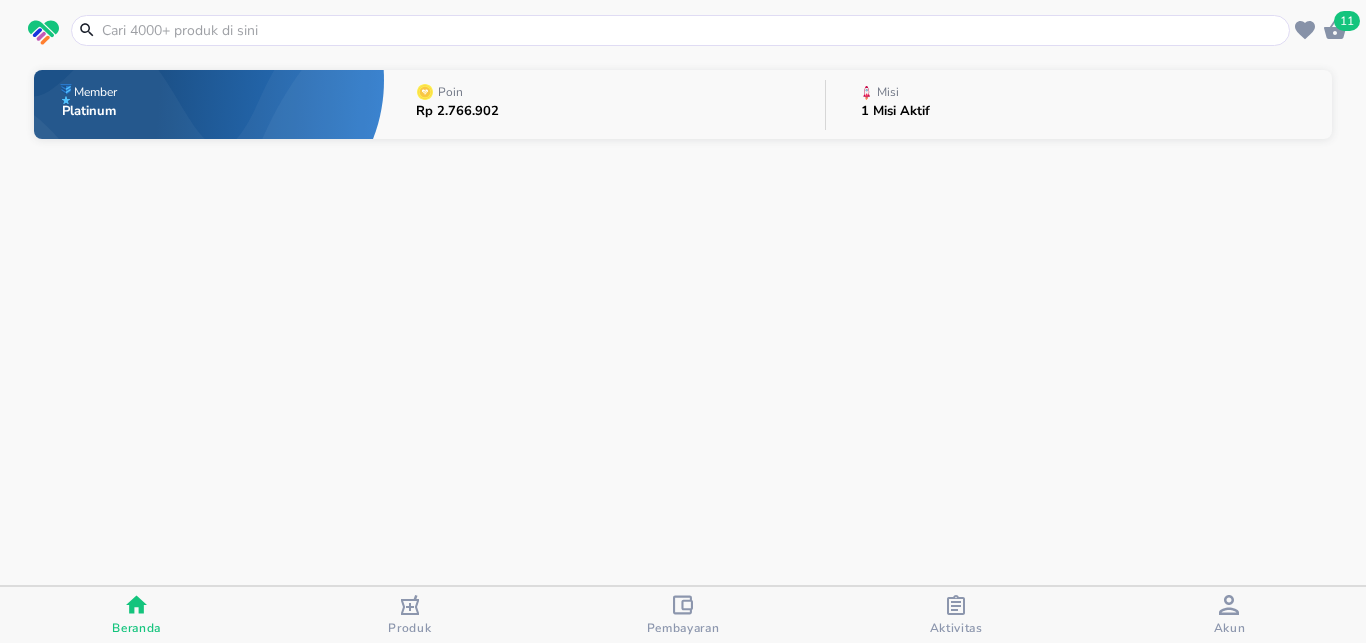 click at bounding box center (692, 30) 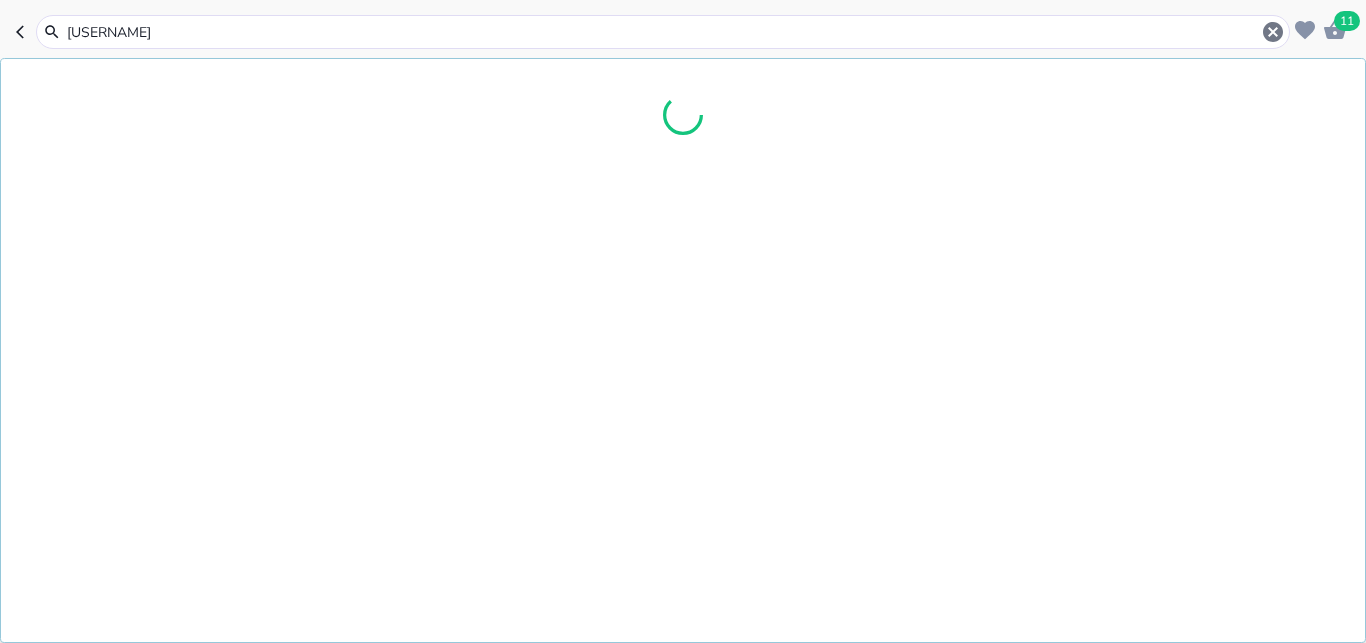 type on "berlosid" 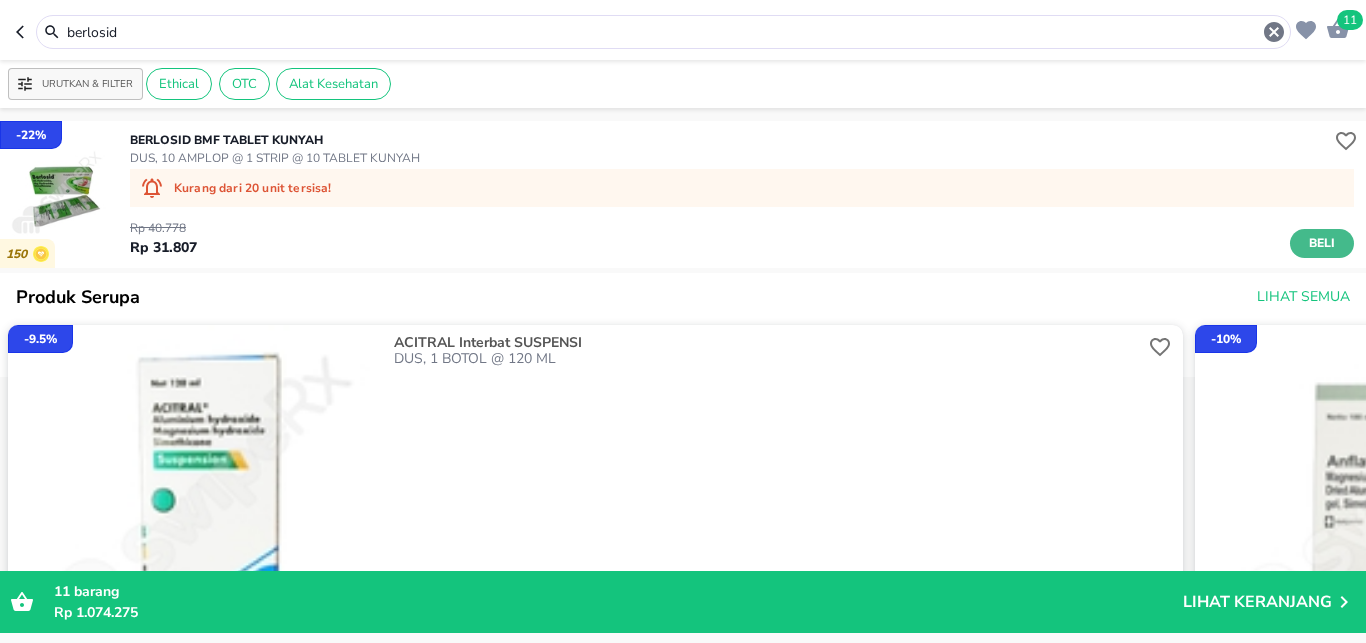 click on "Beli" at bounding box center [1322, 243] 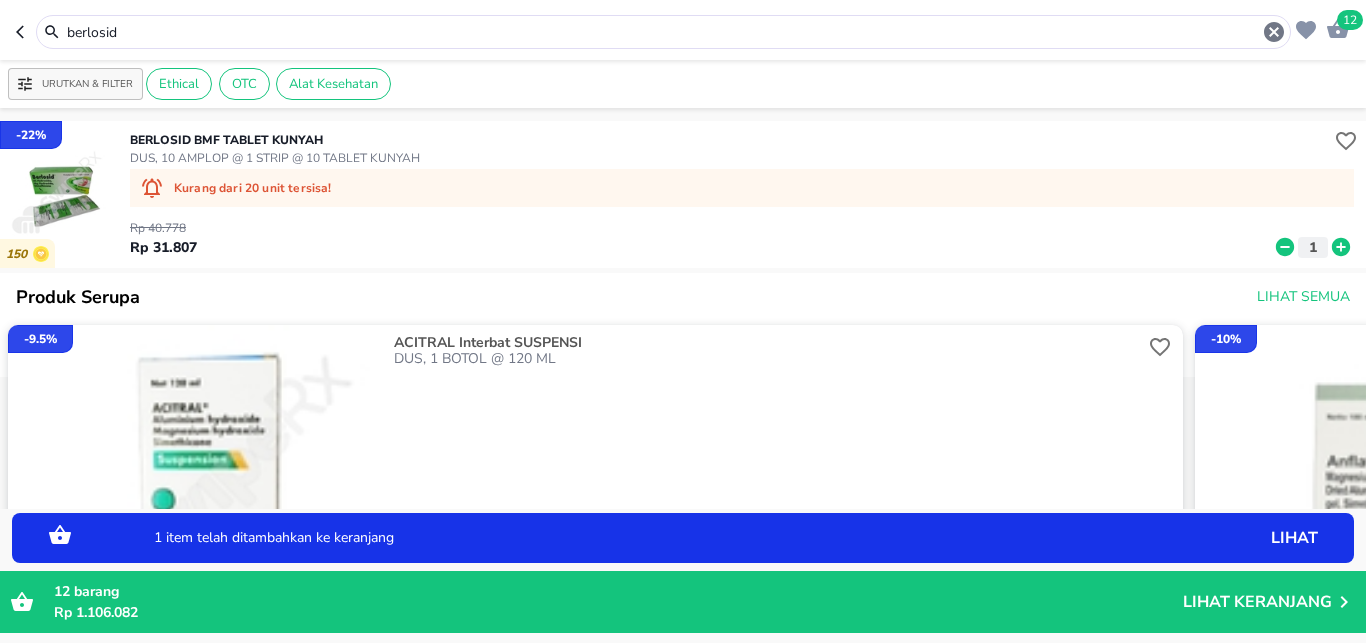 click on "berlosid" at bounding box center [663, 32] 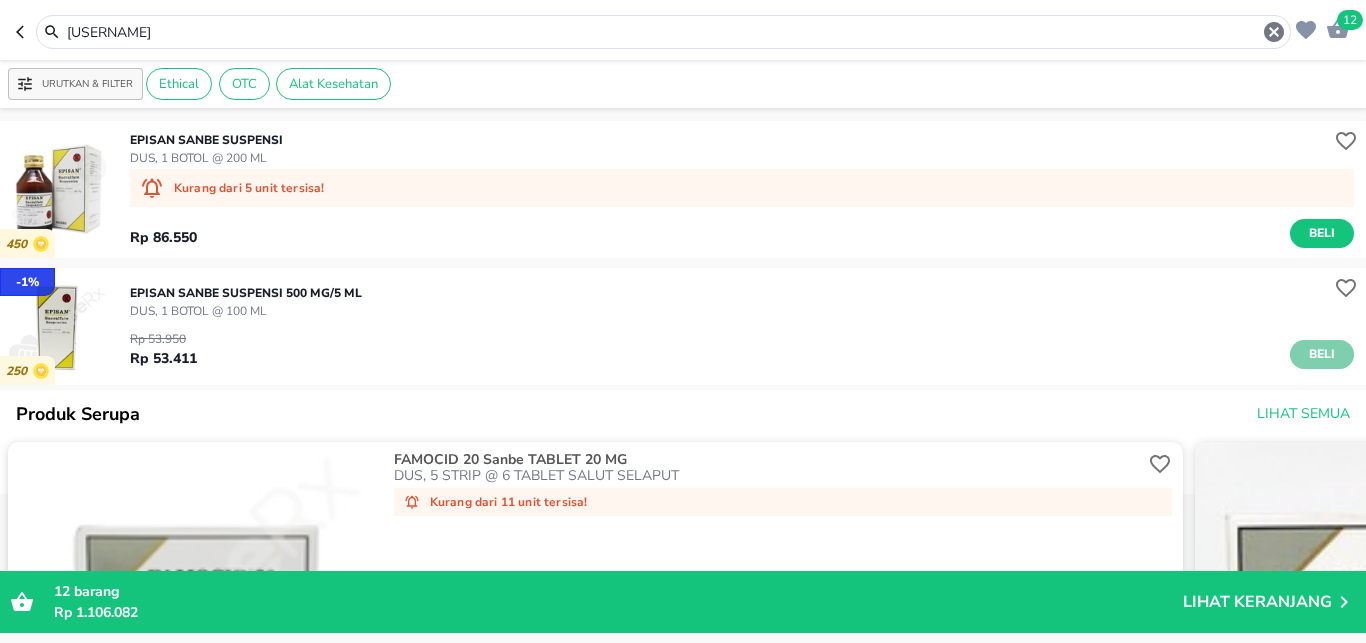 click on "Beli" at bounding box center (1322, 354) 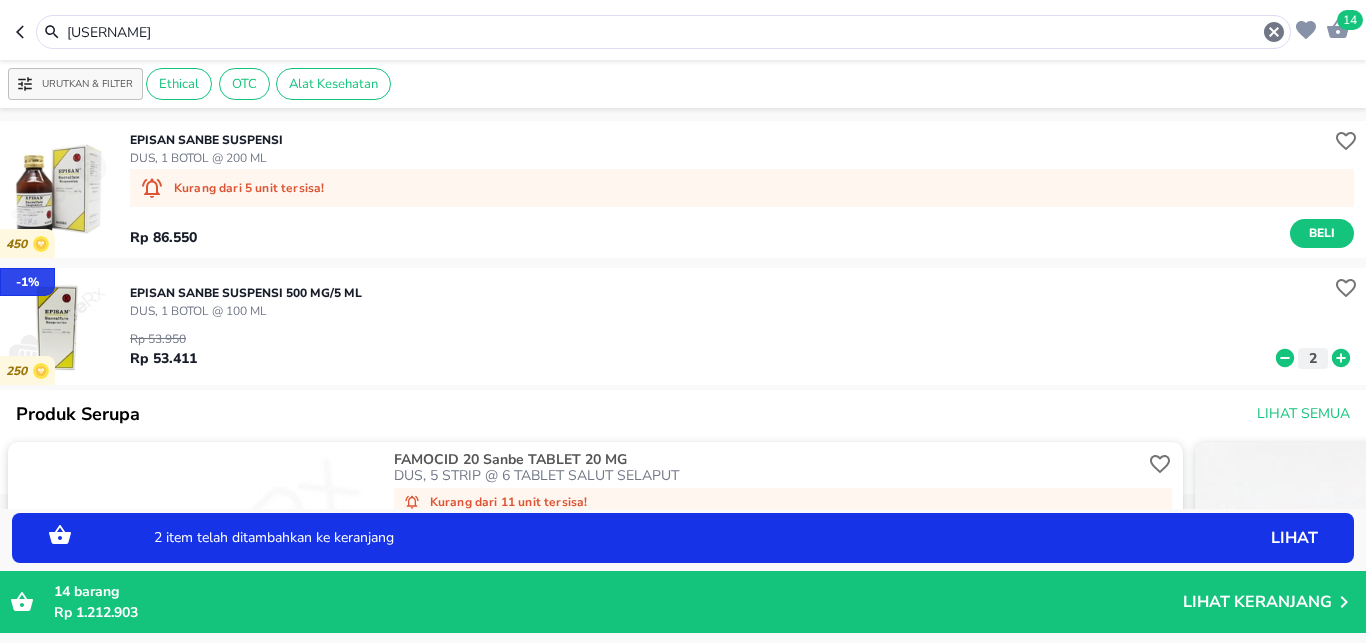 click 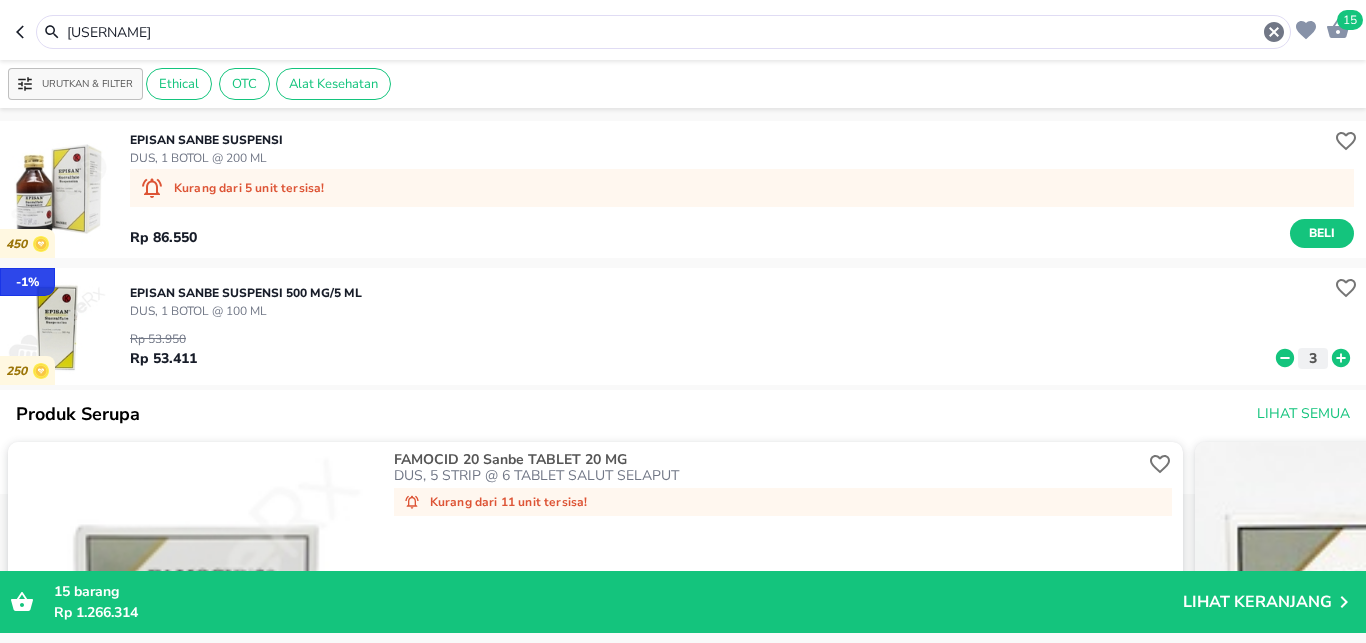 drag, startPoint x: 133, startPoint y: 33, endPoint x: 0, endPoint y: 33, distance: 133 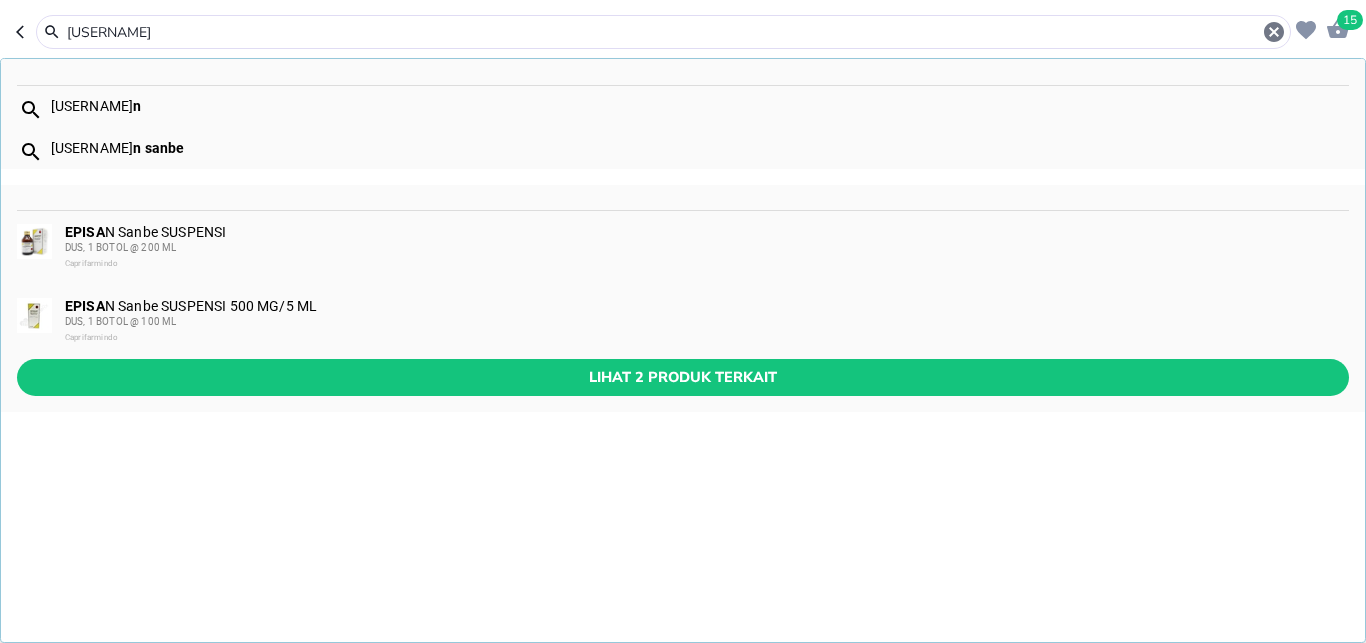 type on "s" 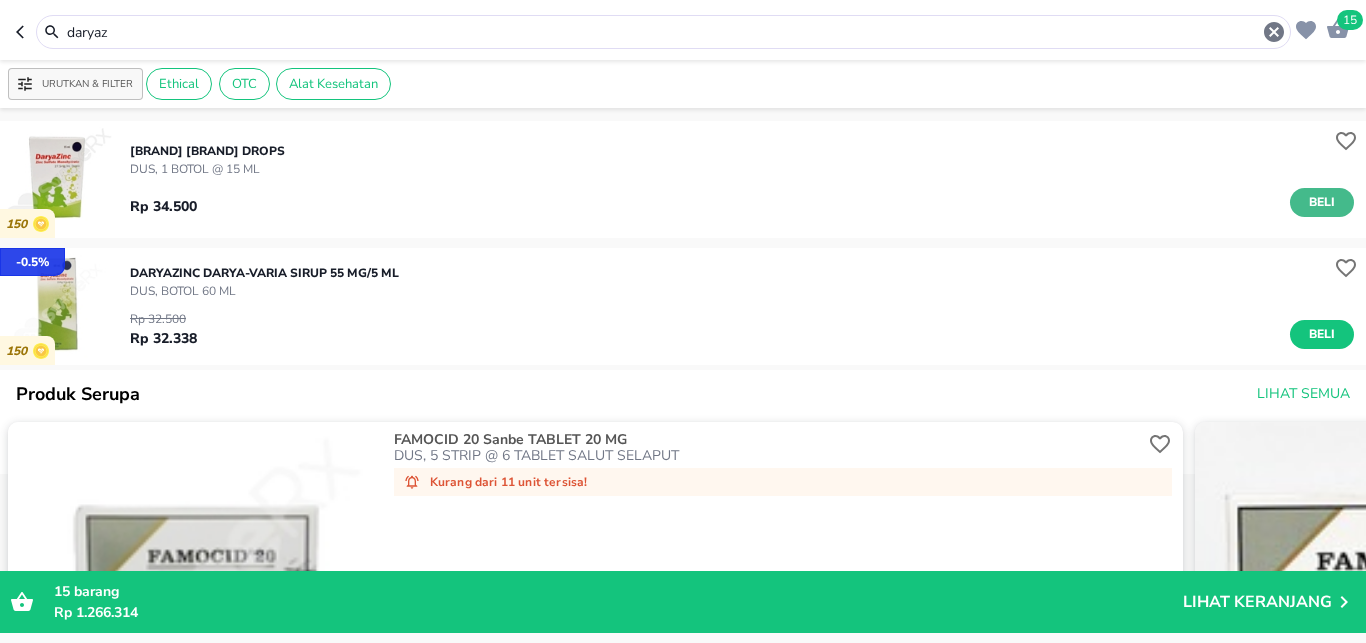 click on "Beli" at bounding box center (1322, 202) 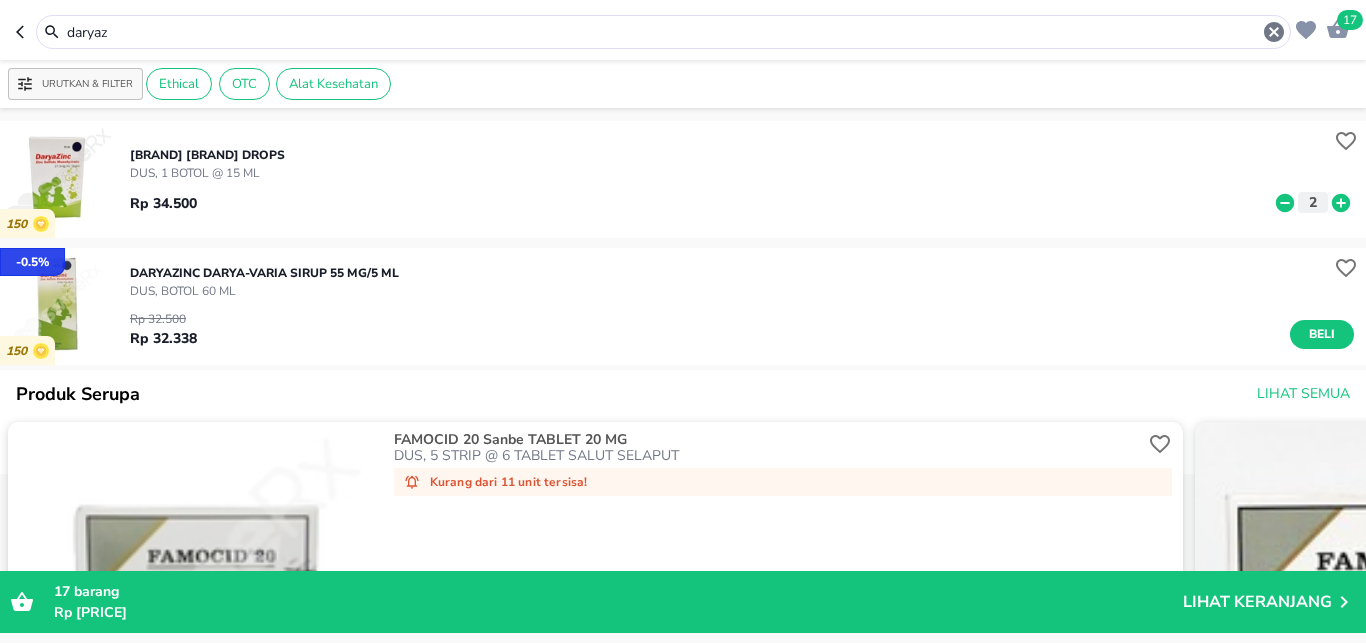 drag, startPoint x: 216, startPoint y: 30, endPoint x: 0, endPoint y: -58, distance: 233.23808 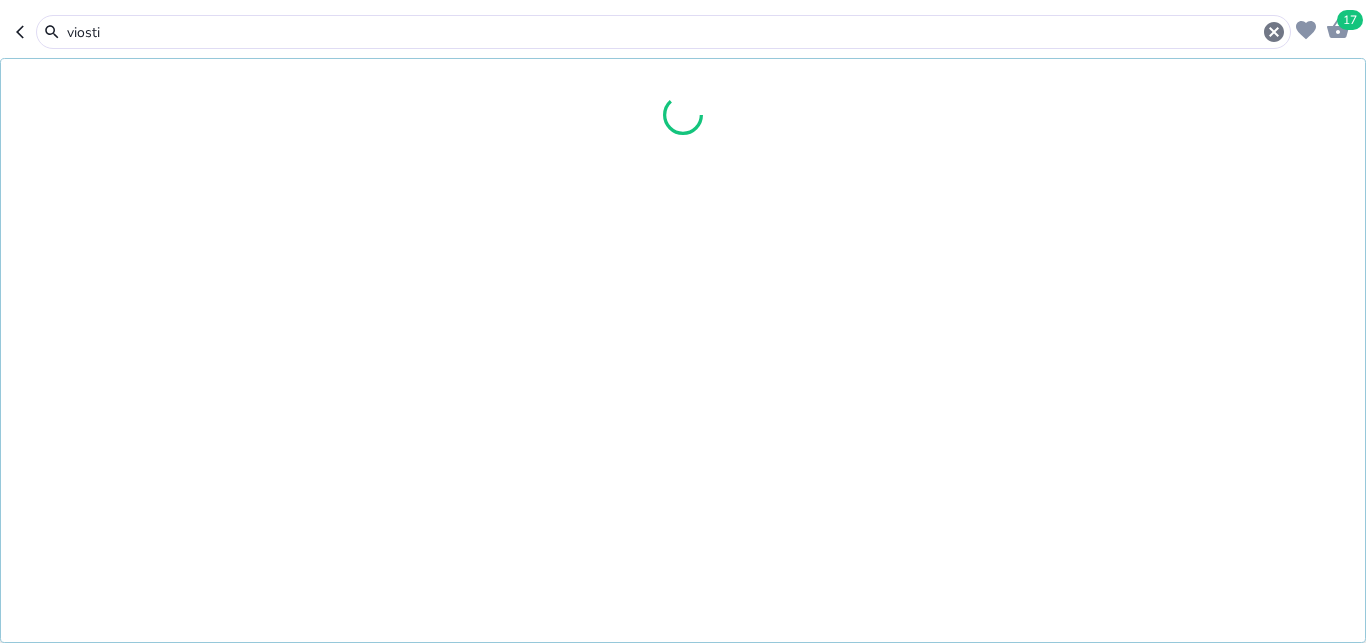 type on "viosti" 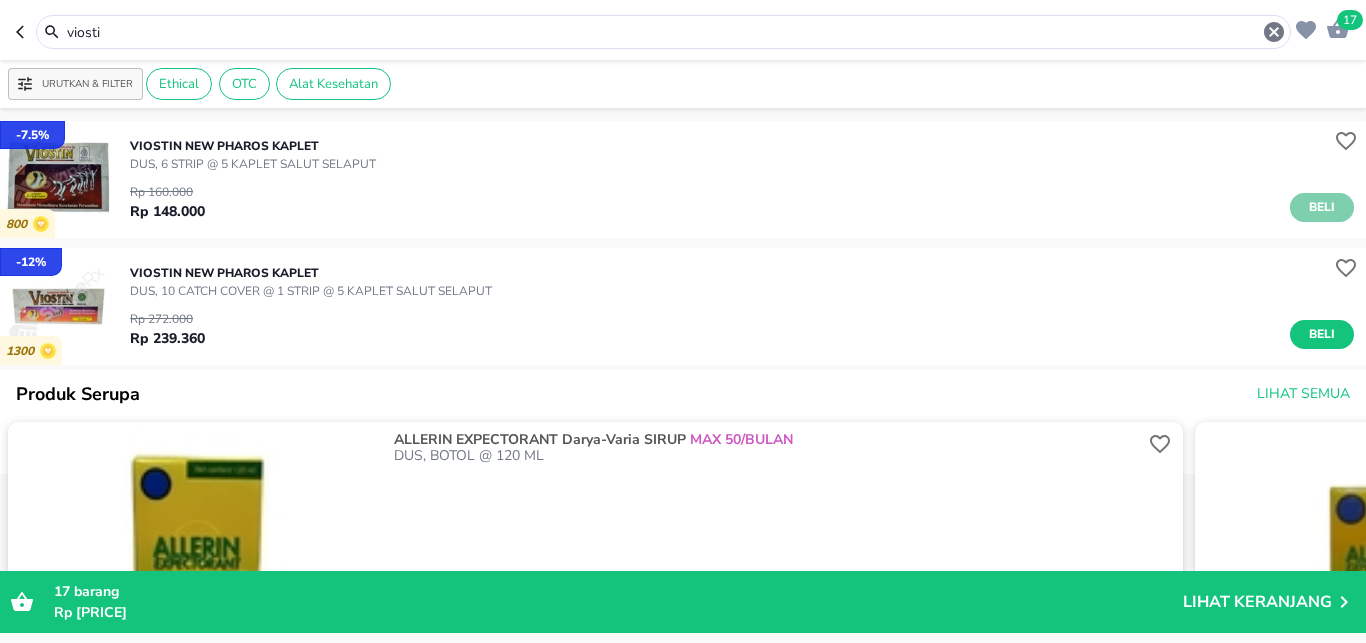 click on "Beli" at bounding box center [1322, 207] 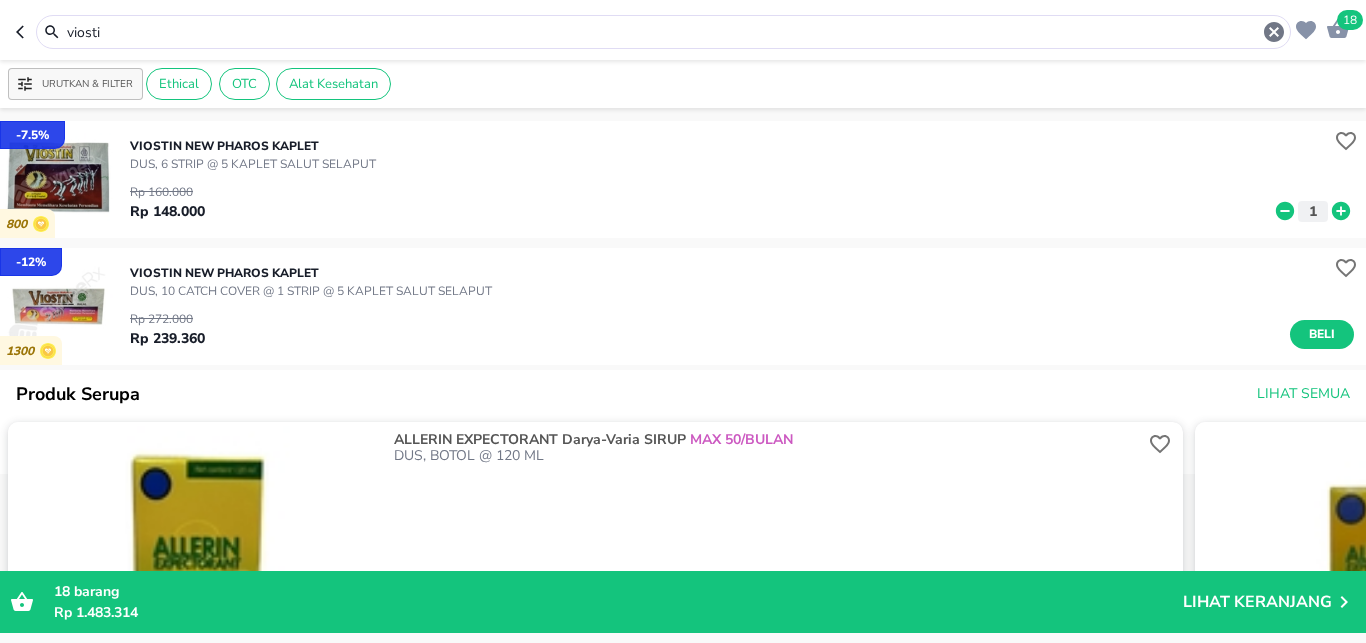 drag, startPoint x: 229, startPoint y: 46, endPoint x: 0, endPoint y: 5, distance: 232.64136 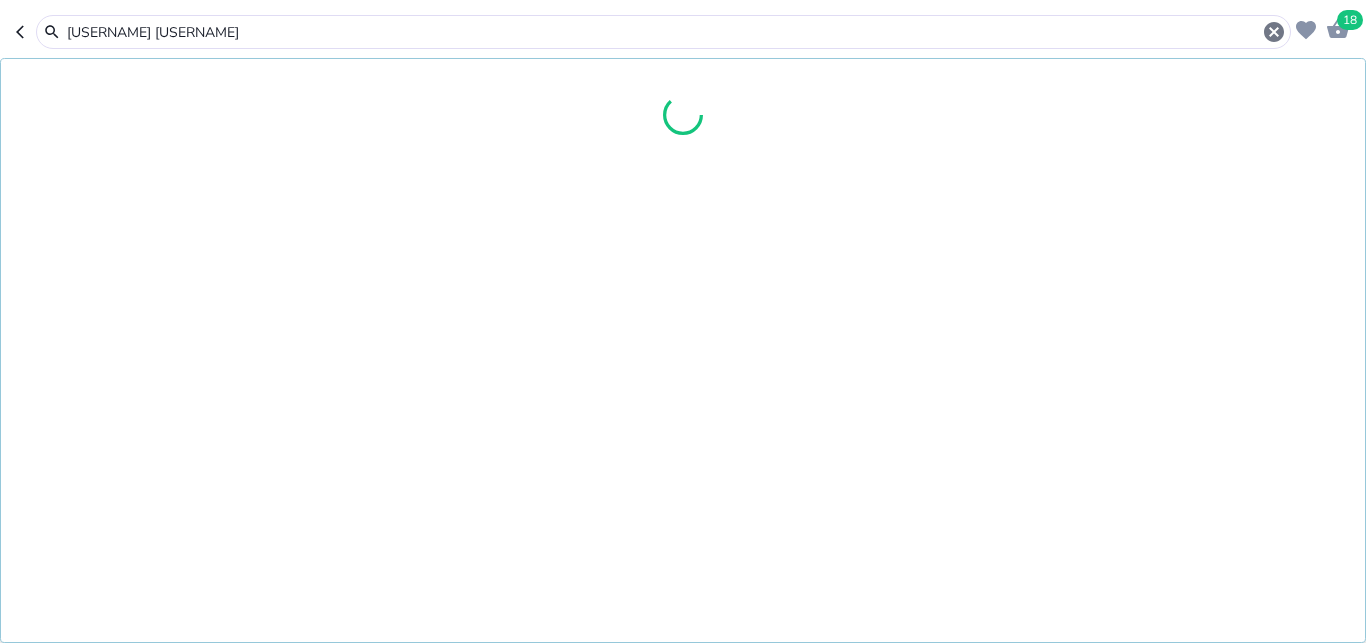 type on "[USERNAME] [USERNAME]" 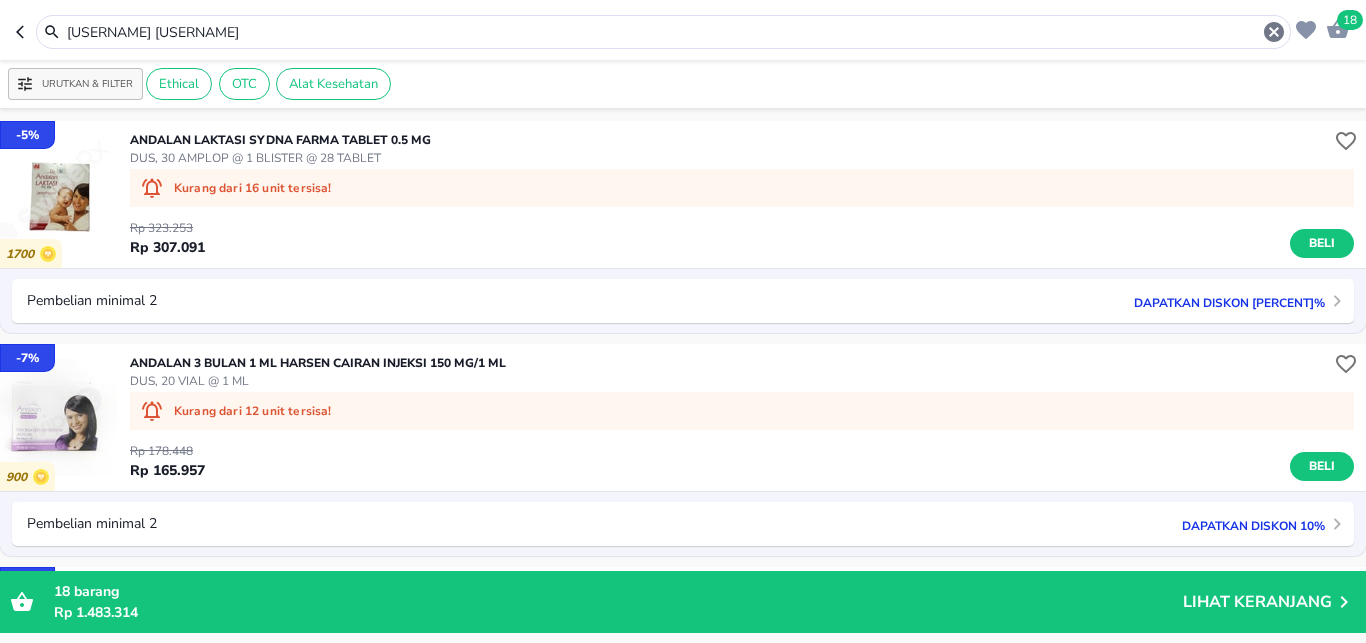 drag, startPoint x: 116, startPoint y: 23, endPoint x: 0, endPoint y: -15, distance: 122.06556 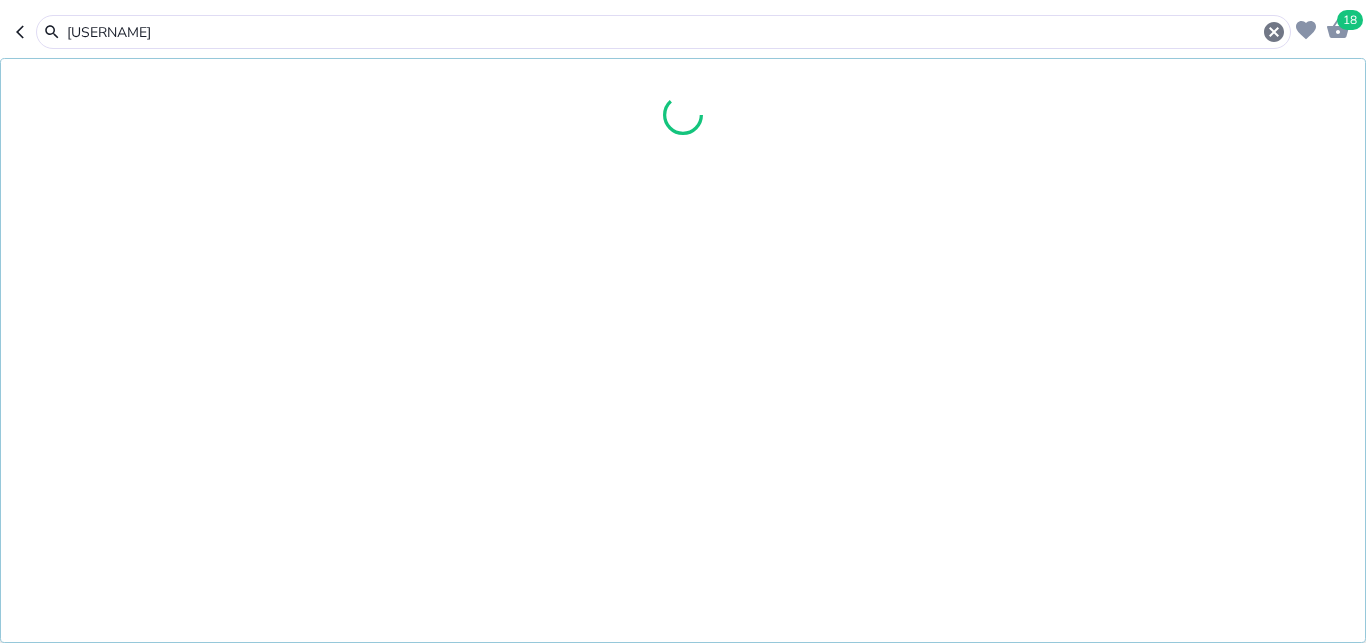type on "[USERNAME]" 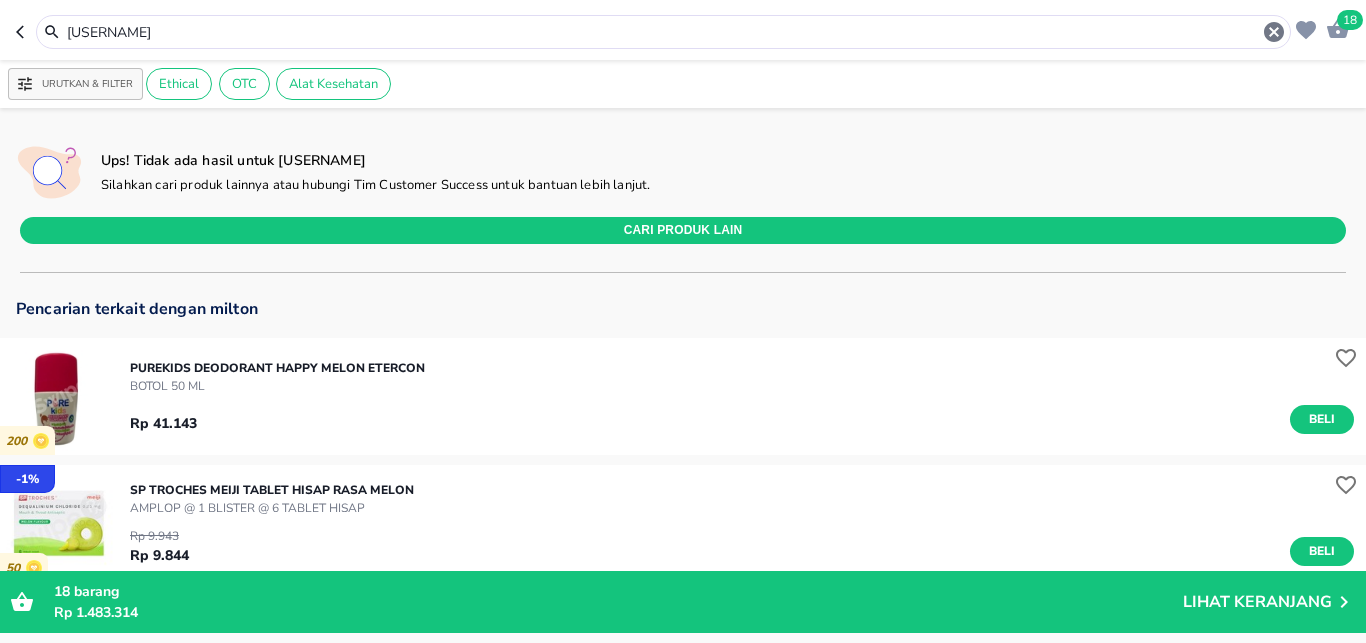 click on "[USERNAME]" at bounding box center (663, 32) 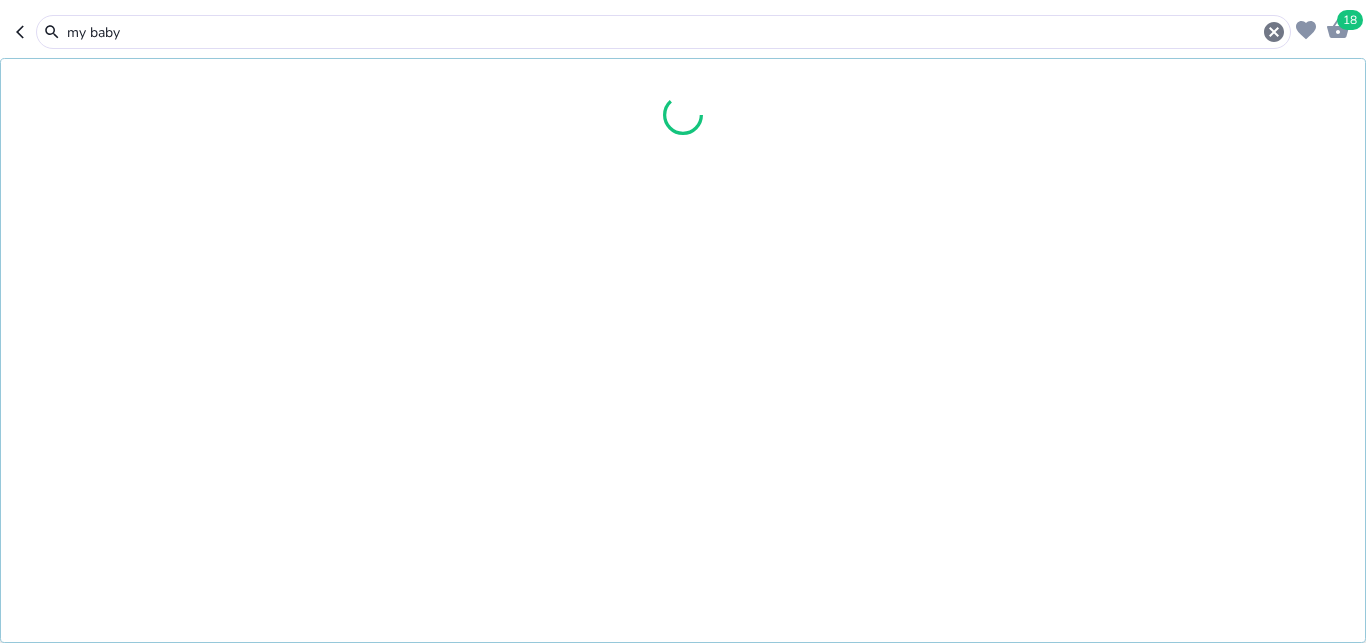 type on "my baby" 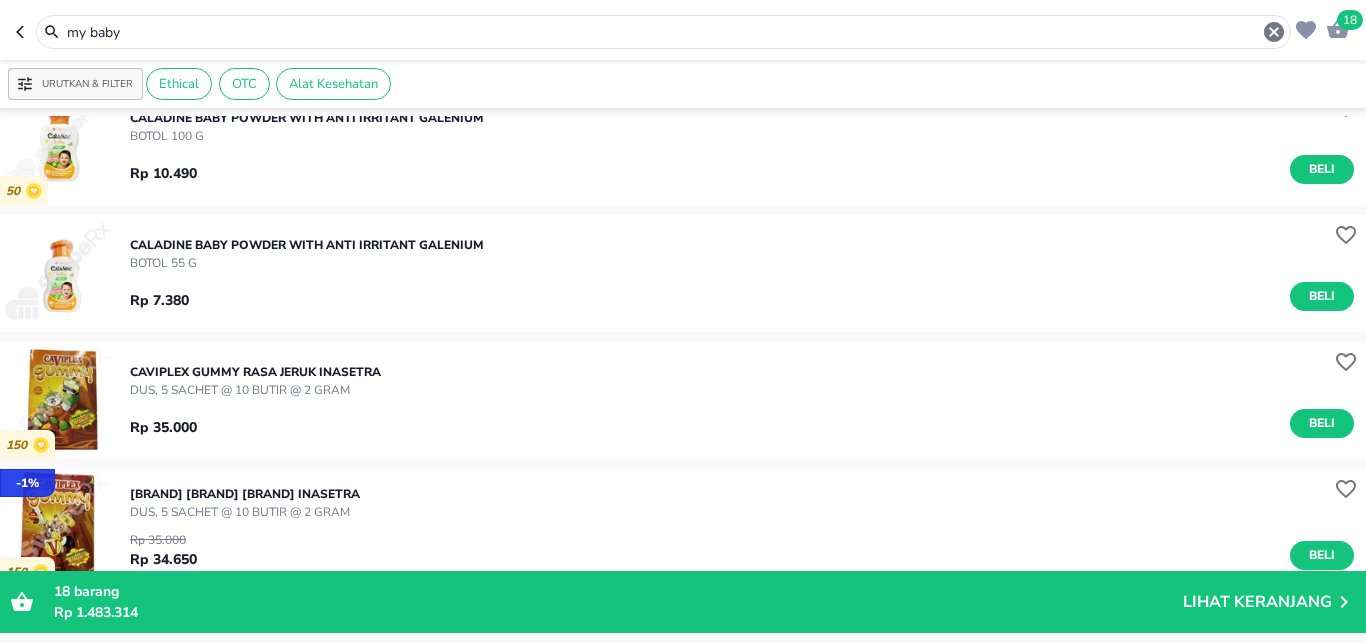 scroll, scrollTop: 3429, scrollLeft: 0, axis: vertical 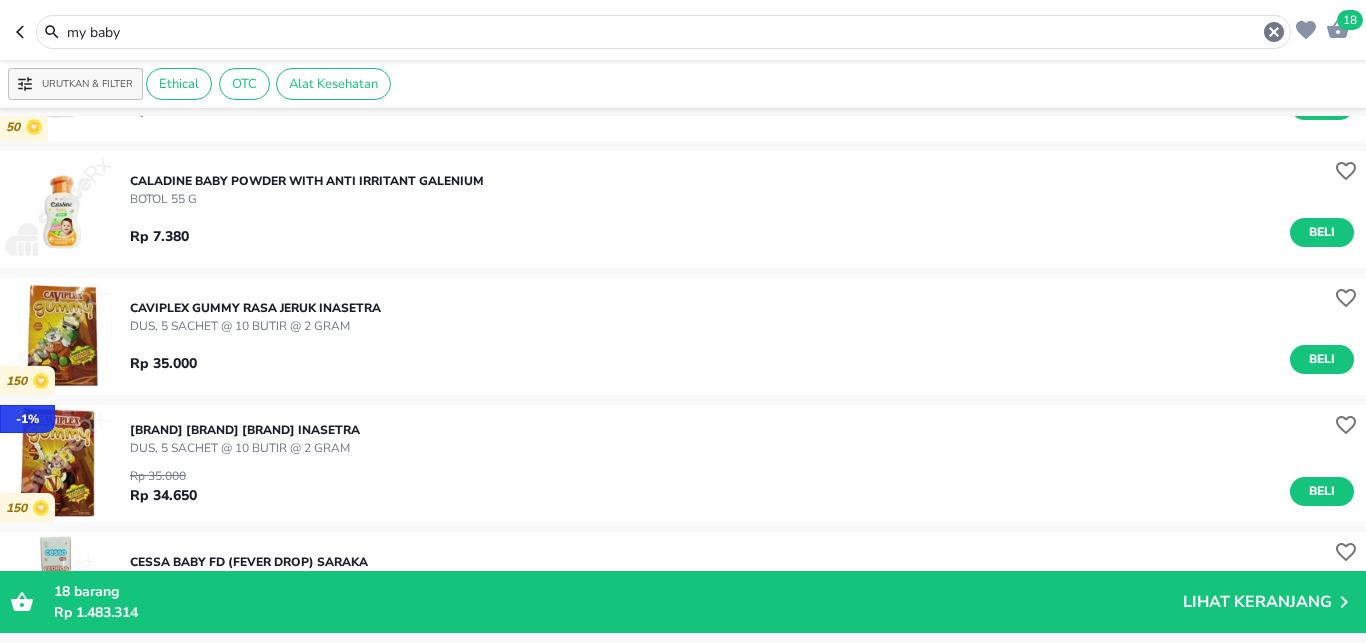 drag, startPoint x: 100, startPoint y: 31, endPoint x: 0, endPoint y: 30, distance: 100.005 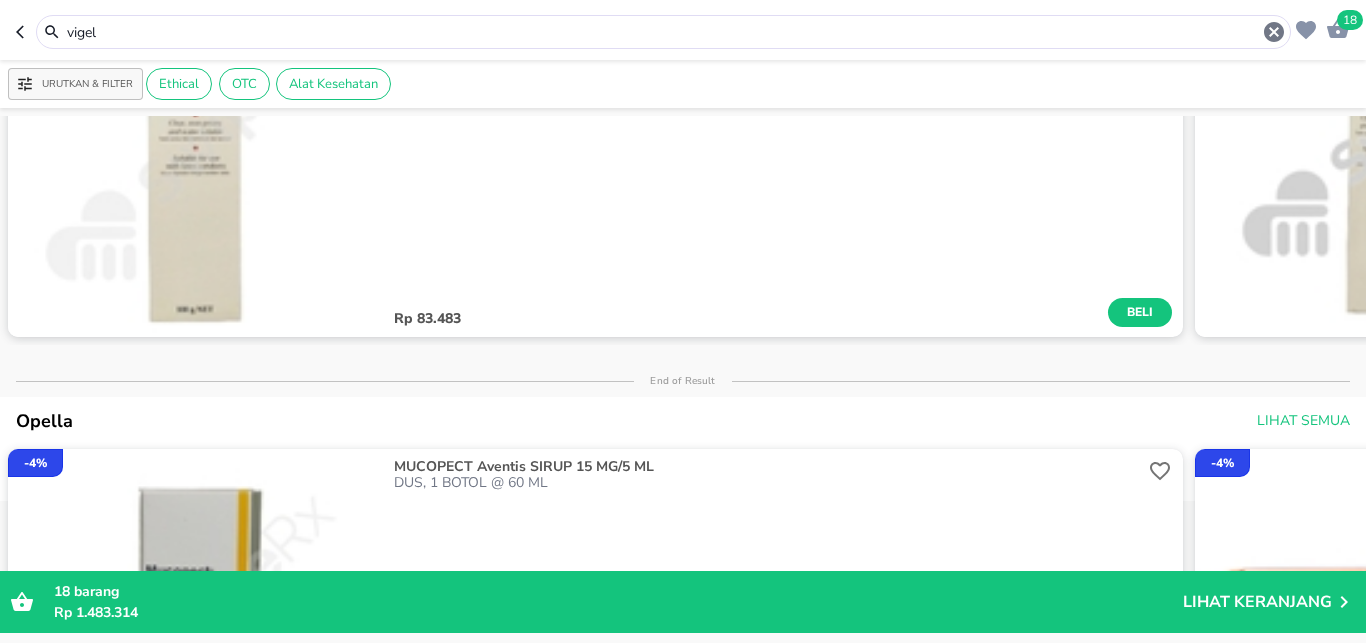 scroll, scrollTop: 0, scrollLeft: 0, axis: both 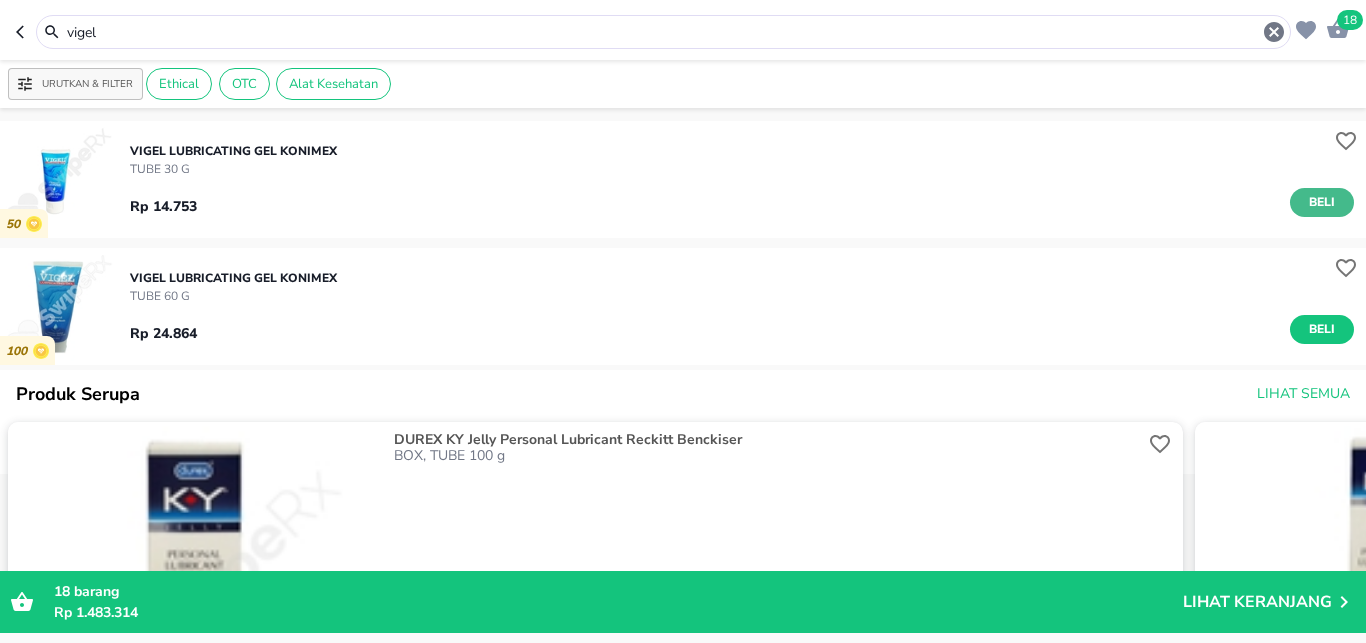 click on "Beli" at bounding box center [1322, 202] 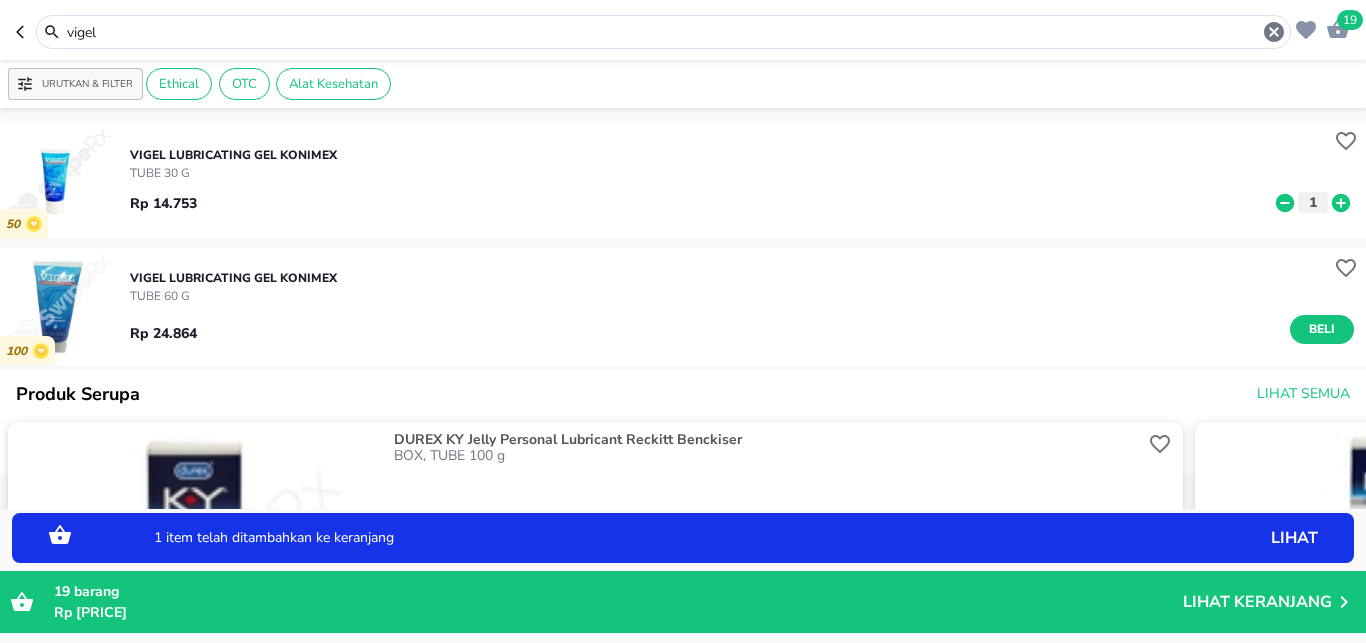 click 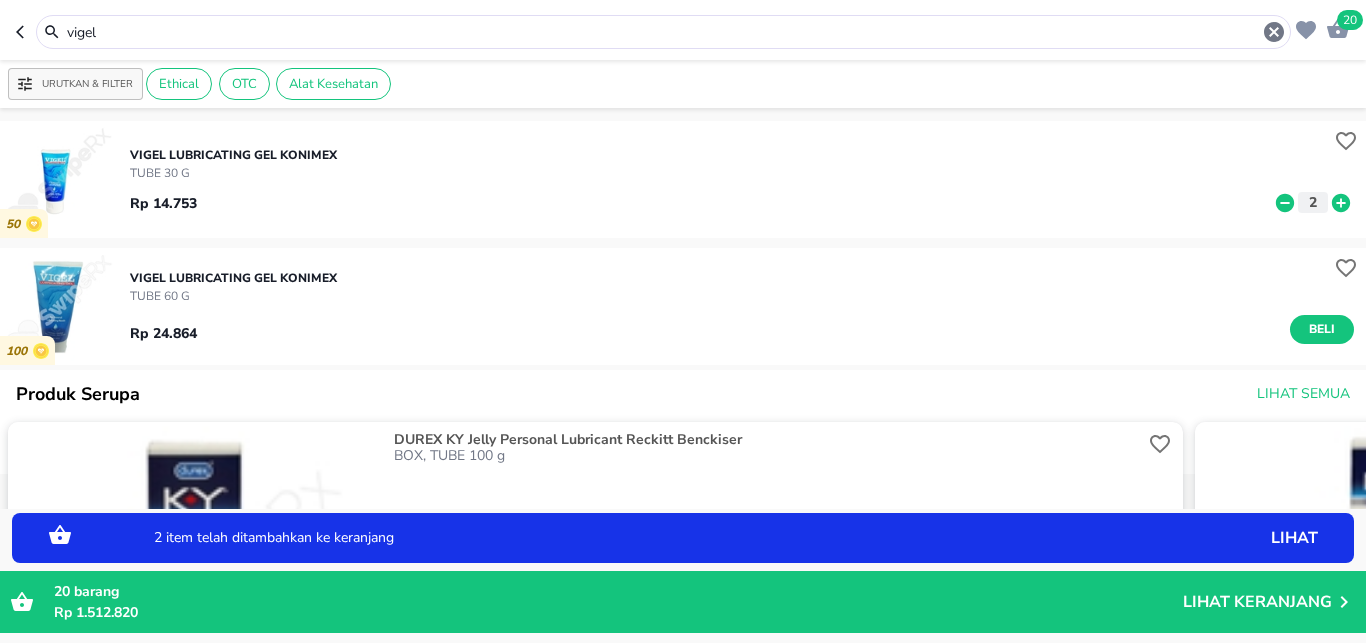 click 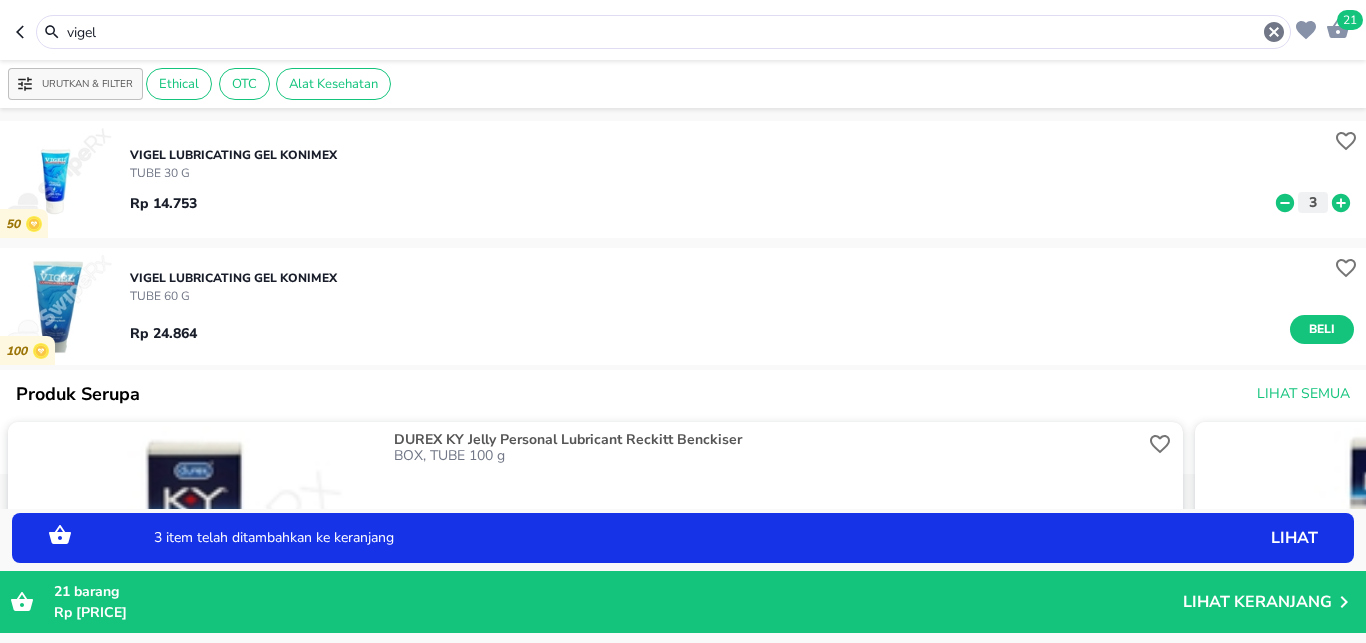 drag, startPoint x: 181, startPoint y: 25, endPoint x: 0, endPoint y: 16, distance: 181.22362 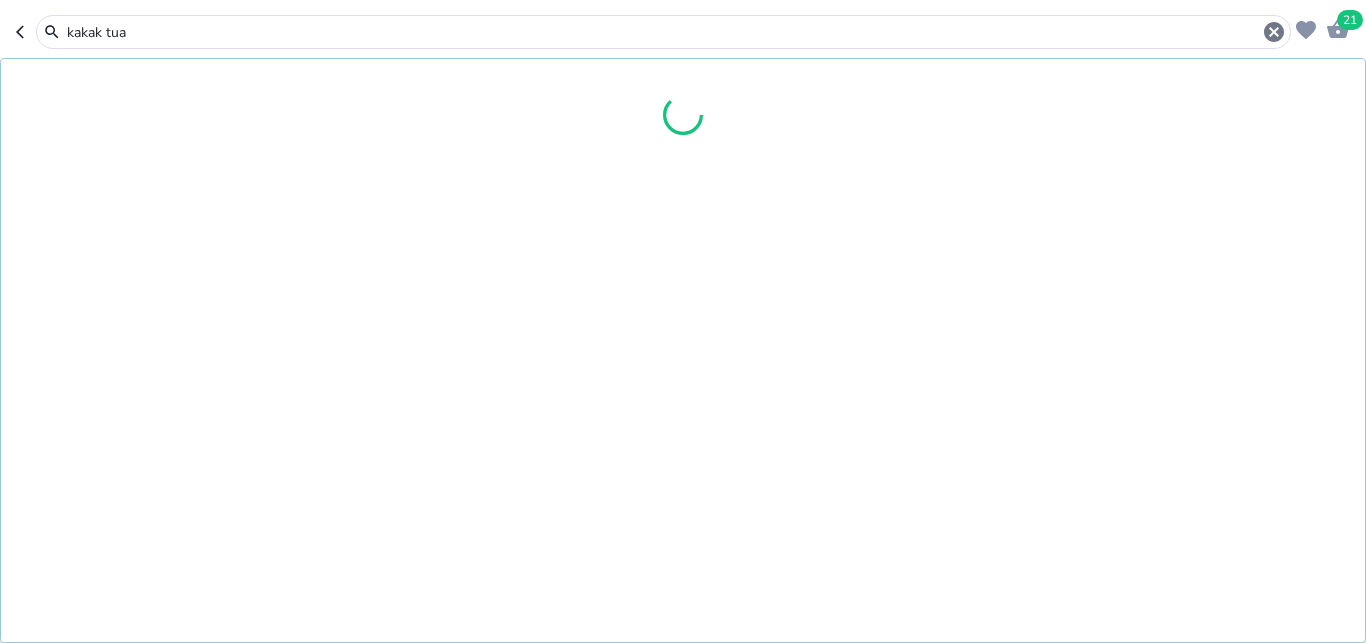 type on "kakak tua" 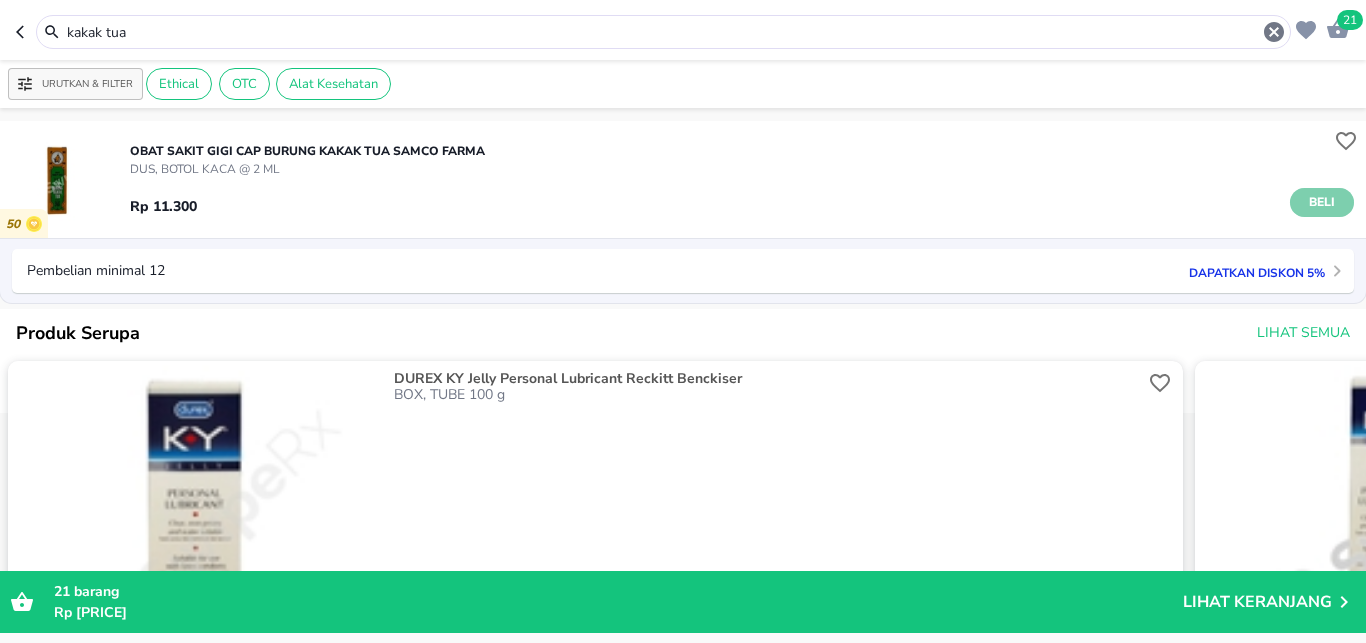 click on "Beli" at bounding box center (1322, 202) 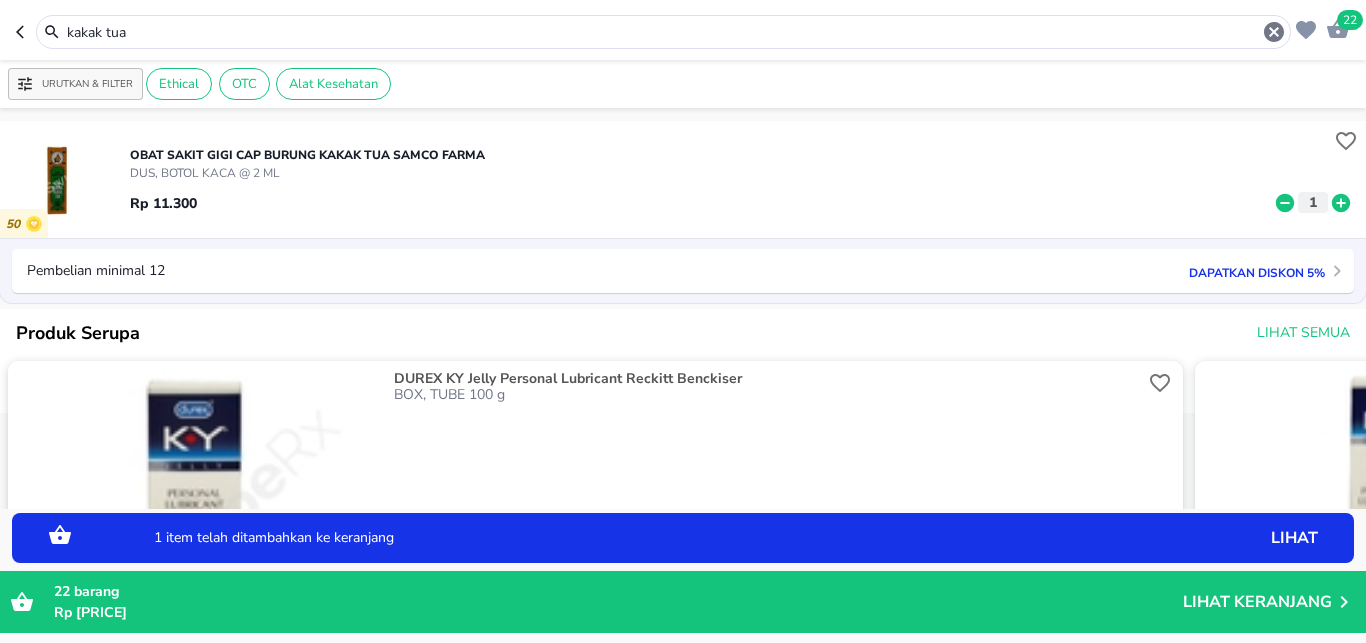 click 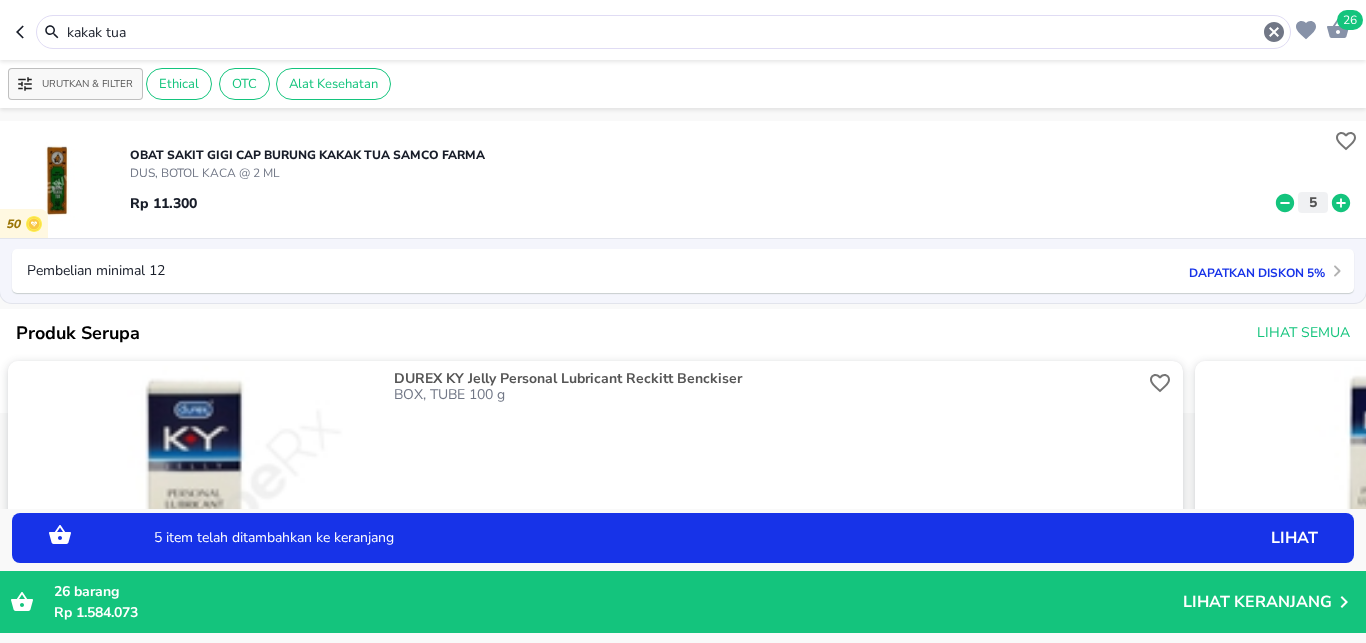click on "kakak tua" at bounding box center (663, 32) 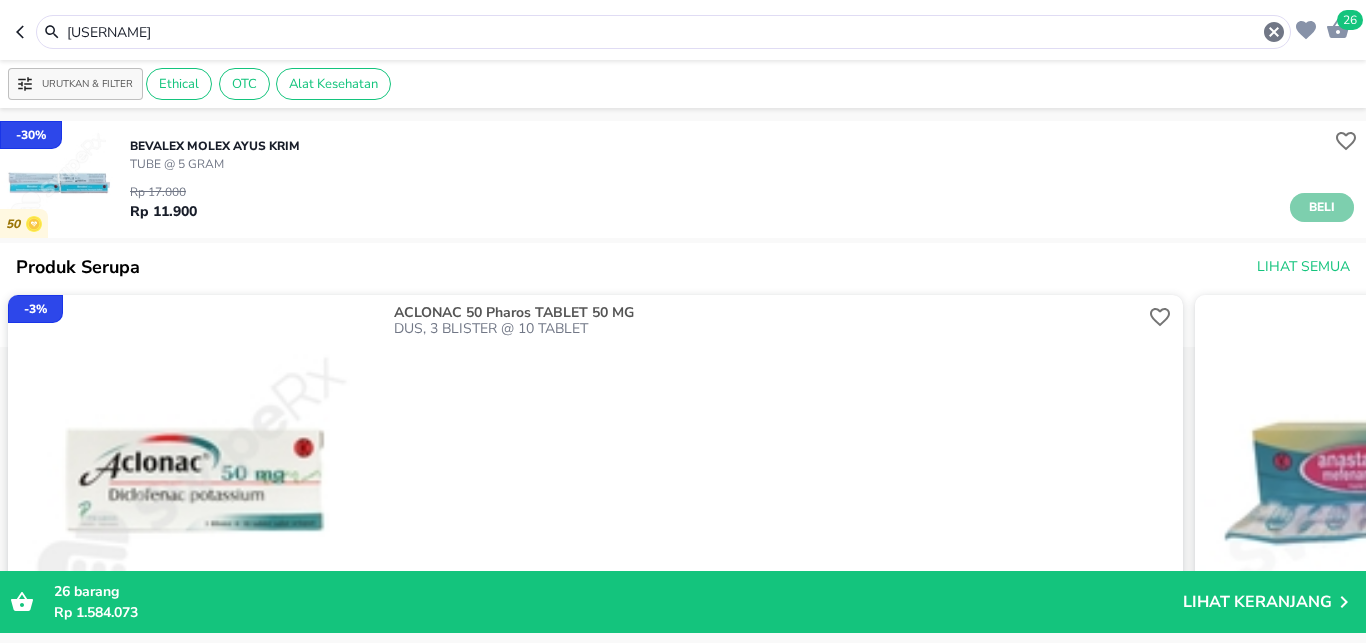 click on "Beli" at bounding box center [1322, 207] 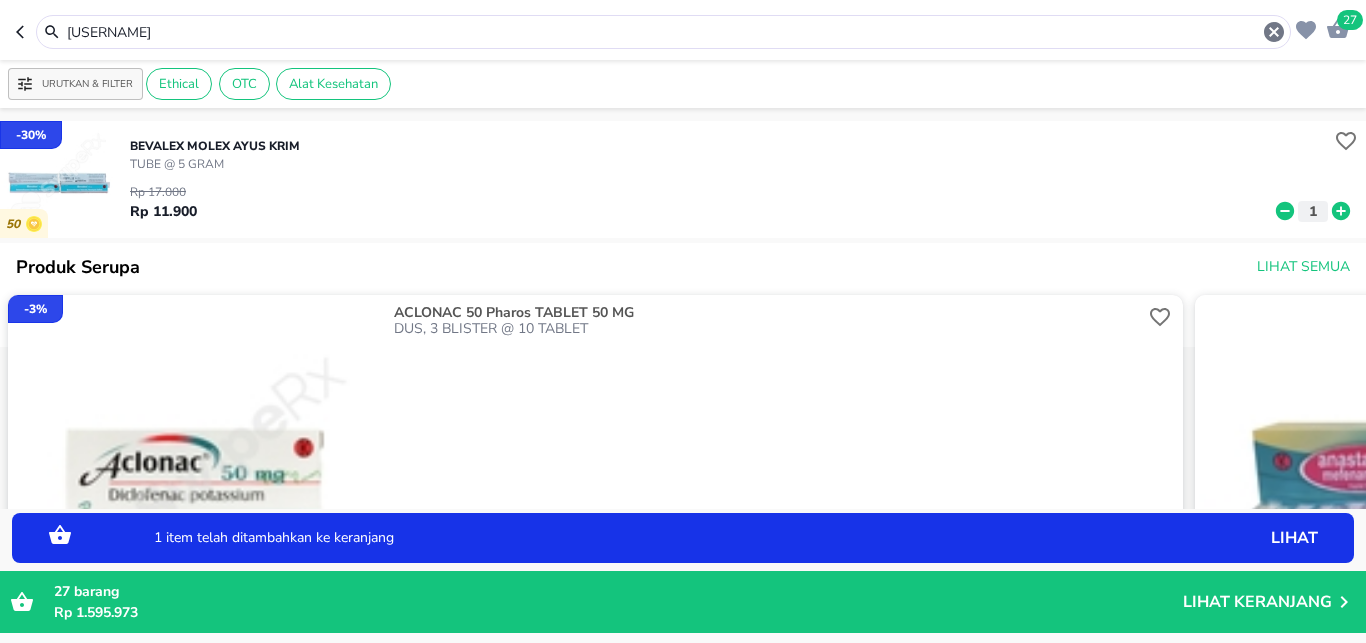 click 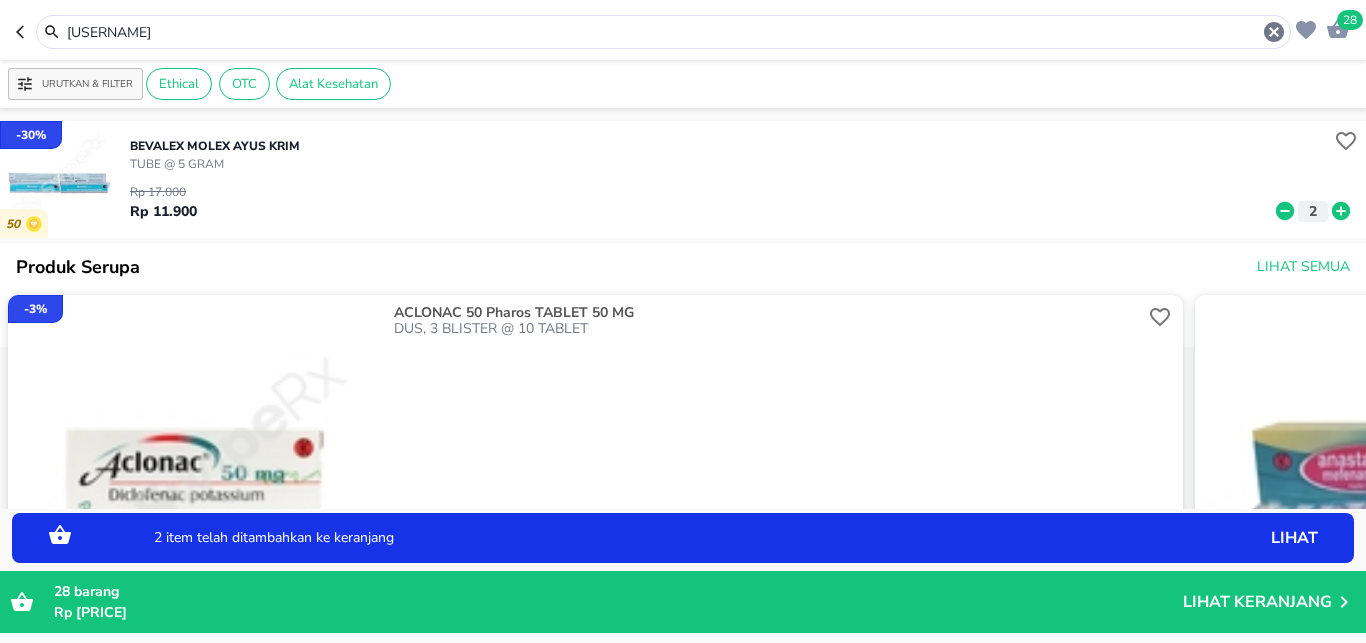 click 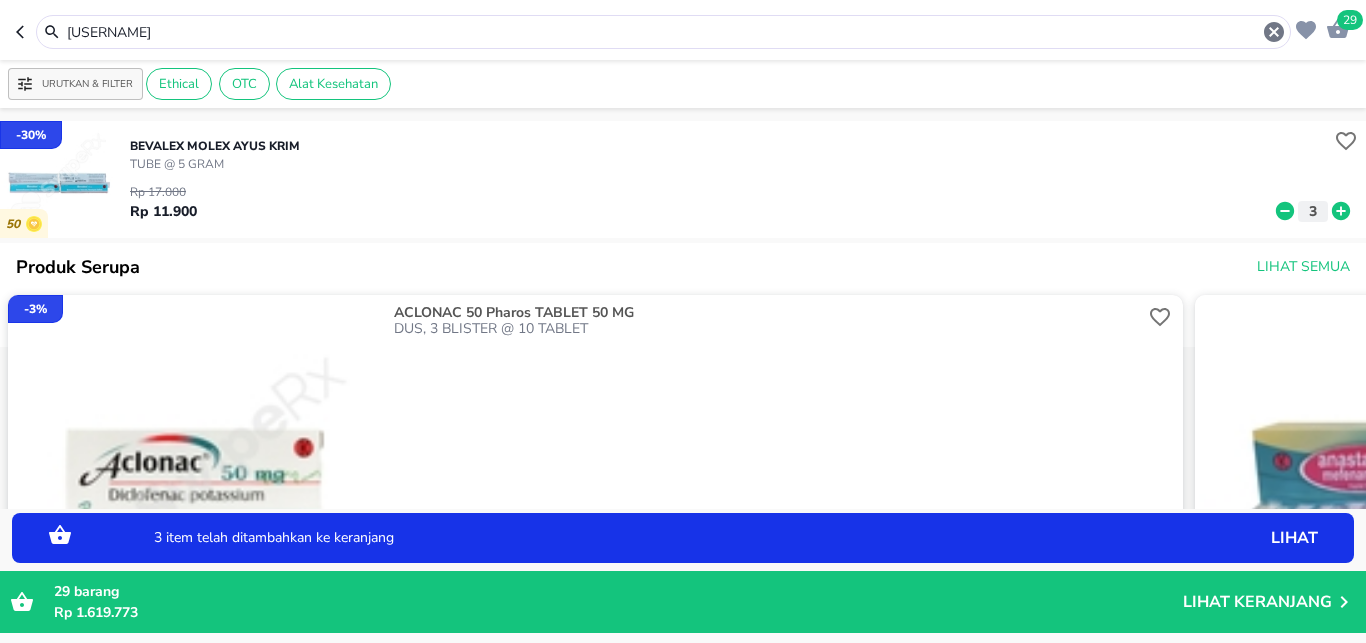 click 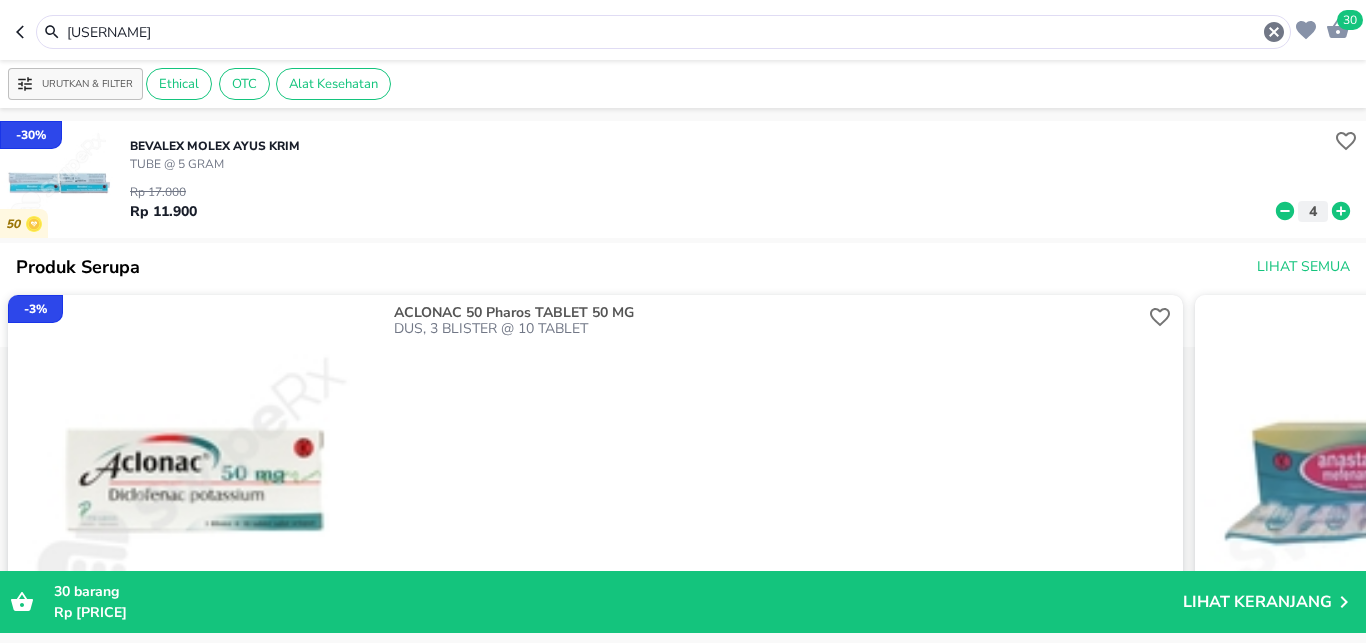 drag, startPoint x: 64, startPoint y: 34, endPoint x: 0, endPoint y: 42, distance: 64.49806 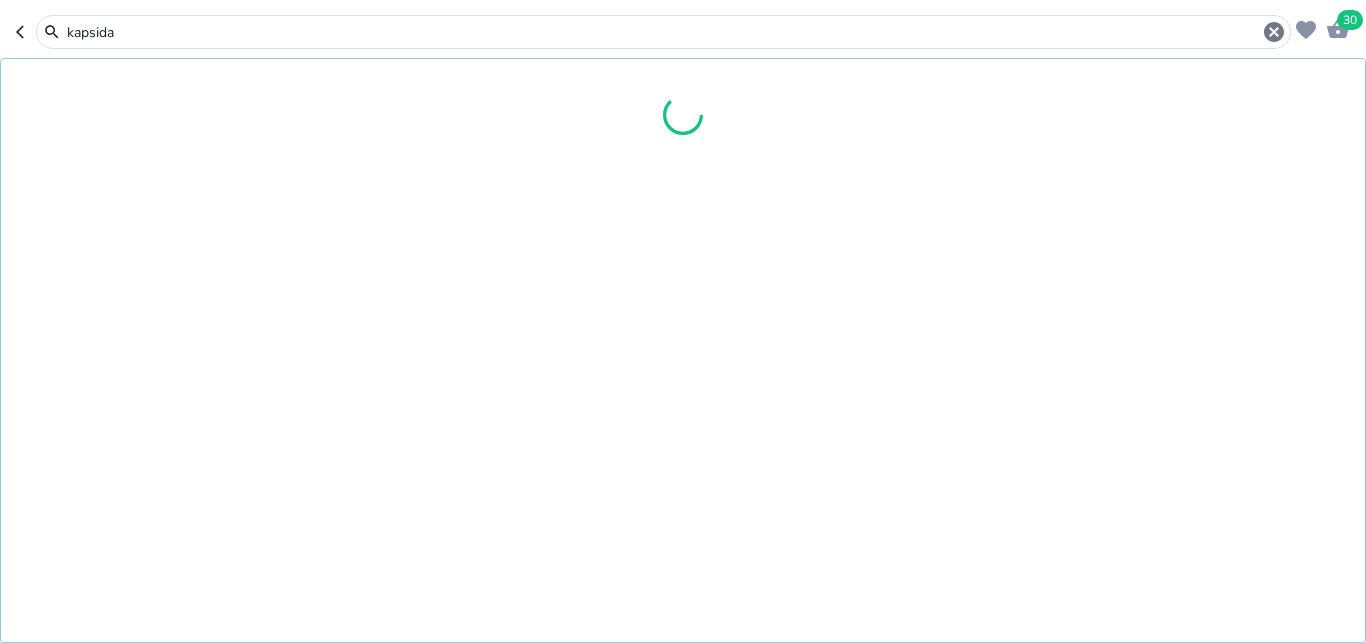 type on "kapsida" 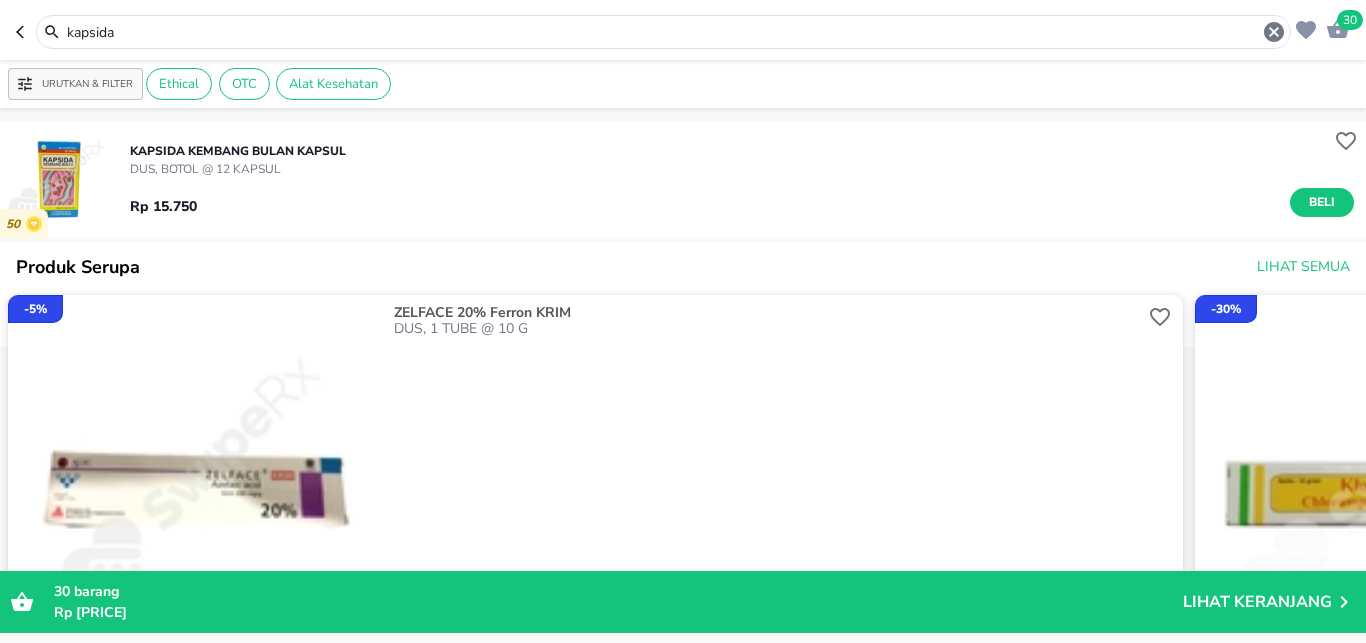 click on "kapsida" at bounding box center [663, 32] 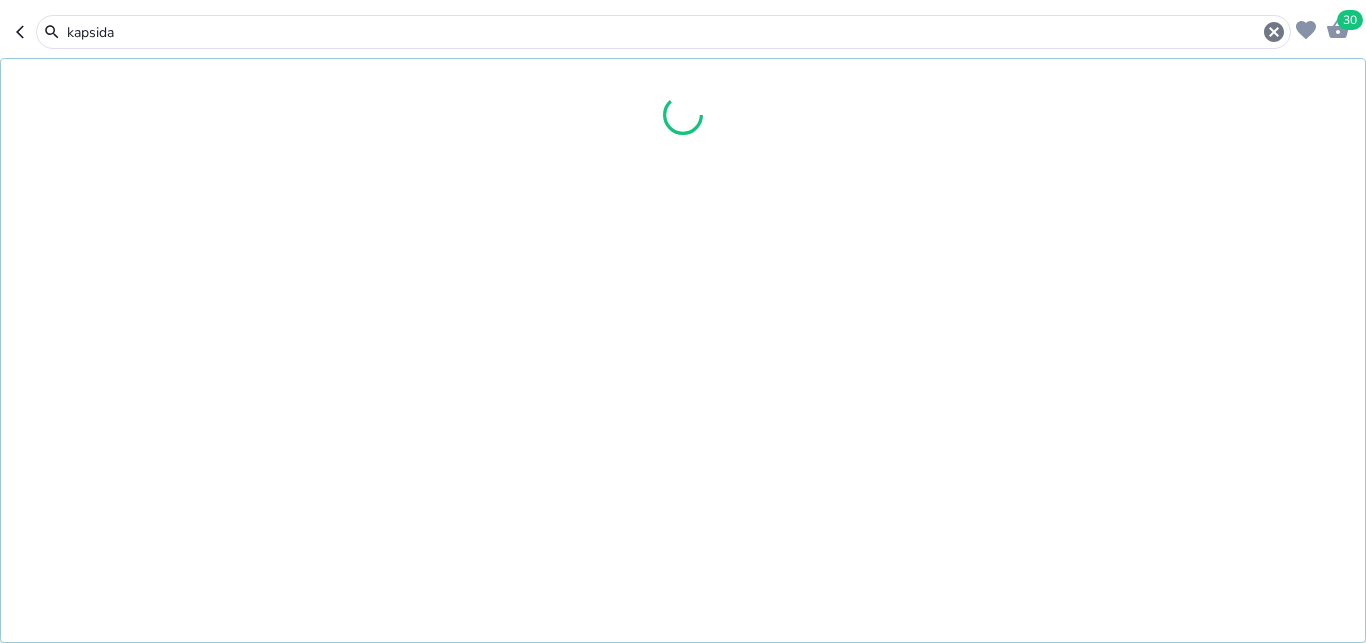 click on "kapsida" at bounding box center [663, 32] 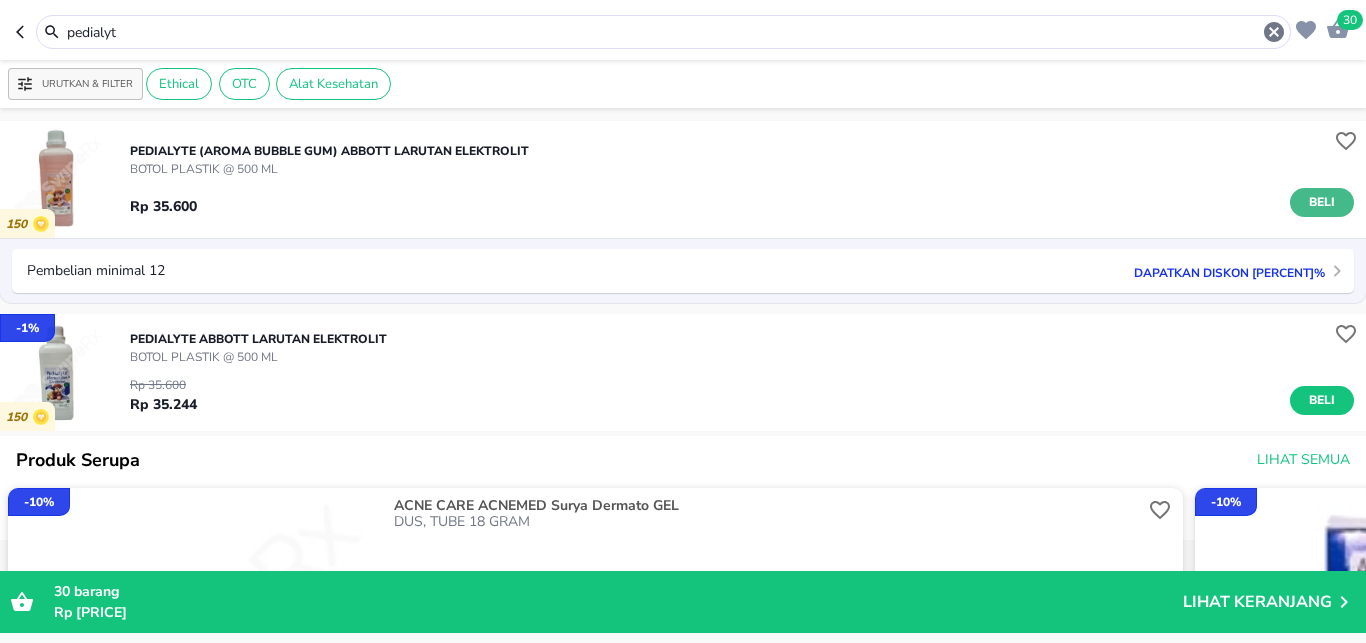 click on "Beli" at bounding box center [1322, 202] 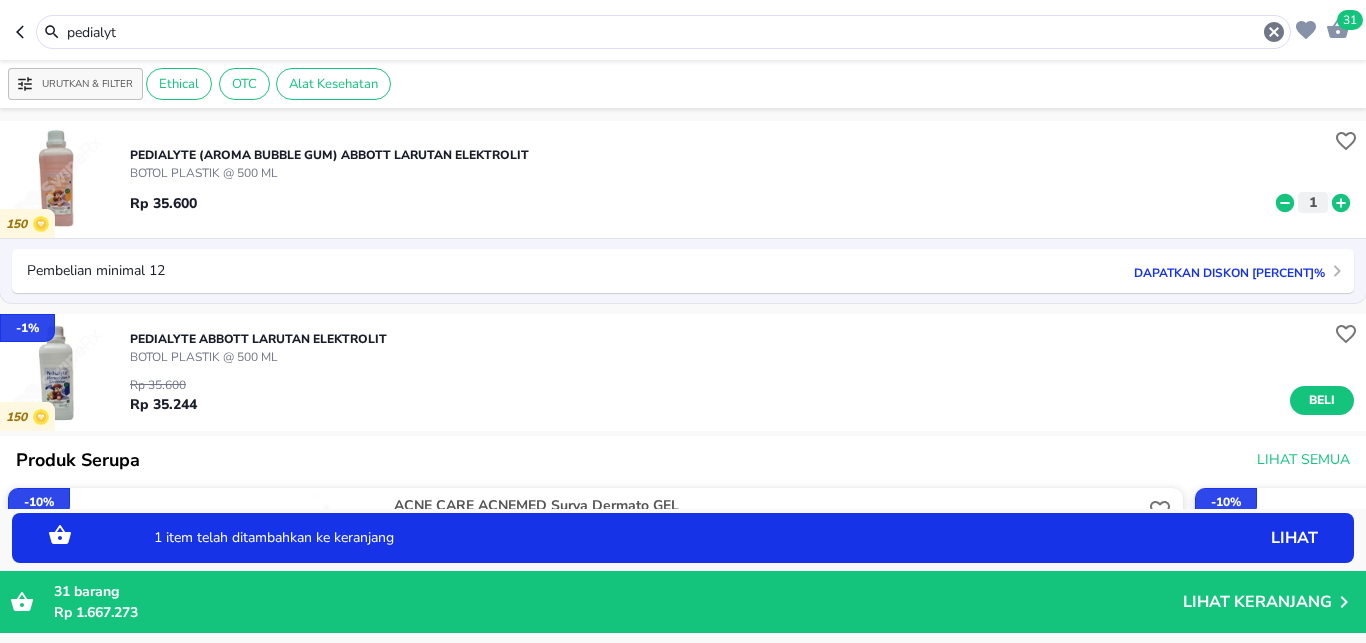 click 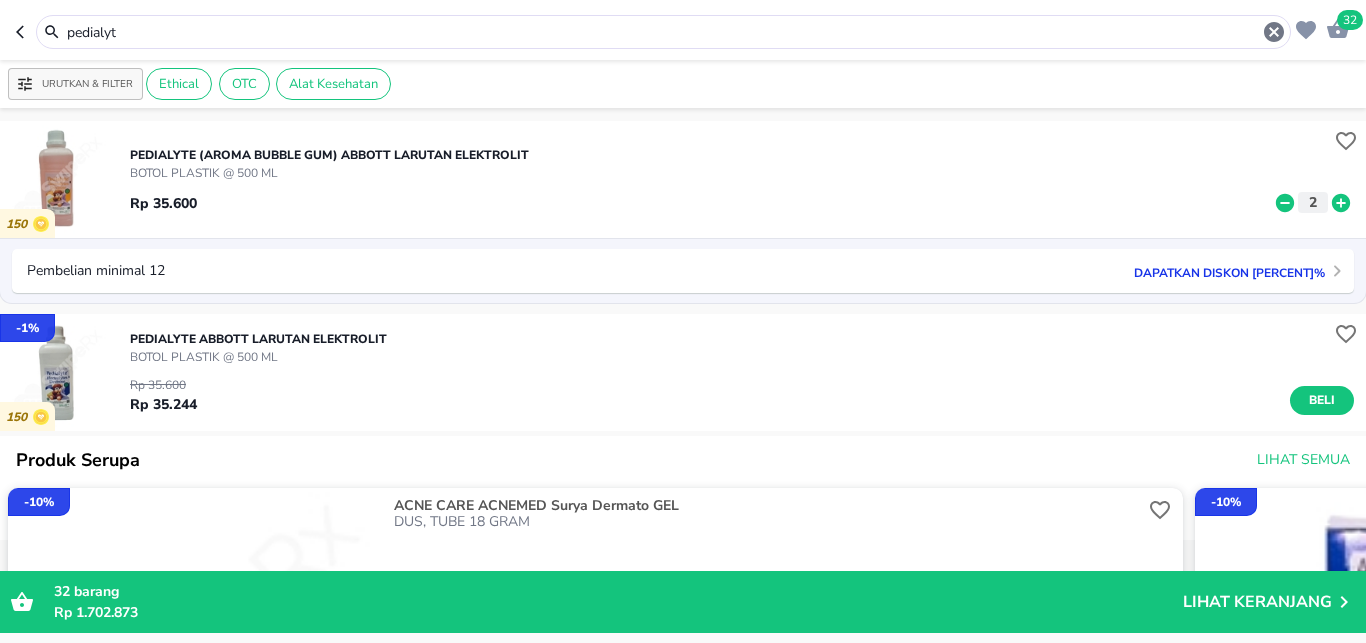 click on "pedialyt" at bounding box center (663, 32) 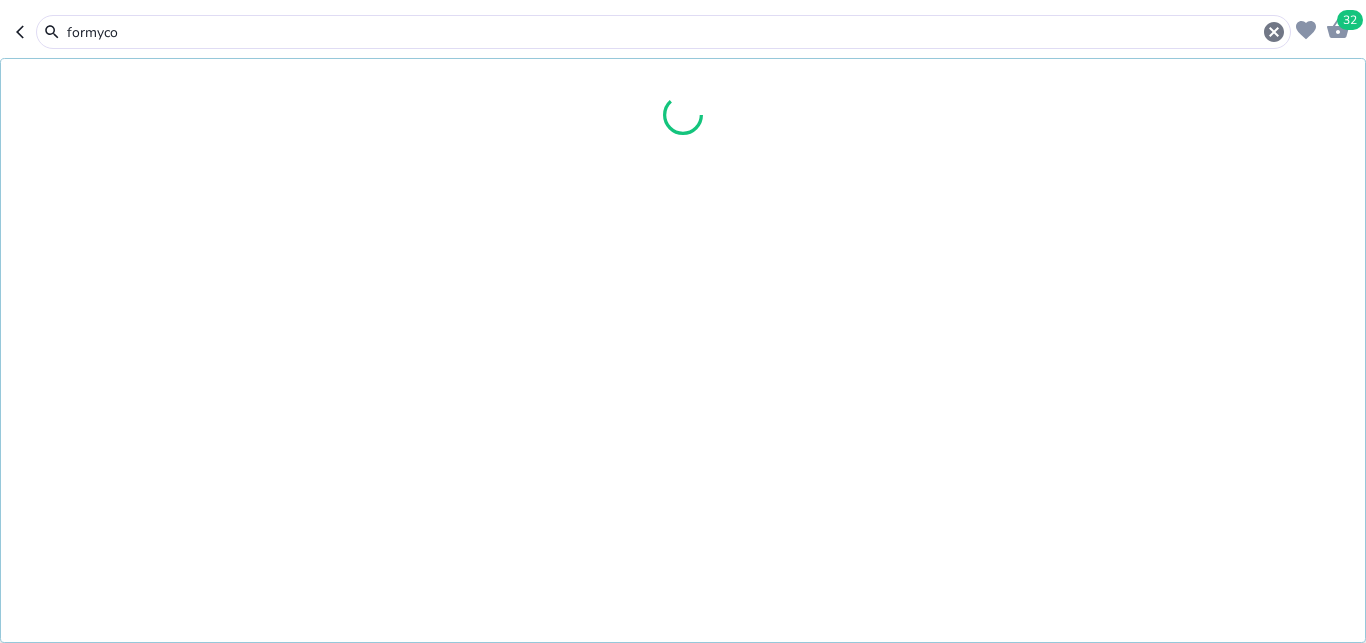type on "formyco" 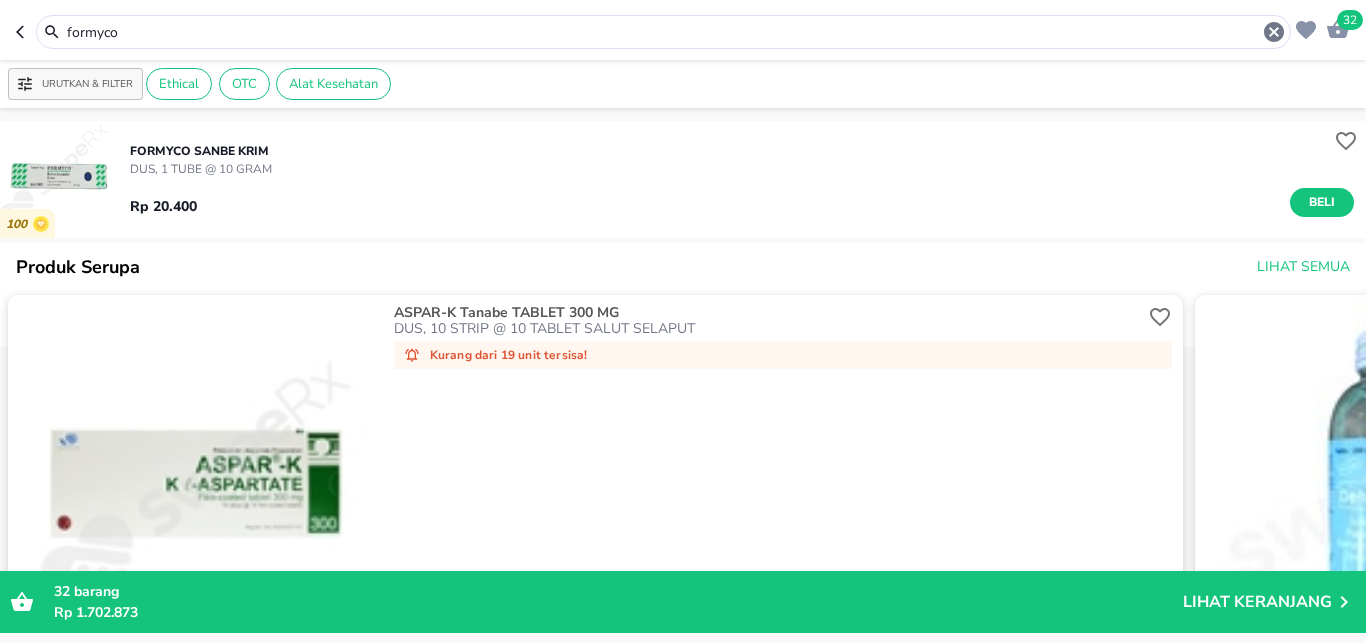 click on "formyco" at bounding box center [663, 32] 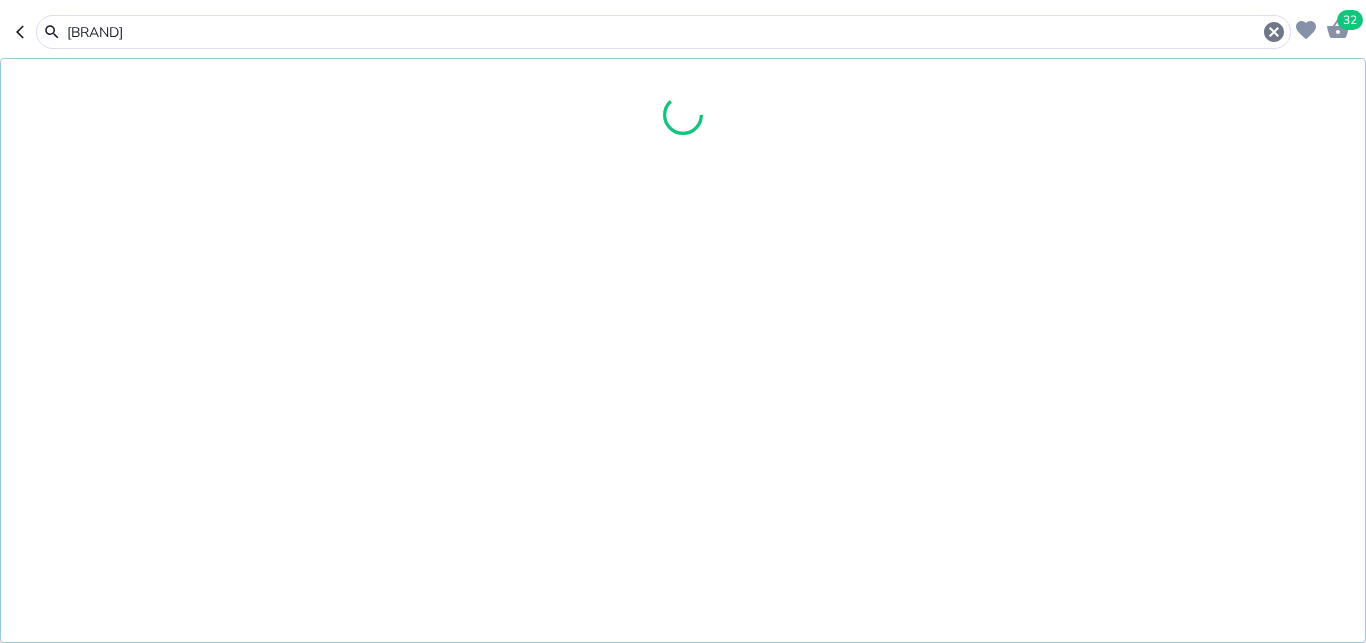 type on "[BRAND]" 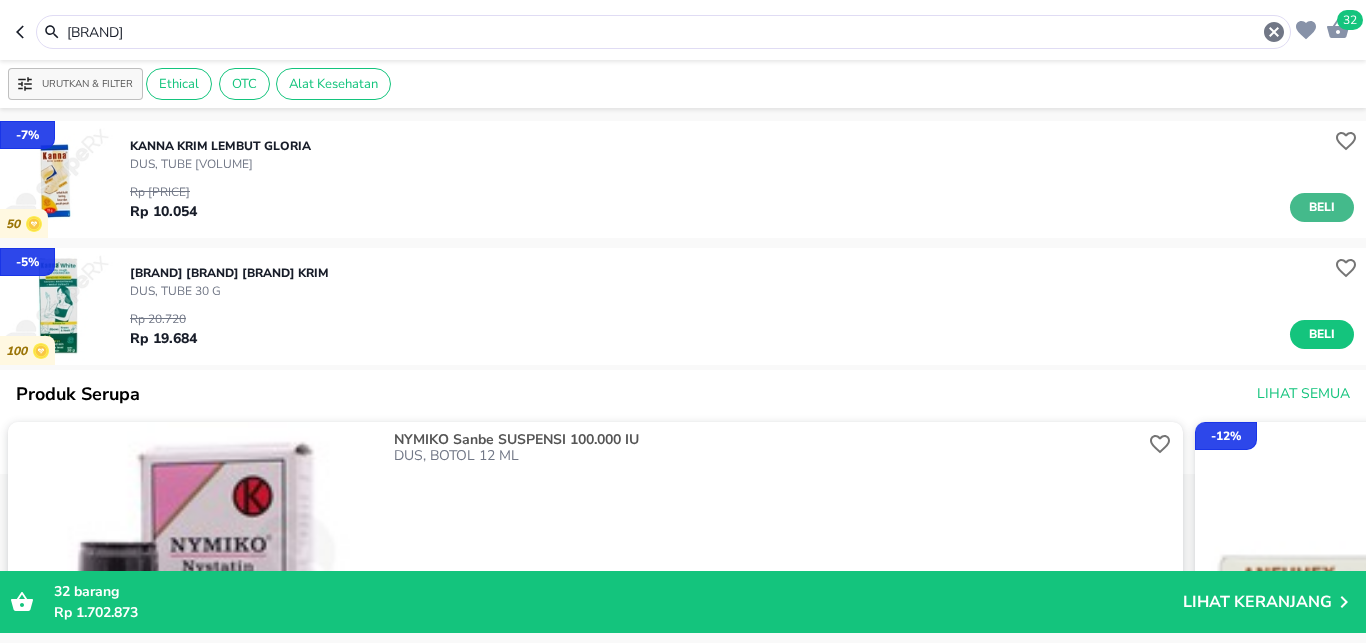 click on "Beli" at bounding box center (1322, 207) 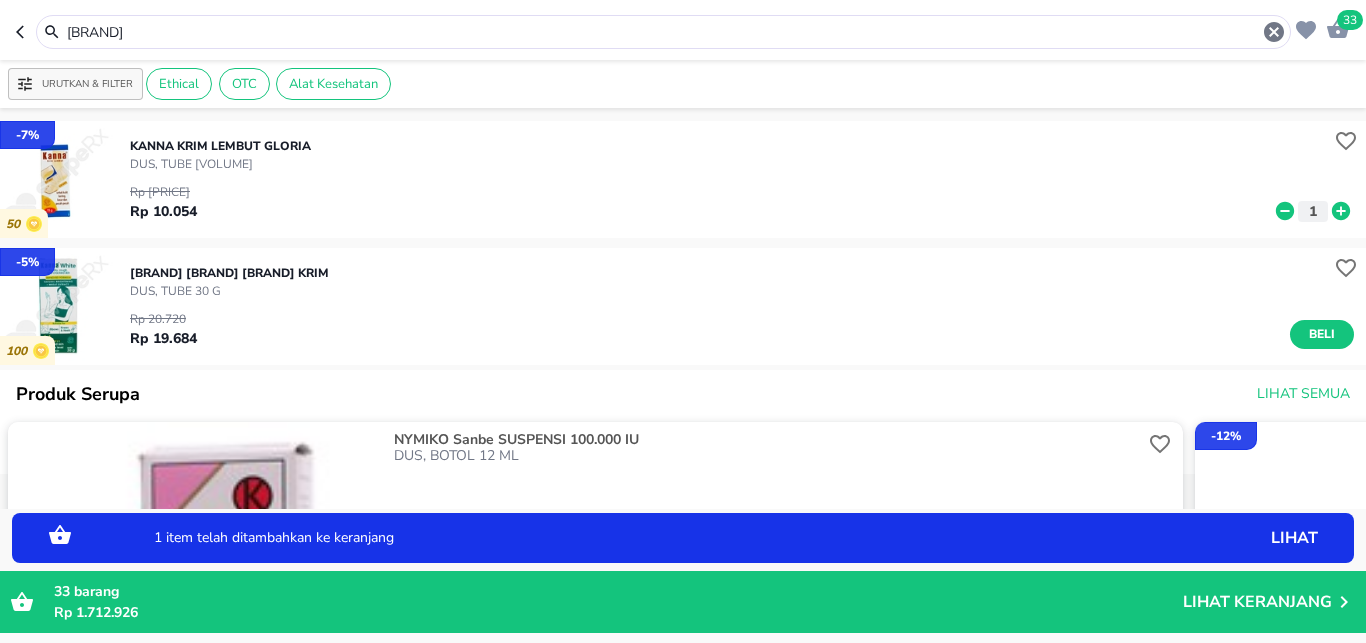 click 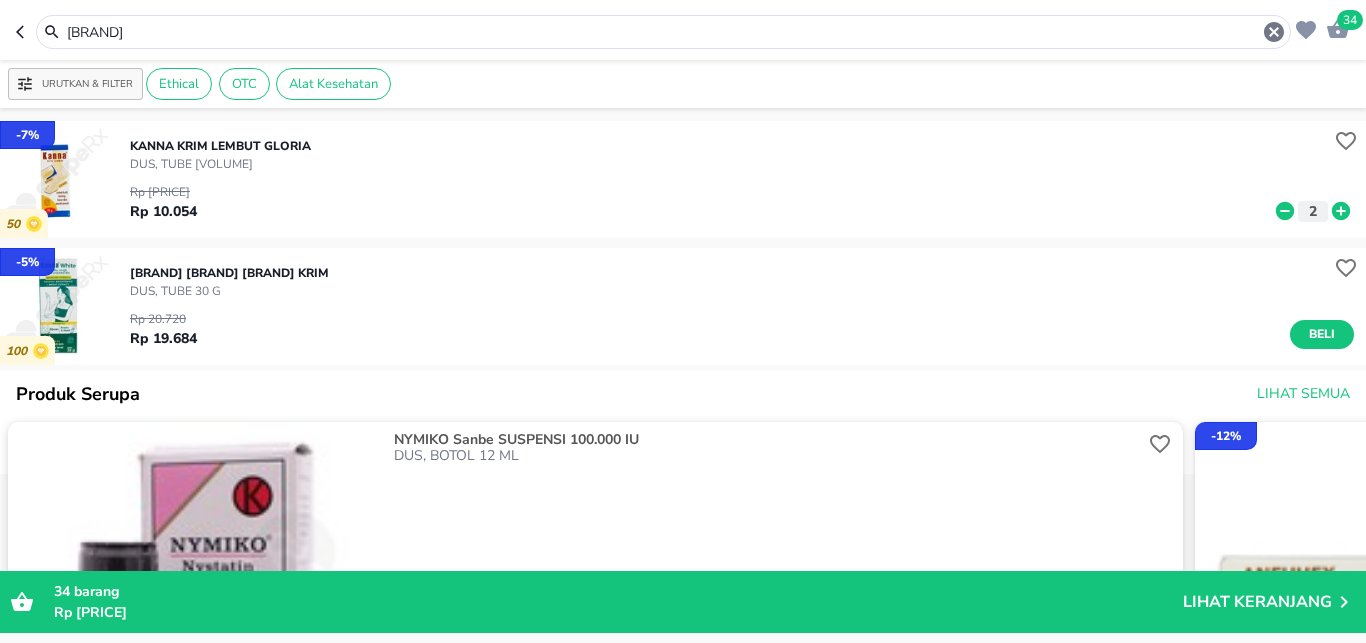 click 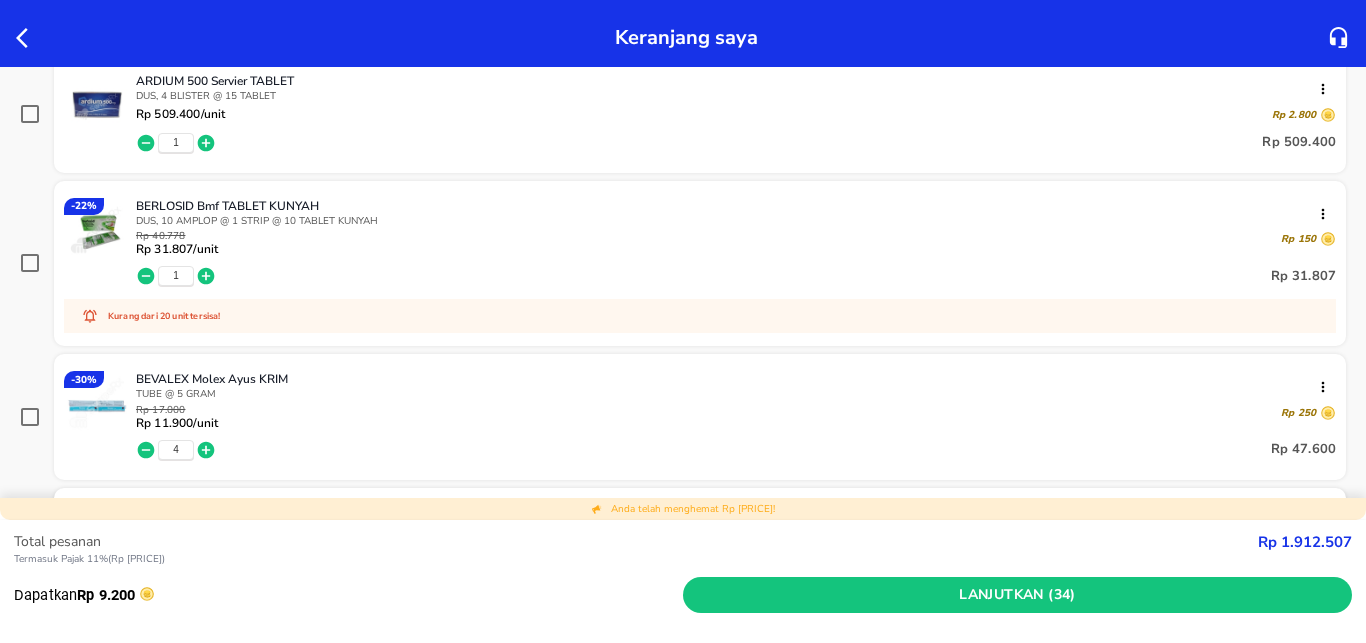 scroll, scrollTop: 396, scrollLeft: 0, axis: vertical 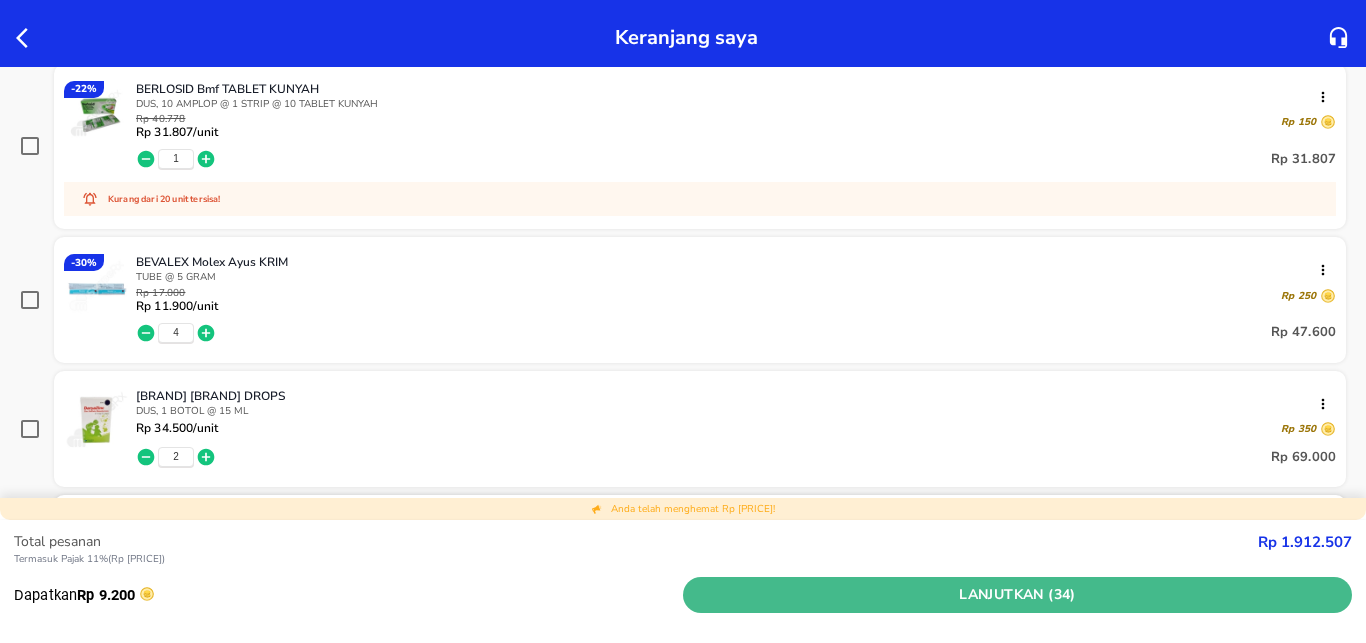 click on "Lanjutkan (34)" at bounding box center [1017, 595] 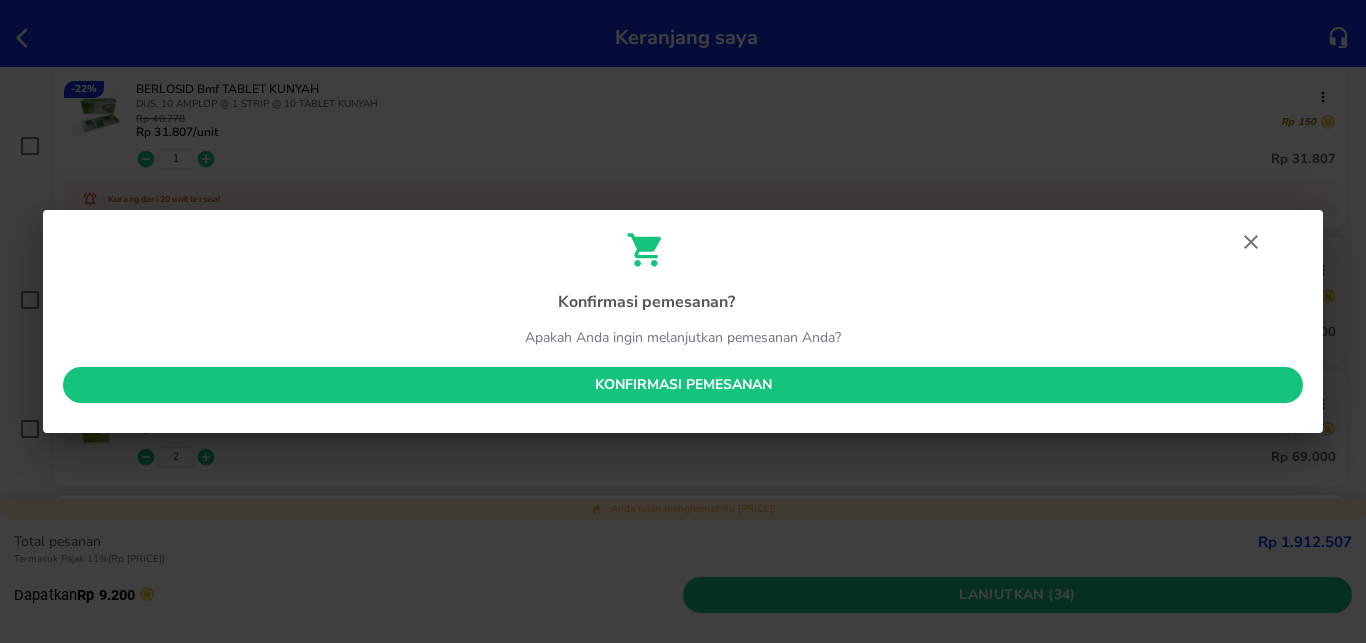 click on "Konfirmasi pemesanan" at bounding box center (683, 385) 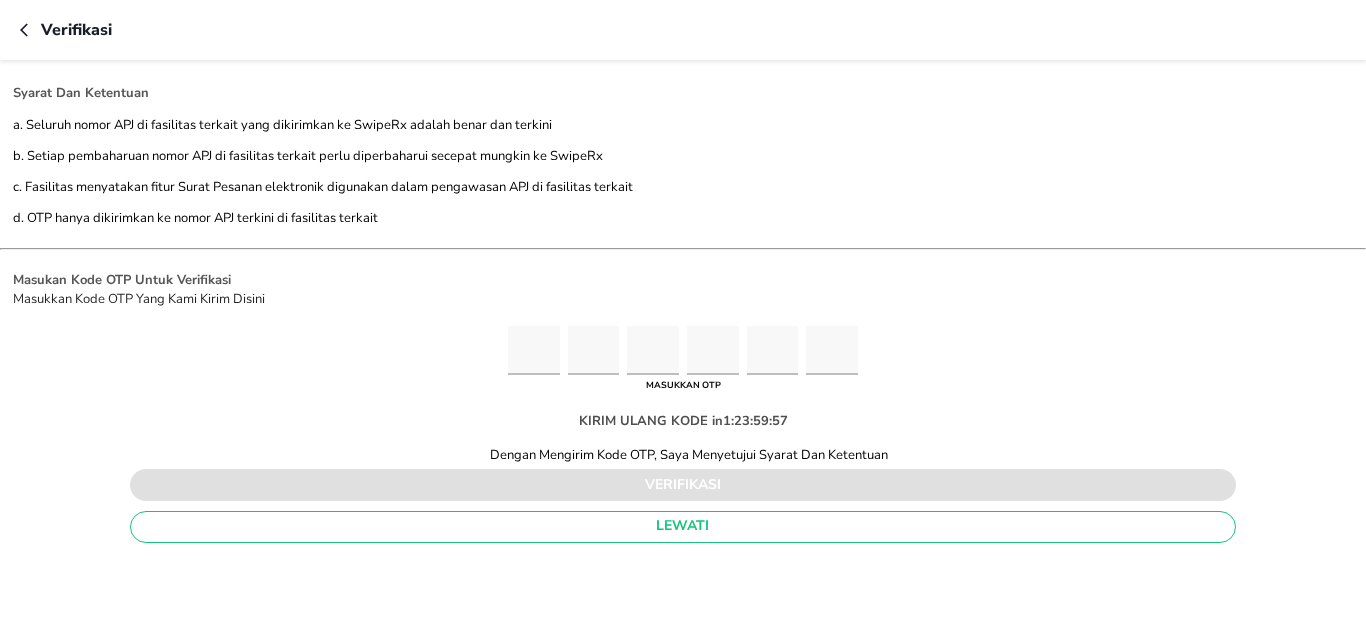 drag, startPoint x: 532, startPoint y: 356, endPoint x: 524, endPoint y: 347, distance: 12.0415945 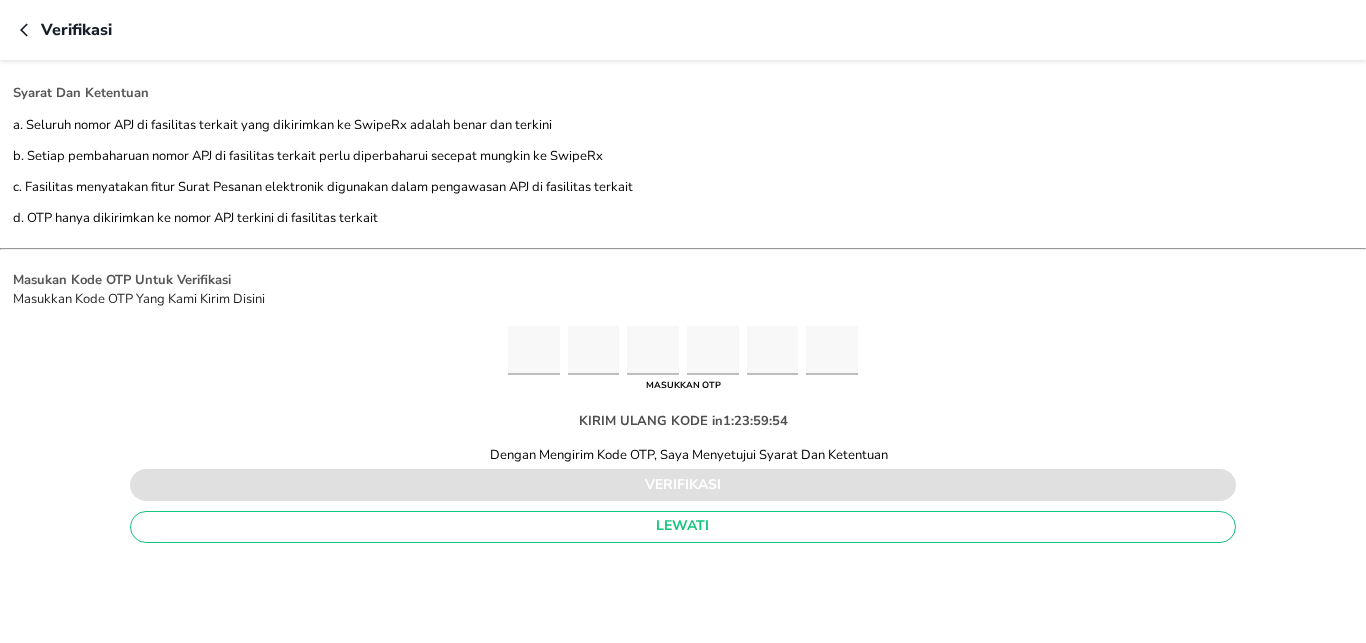 type on "1" 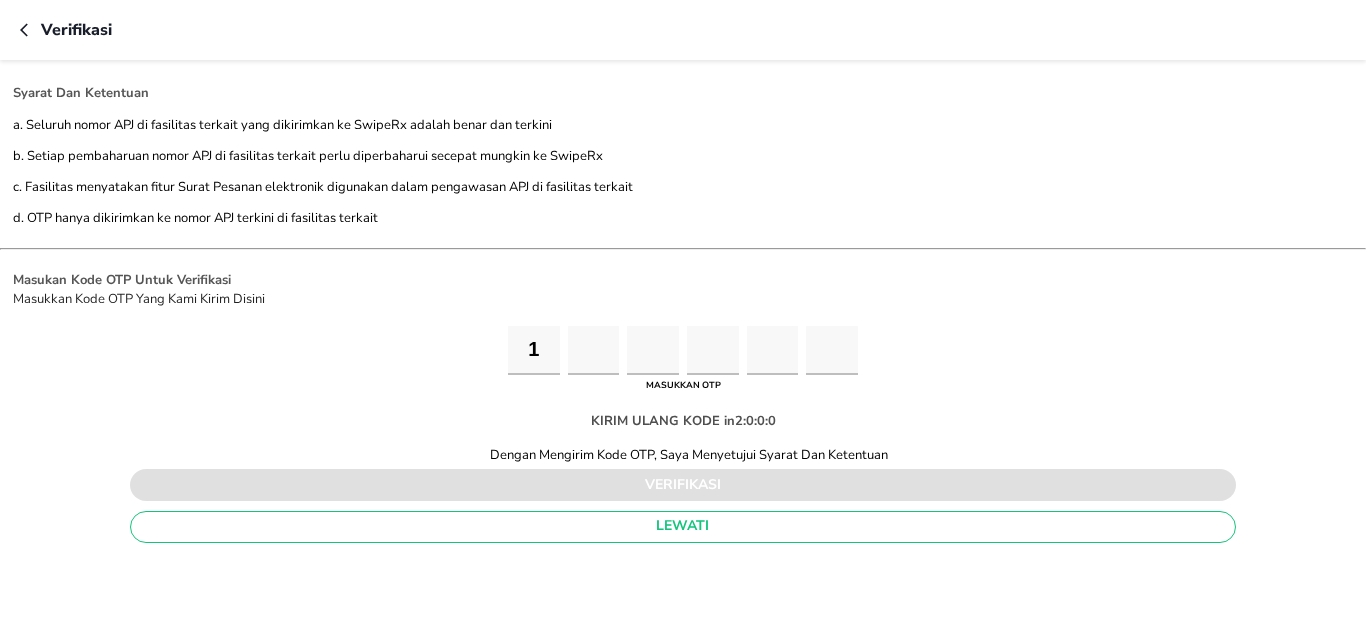 type on "8" 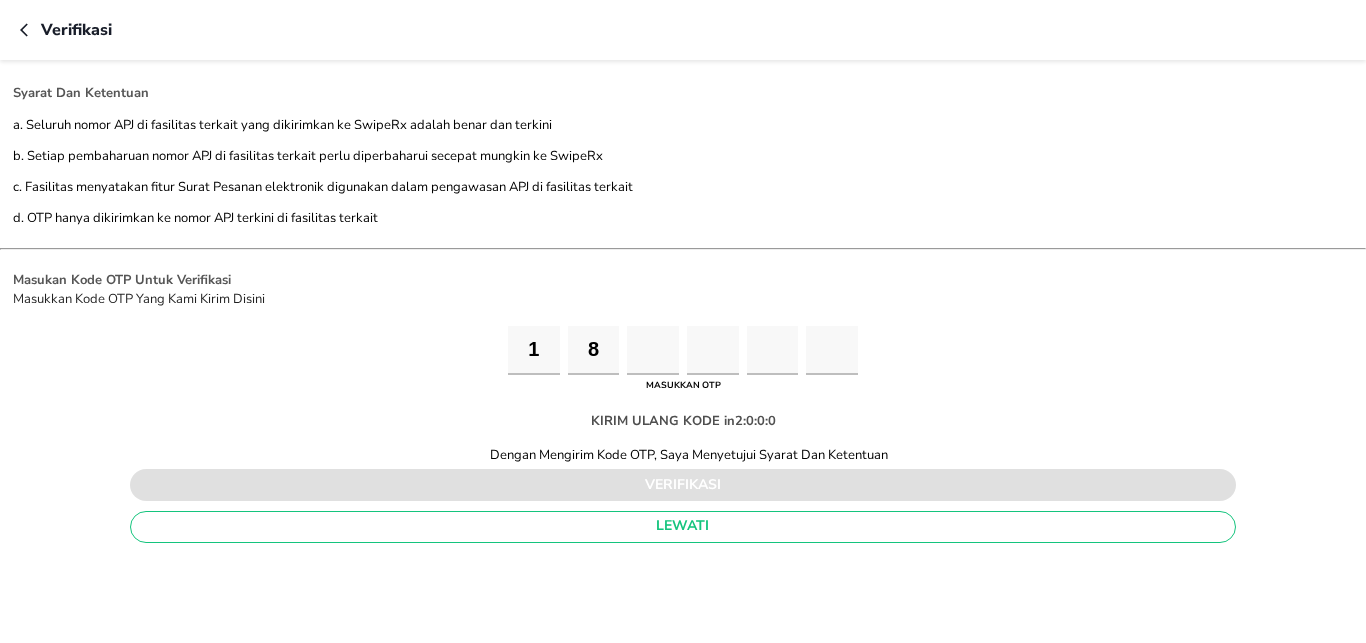 type on "9" 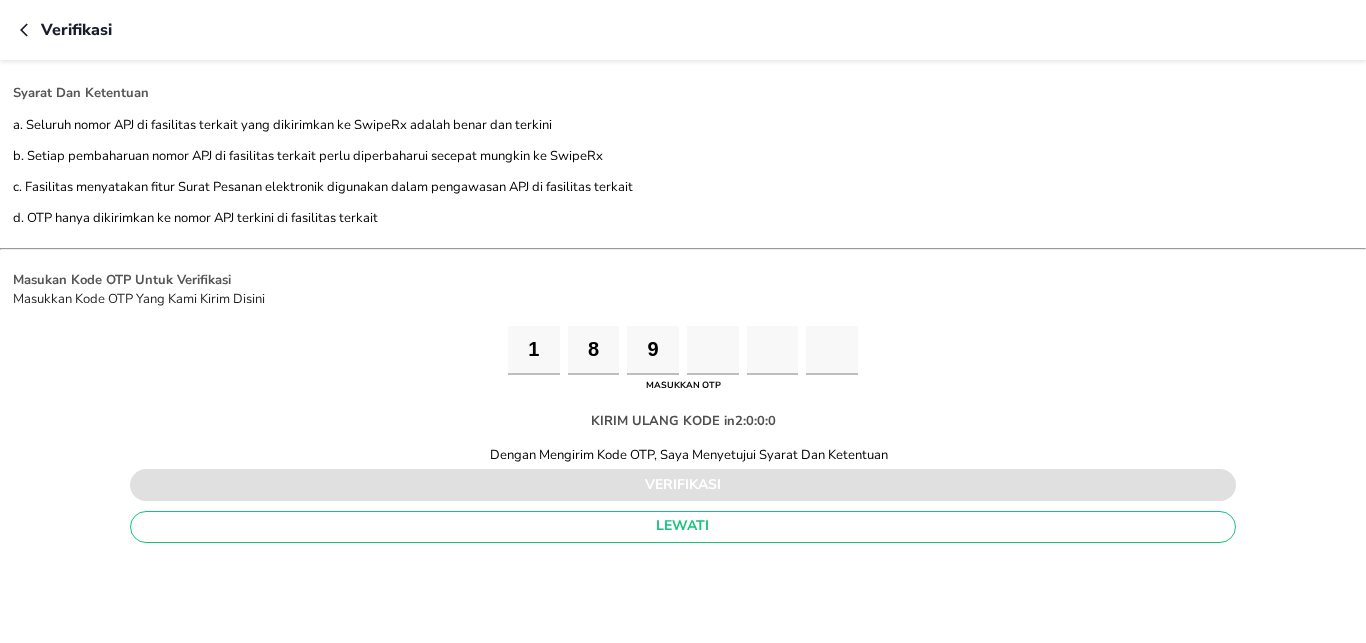 type on "3" 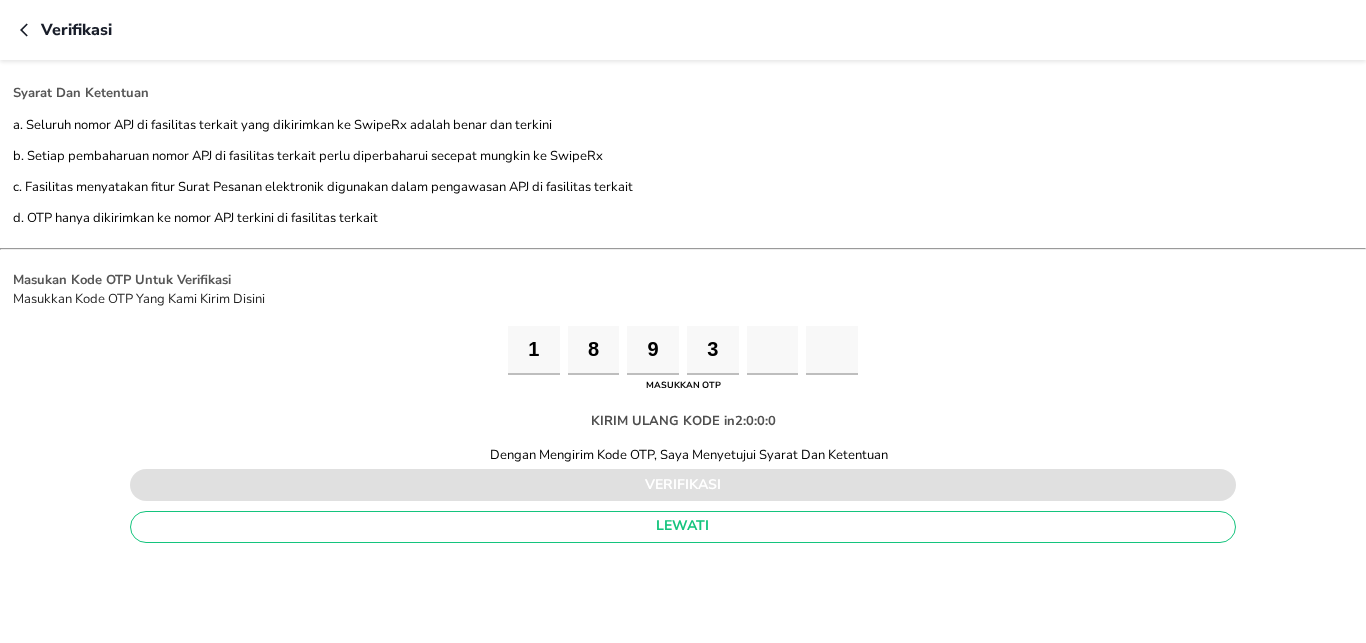 type on "7" 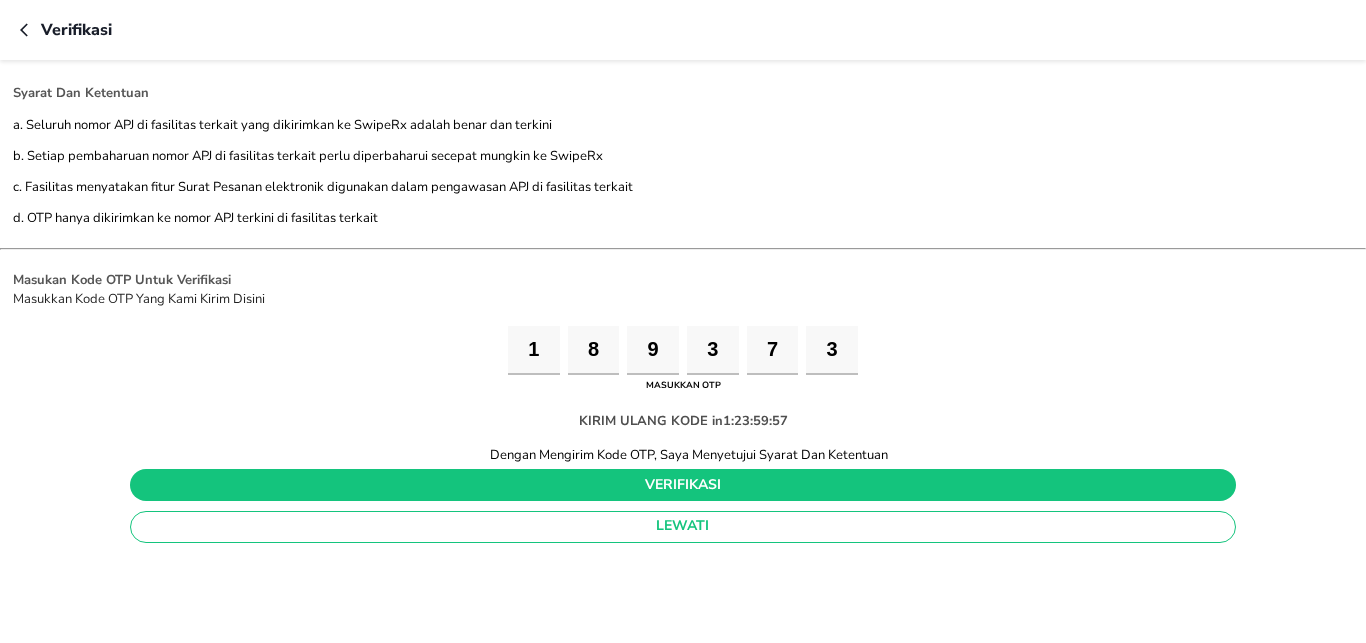 type on "3" 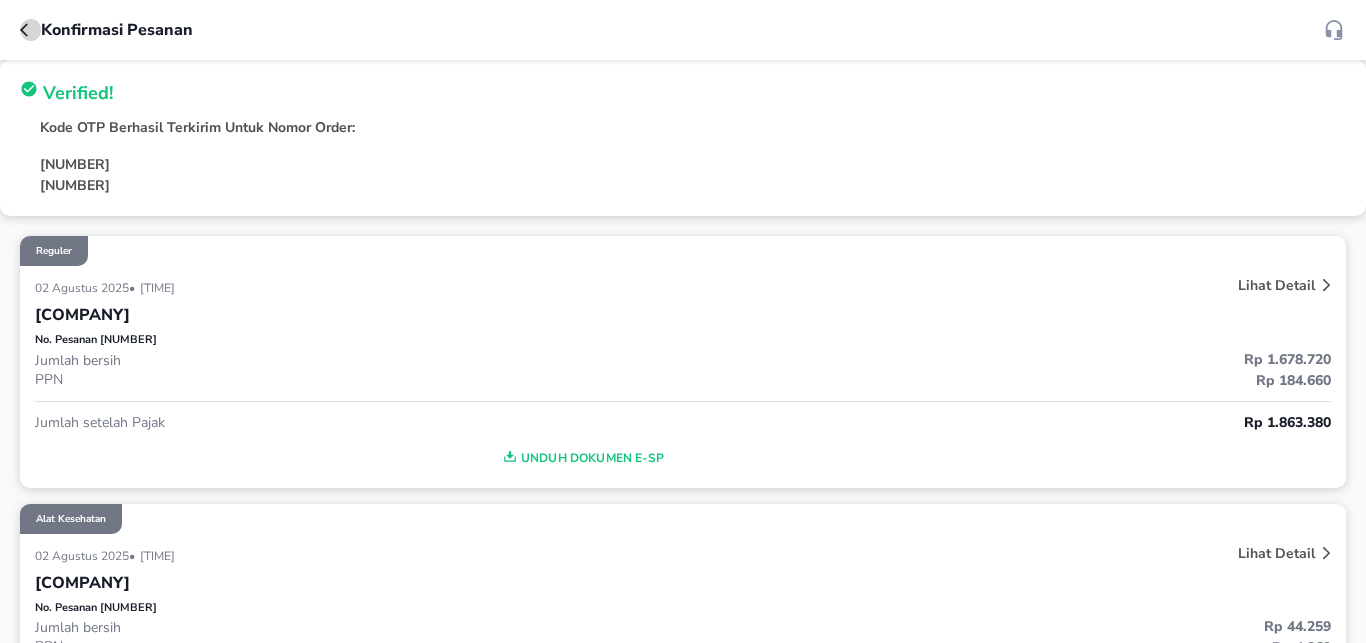 click 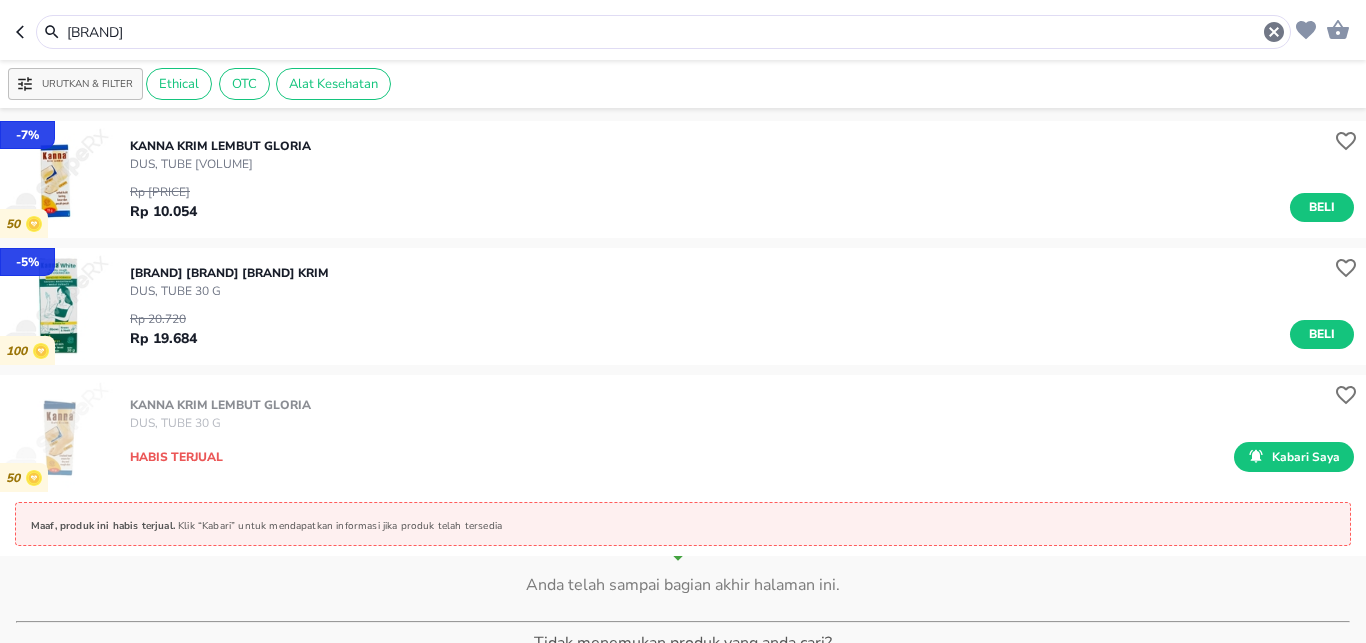 click on "[BRAND]" at bounding box center [663, 32] 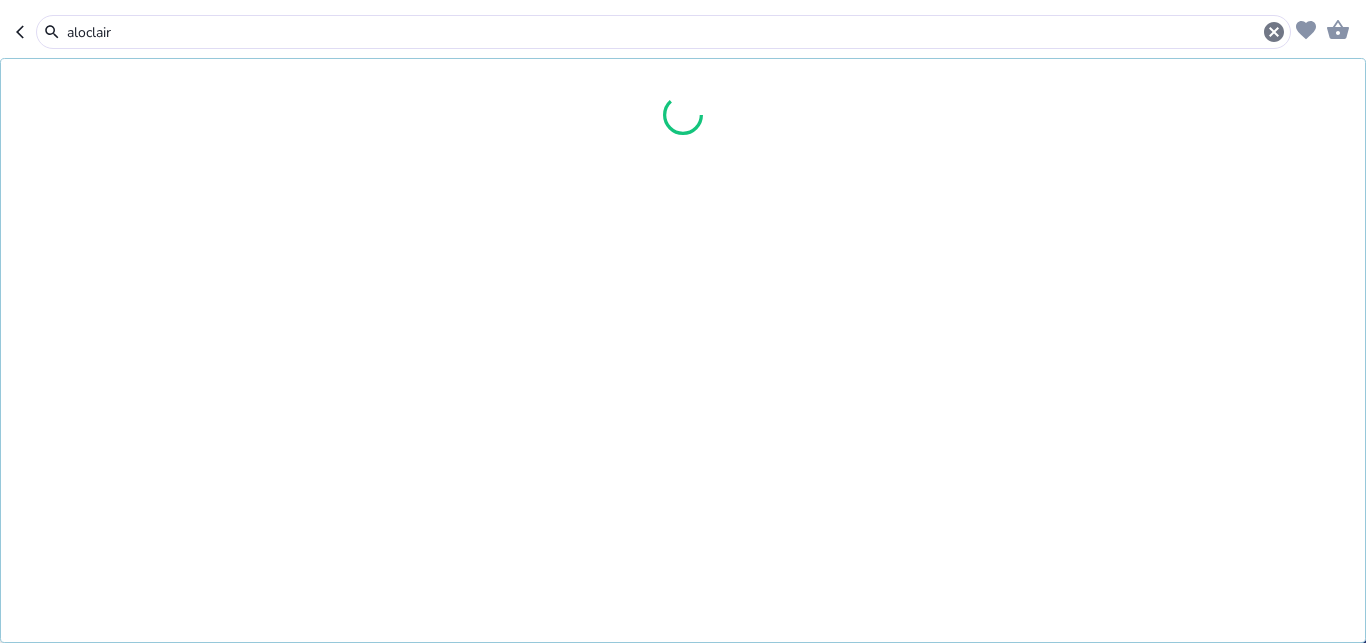 type on "aloclair" 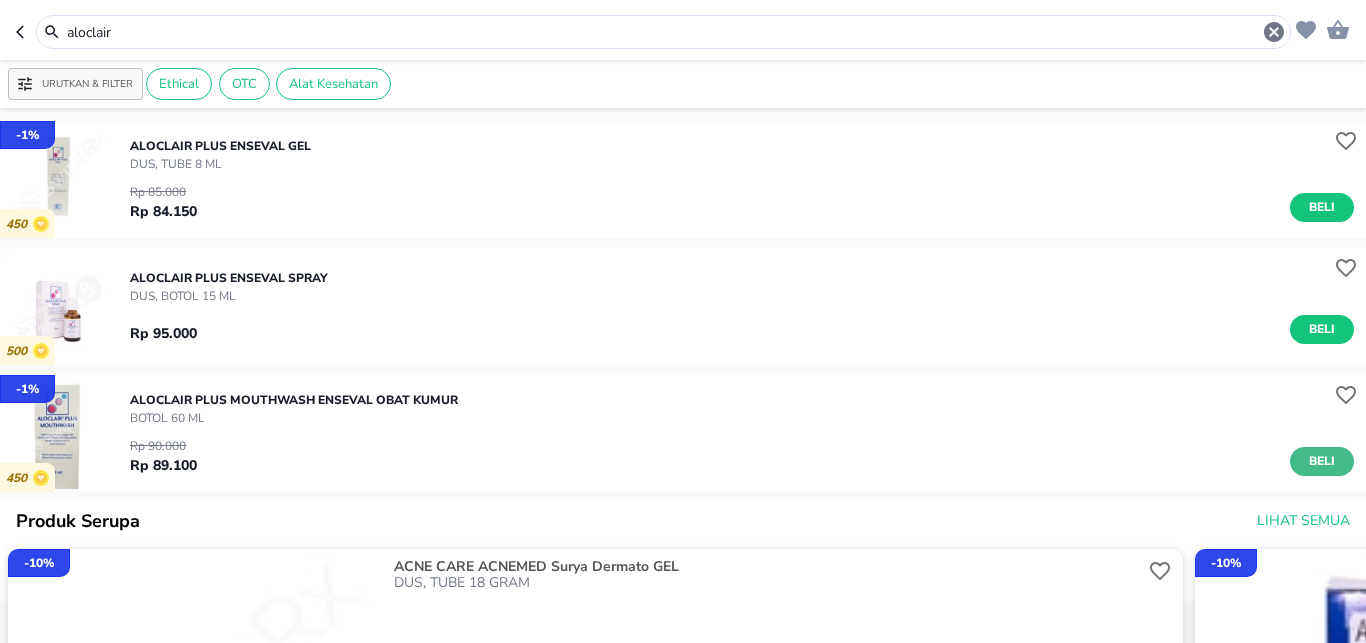 click on "Beli" at bounding box center [1322, 461] 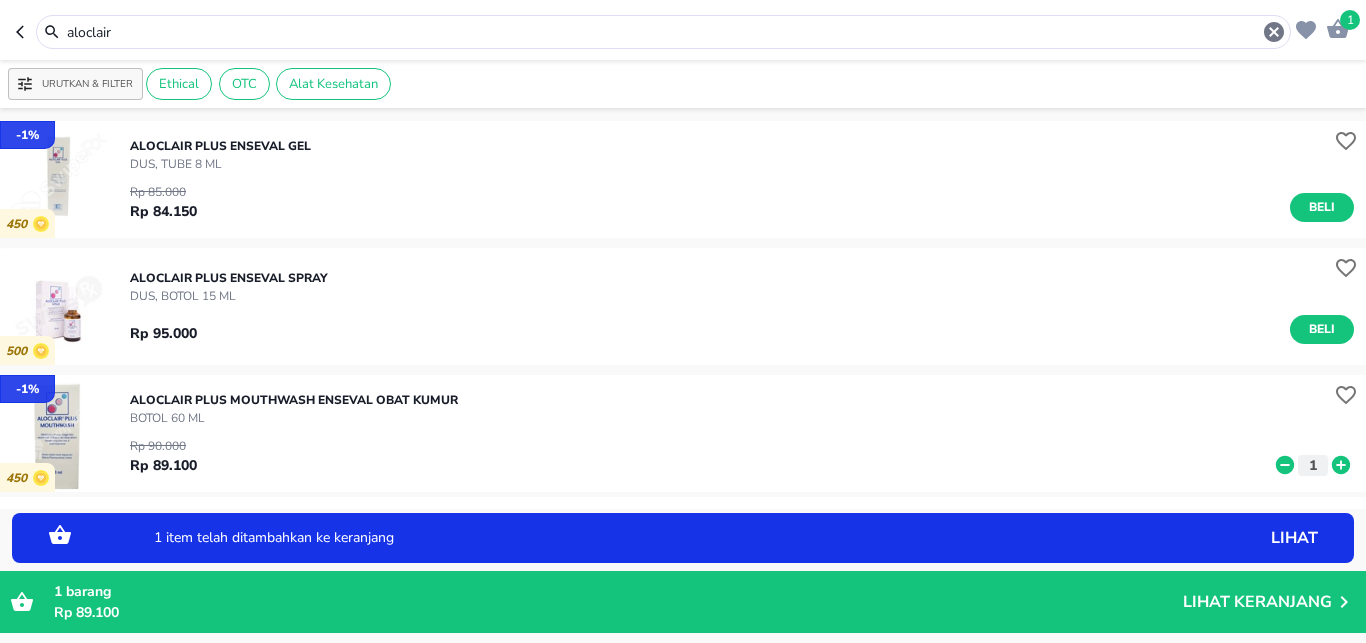 click 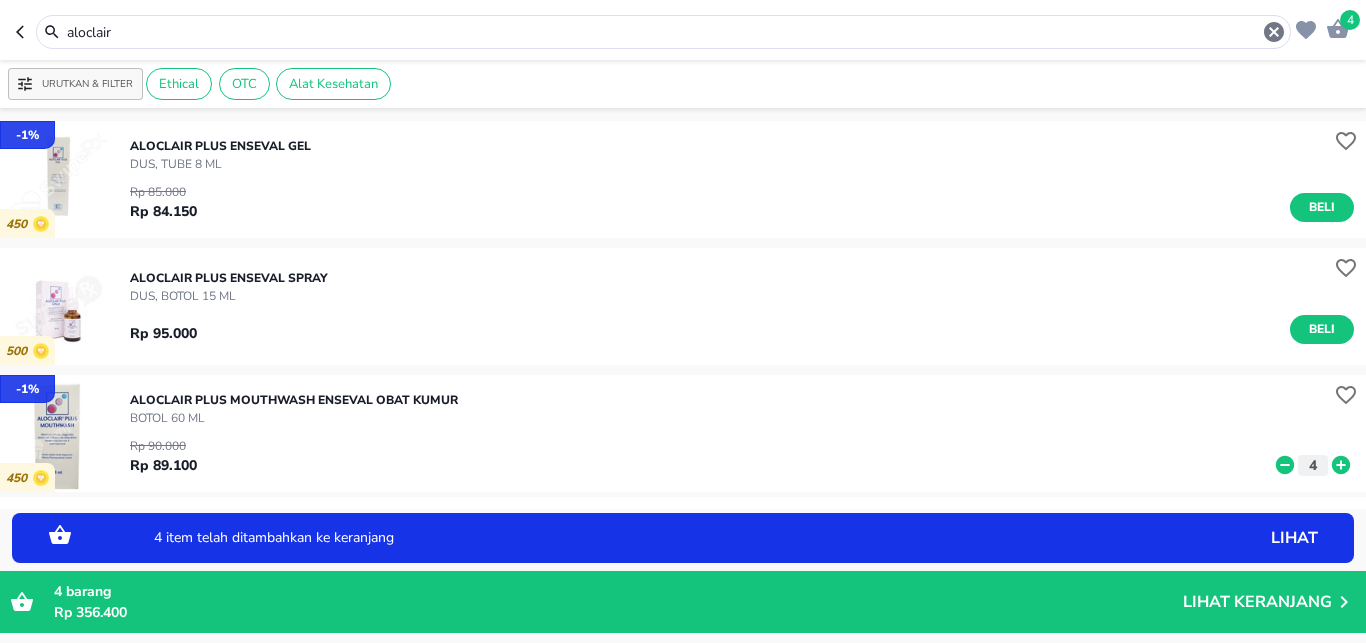 click 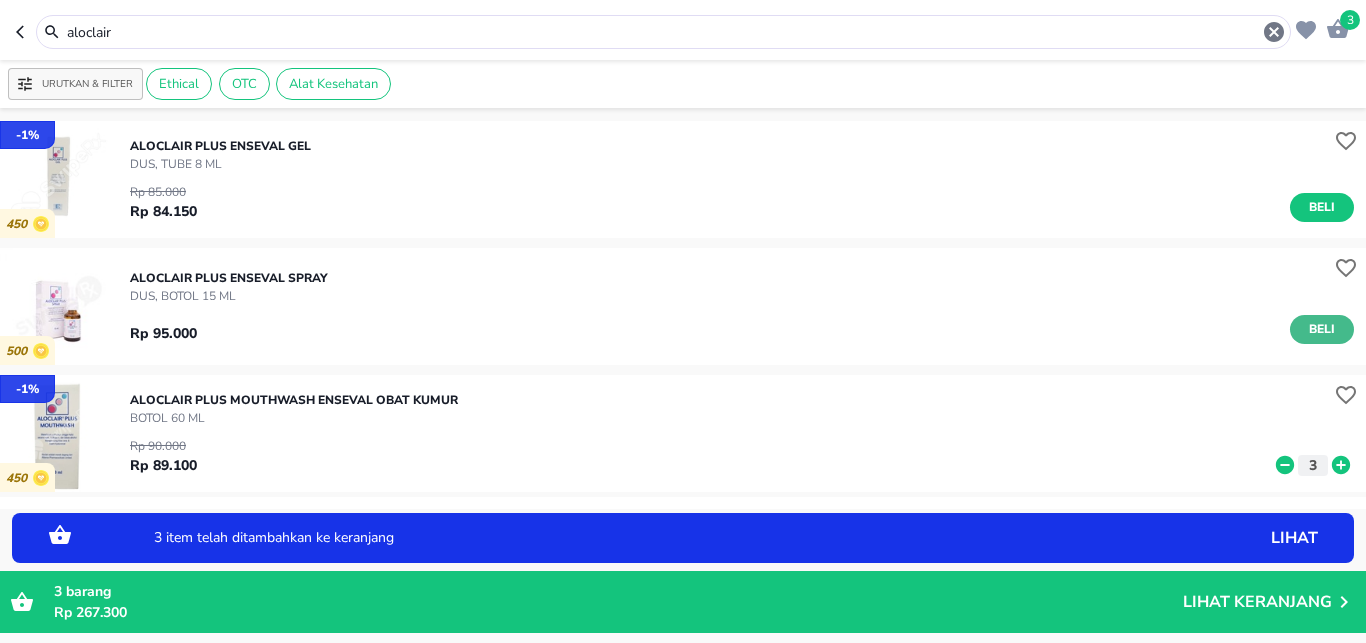 click on "Beli" at bounding box center [1322, 329] 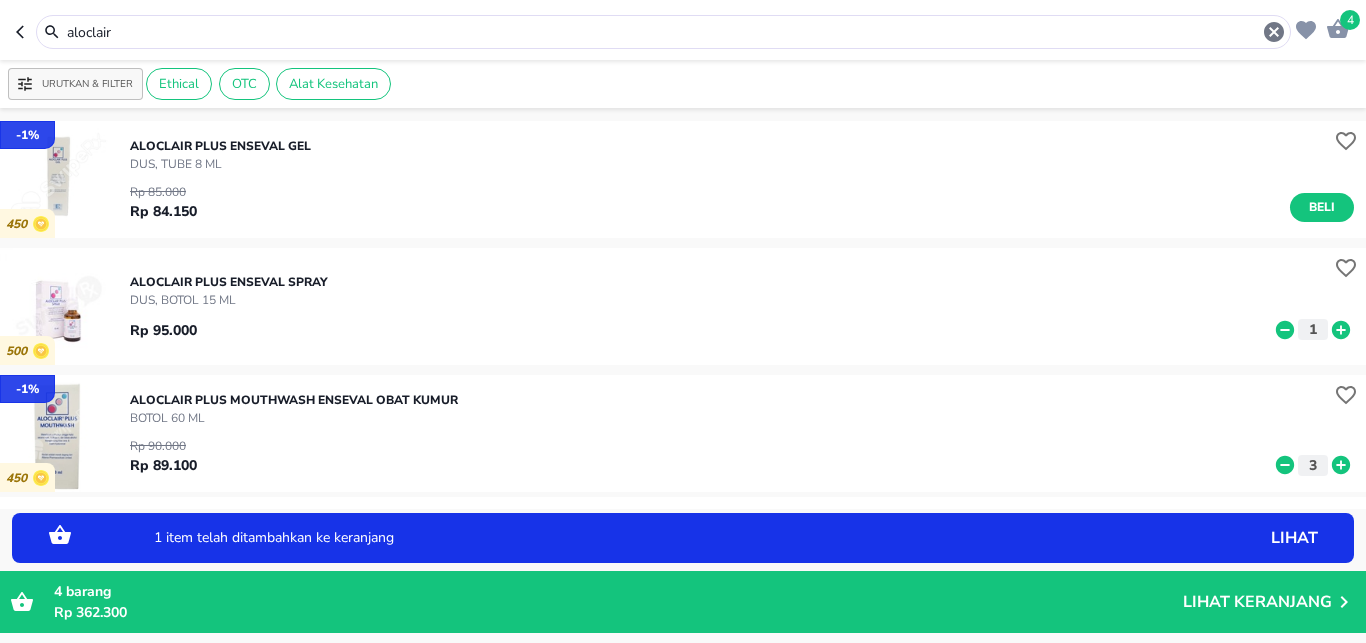 click 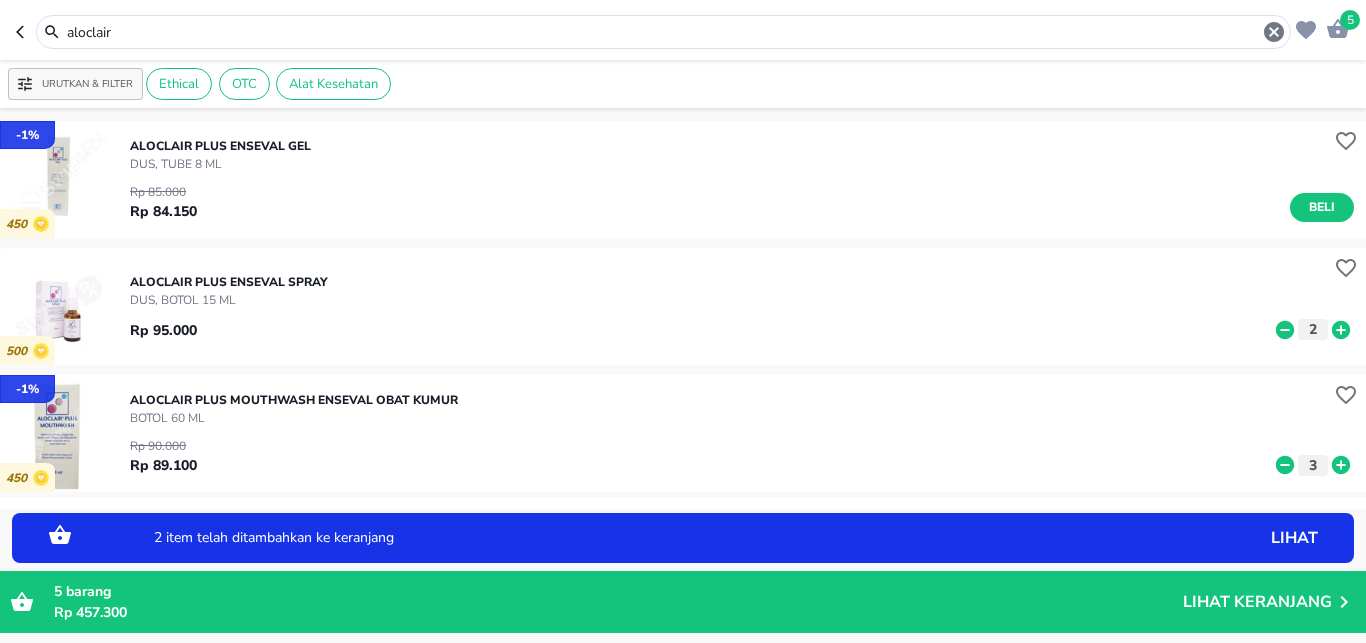 click 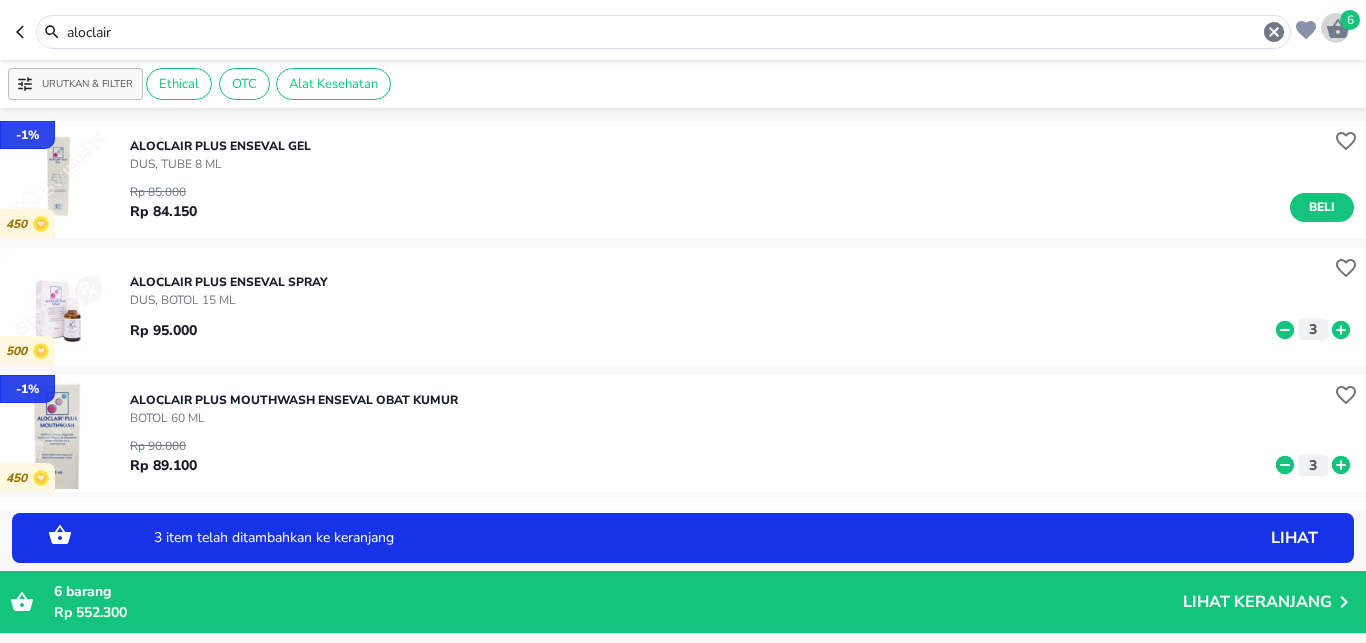 click 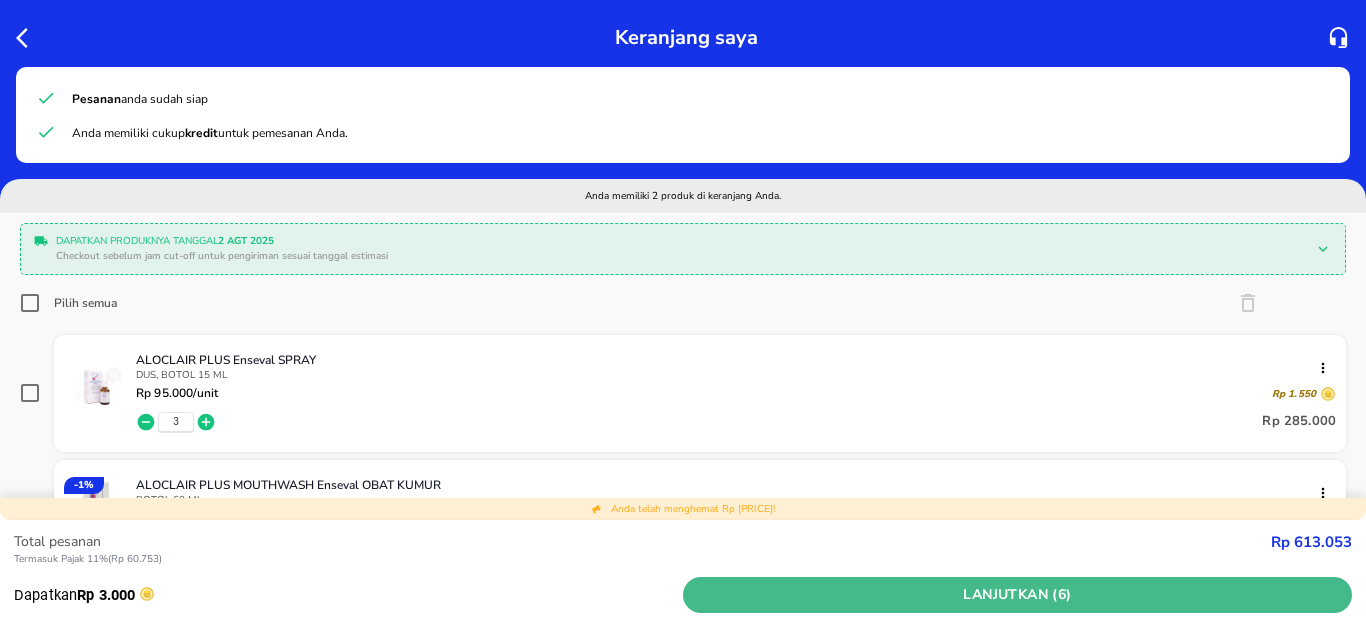 click on "Lanjutkan (6)" at bounding box center (1017, 595) 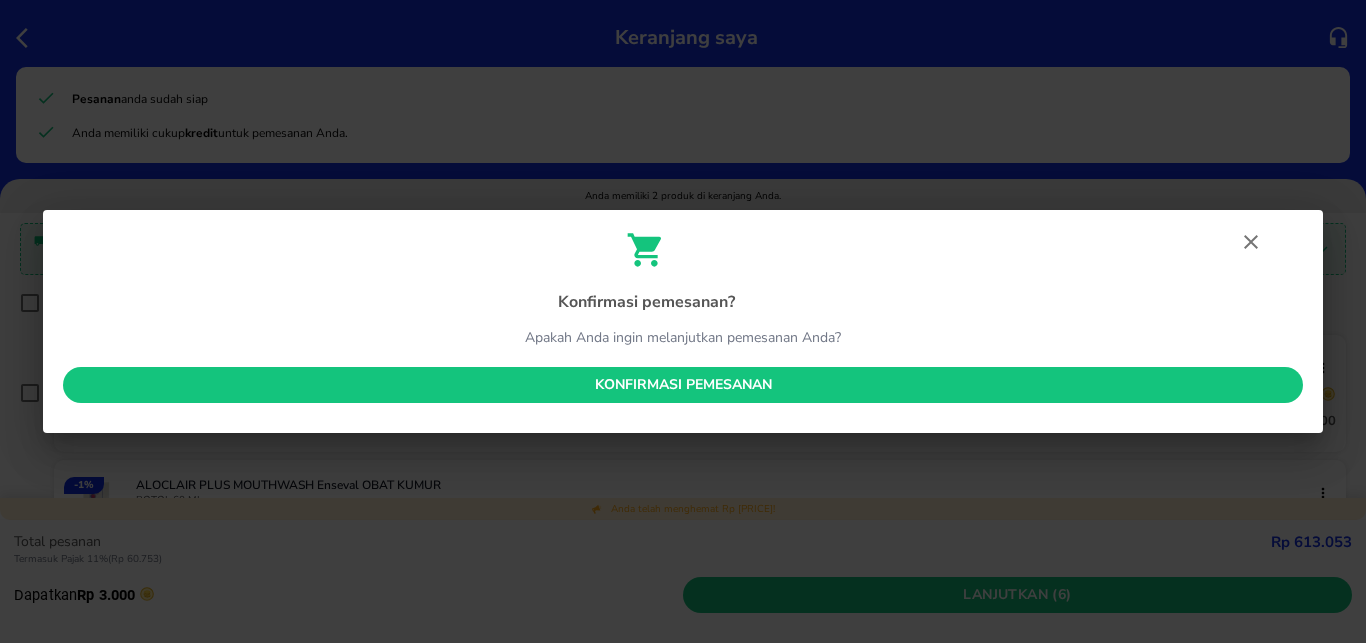click on "Konfirmasi pemesanan" at bounding box center (683, 385) 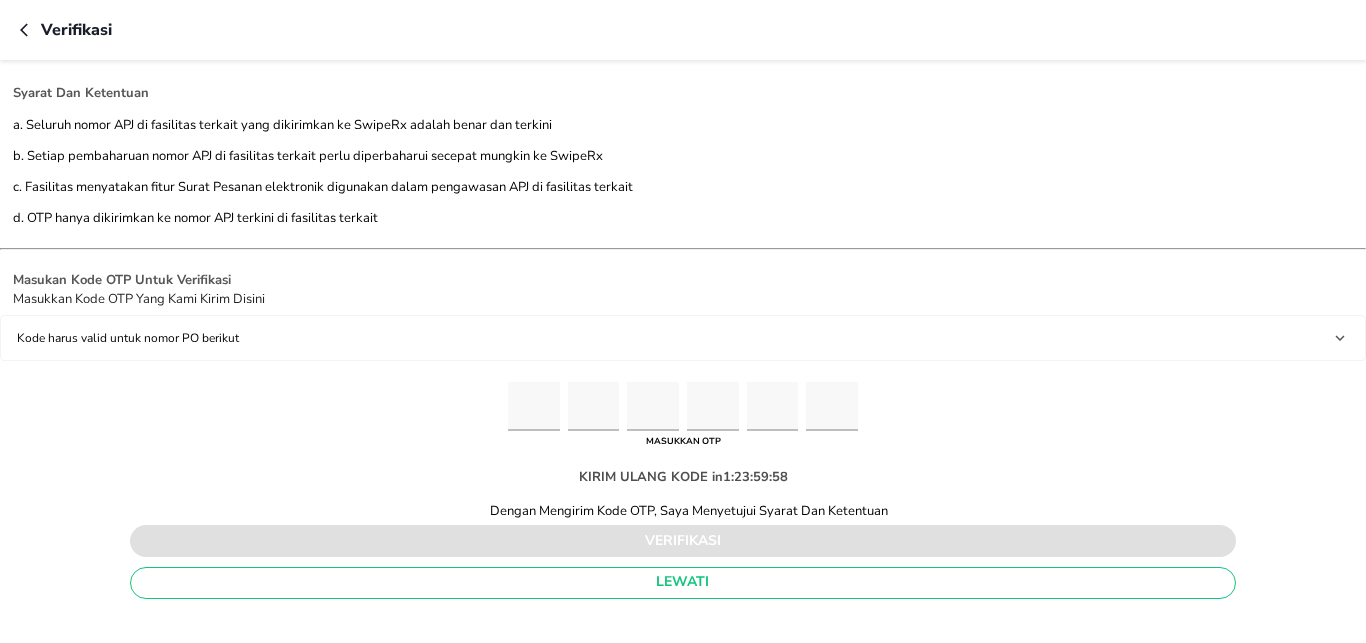 click at bounding box center (534, 406) 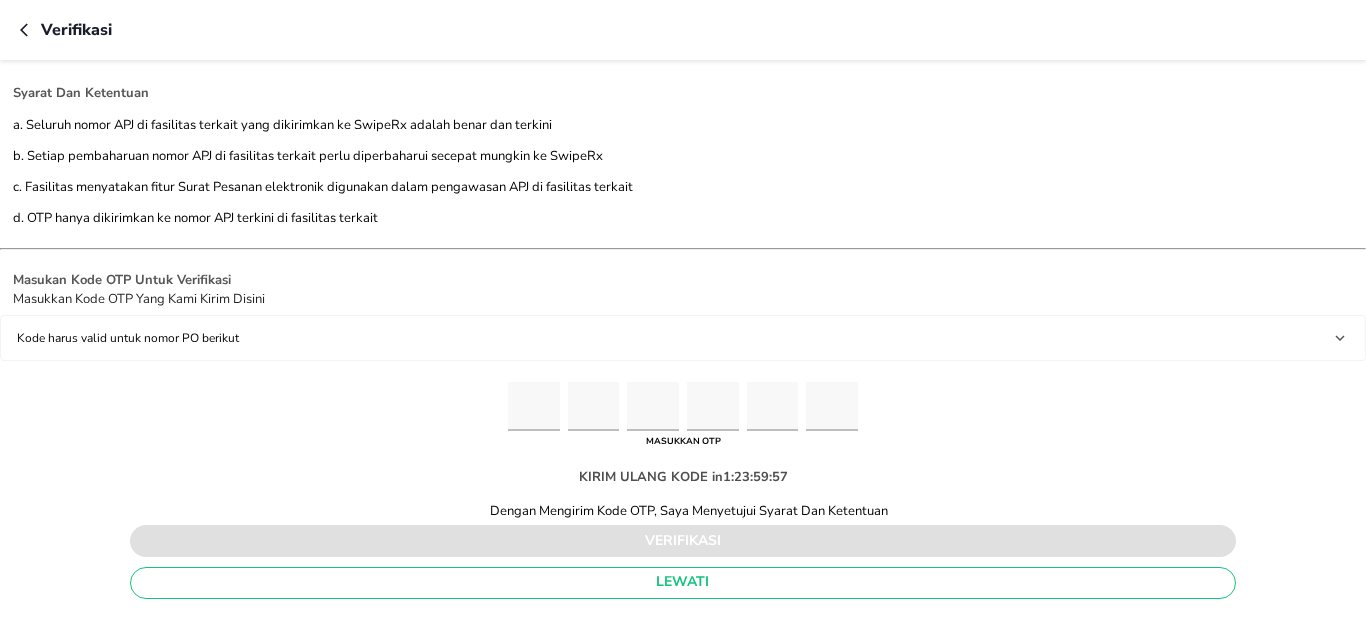 type on "3" 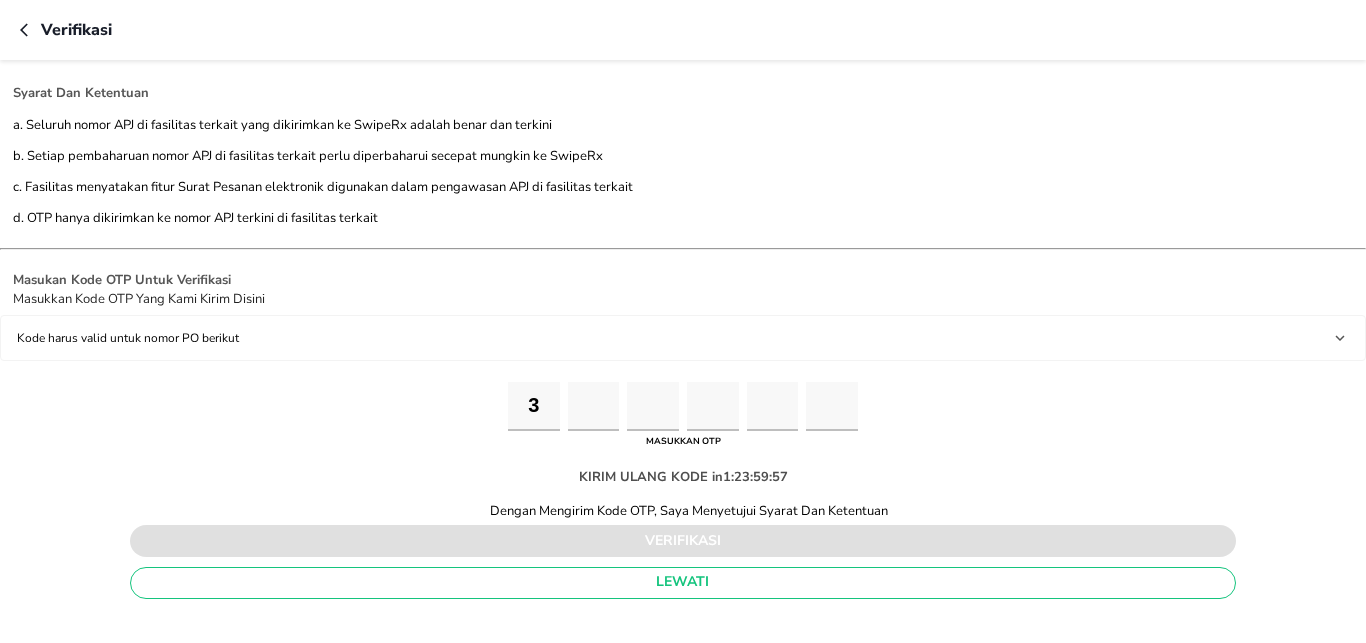 type on "1" 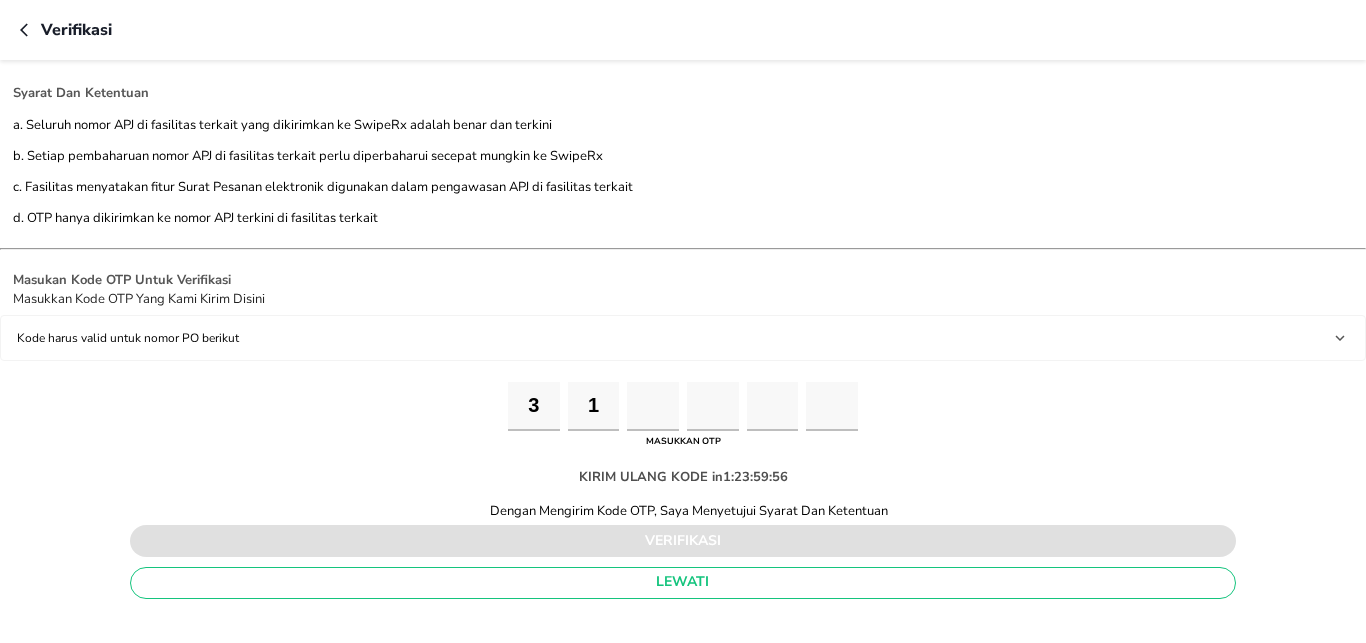 type on "7" 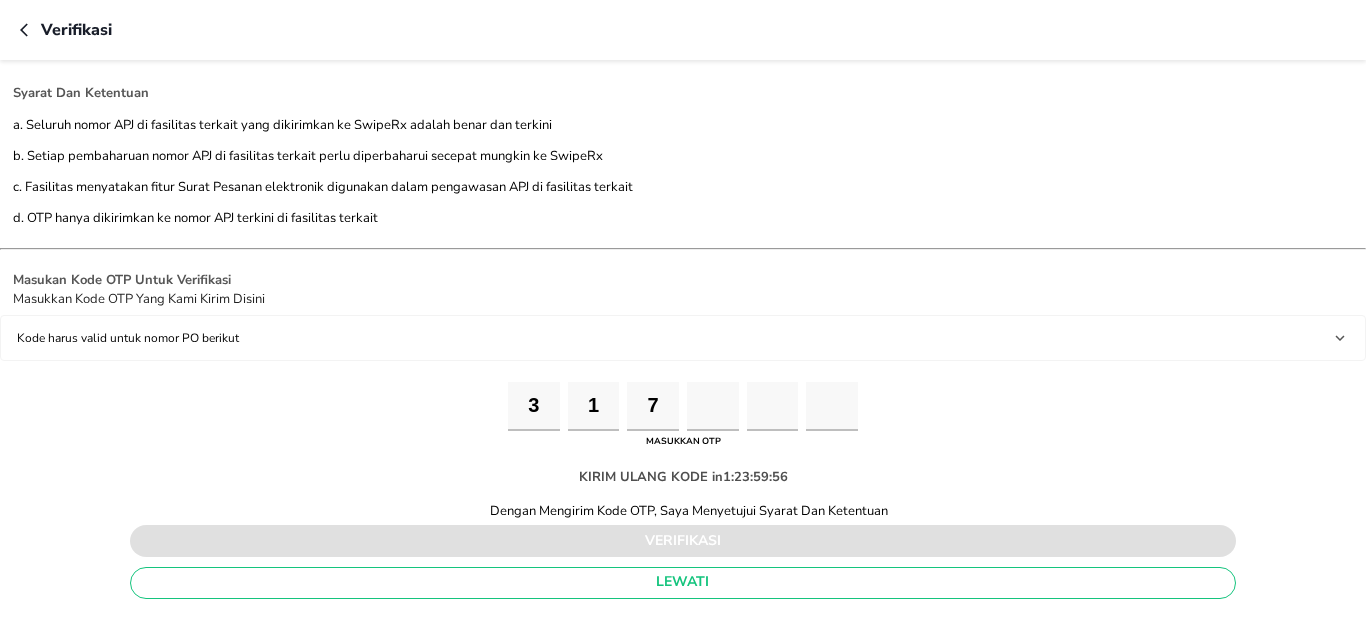 type on "4" 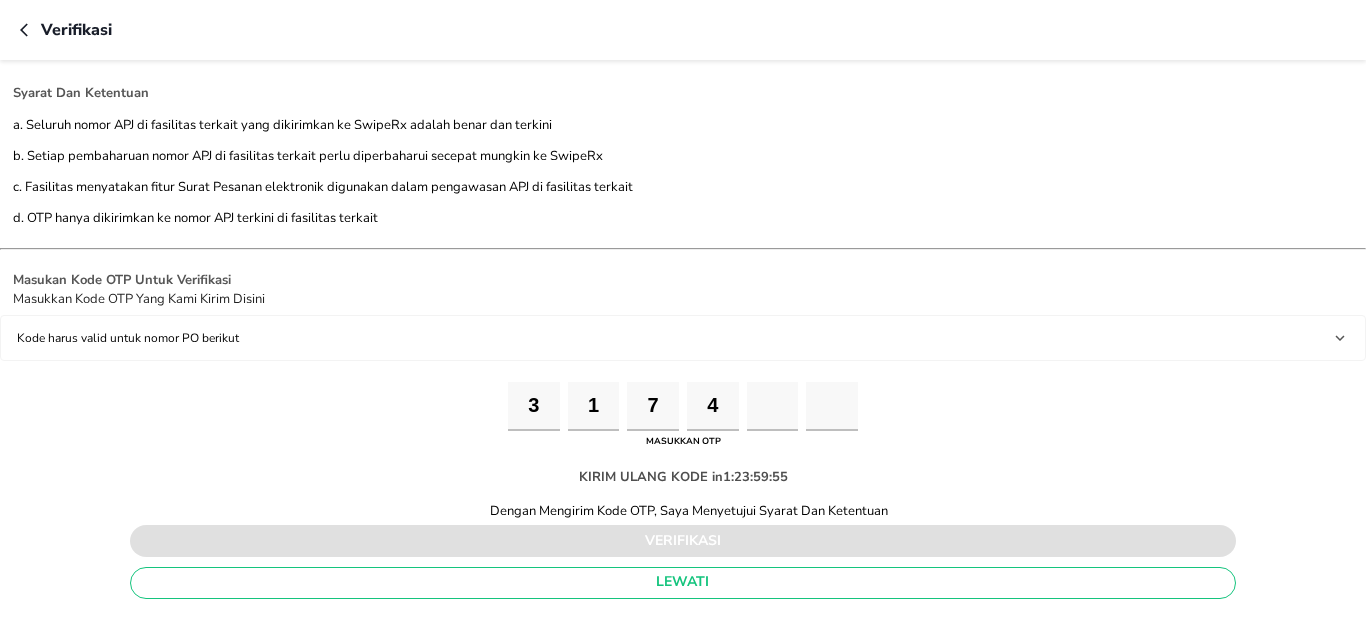 type on "6" 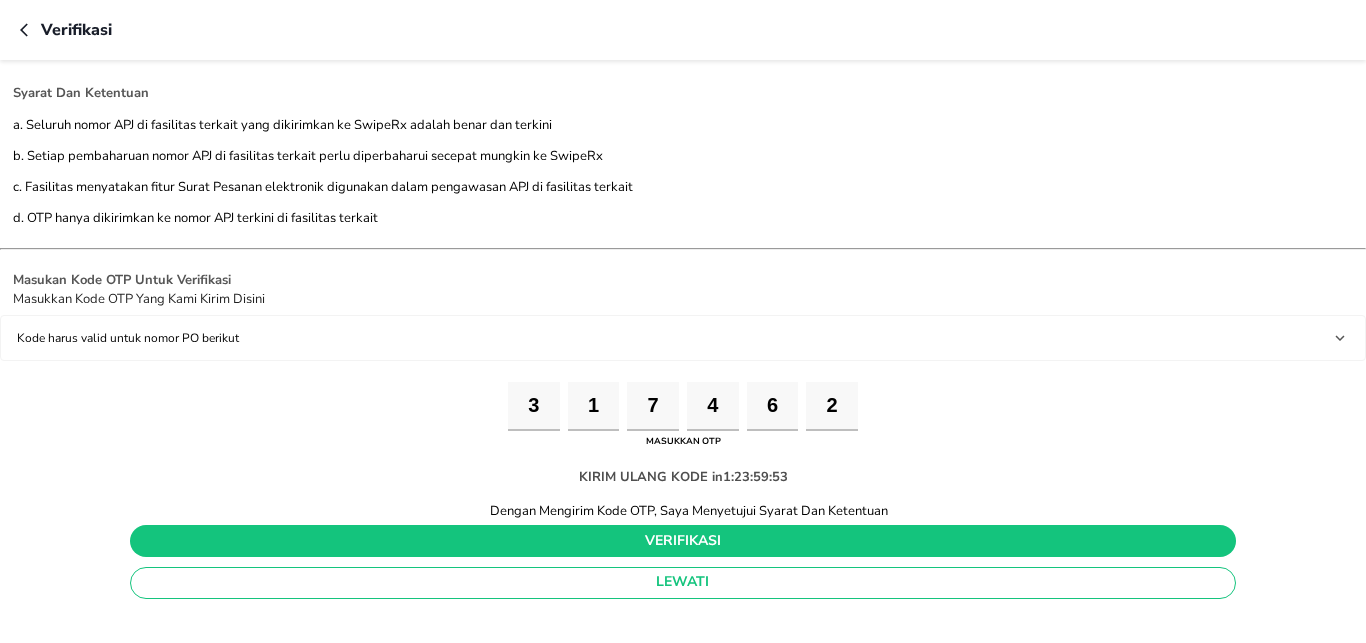 type on "2" 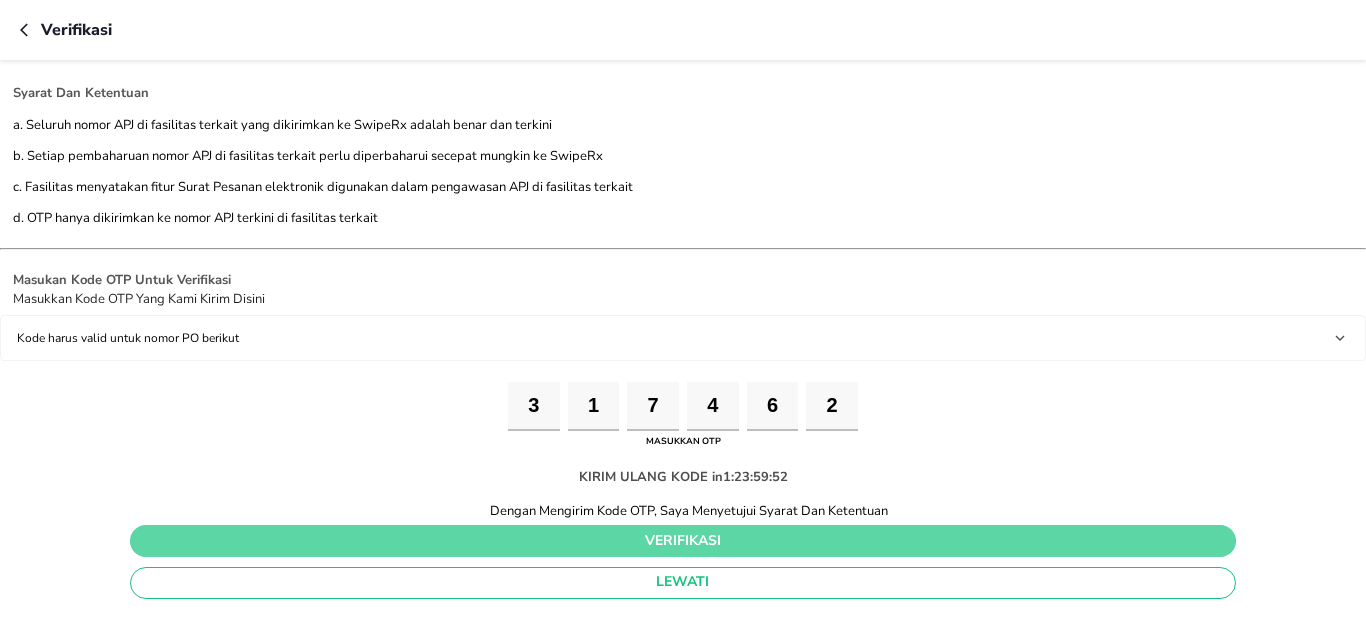 click on "verifikasi" at bounding box center (683, 541) 